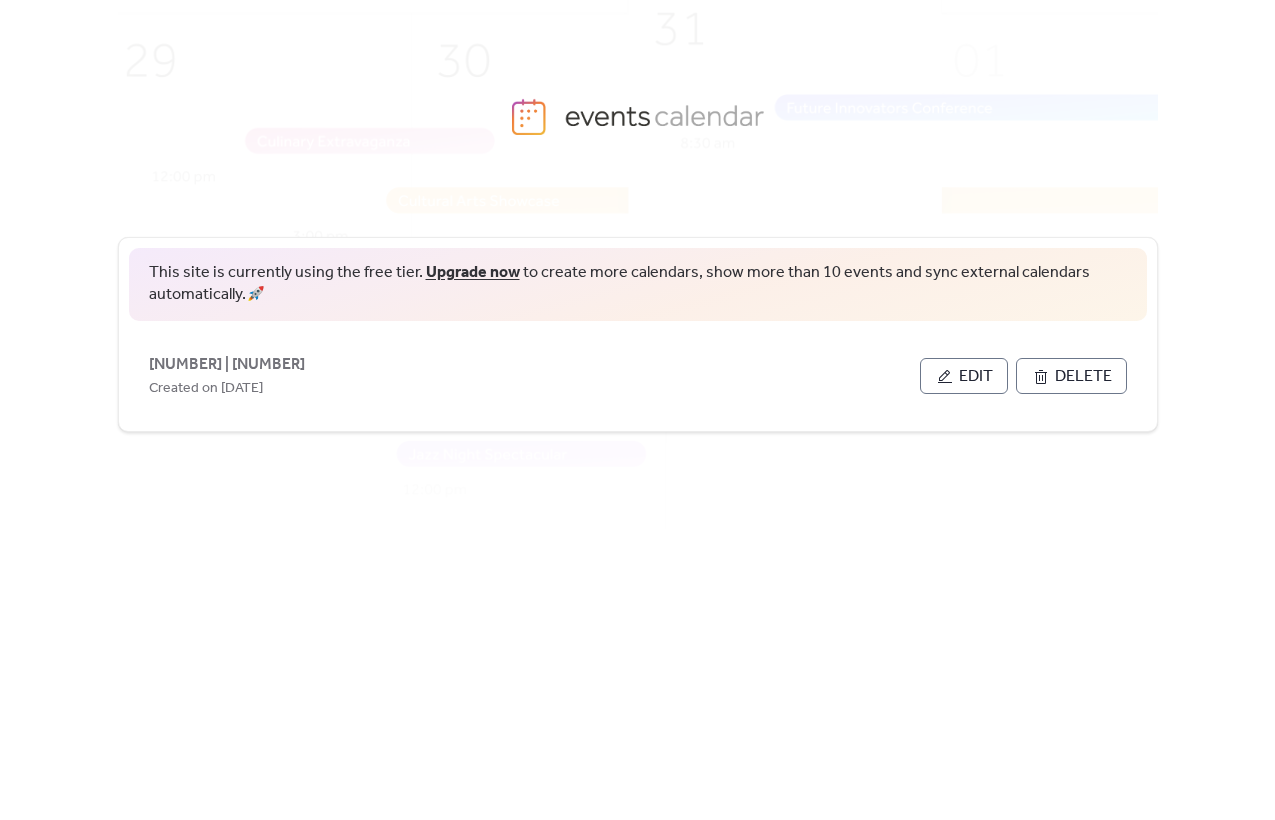 scroll, scrollTop: 0, scrollLeft: 0, axis: both 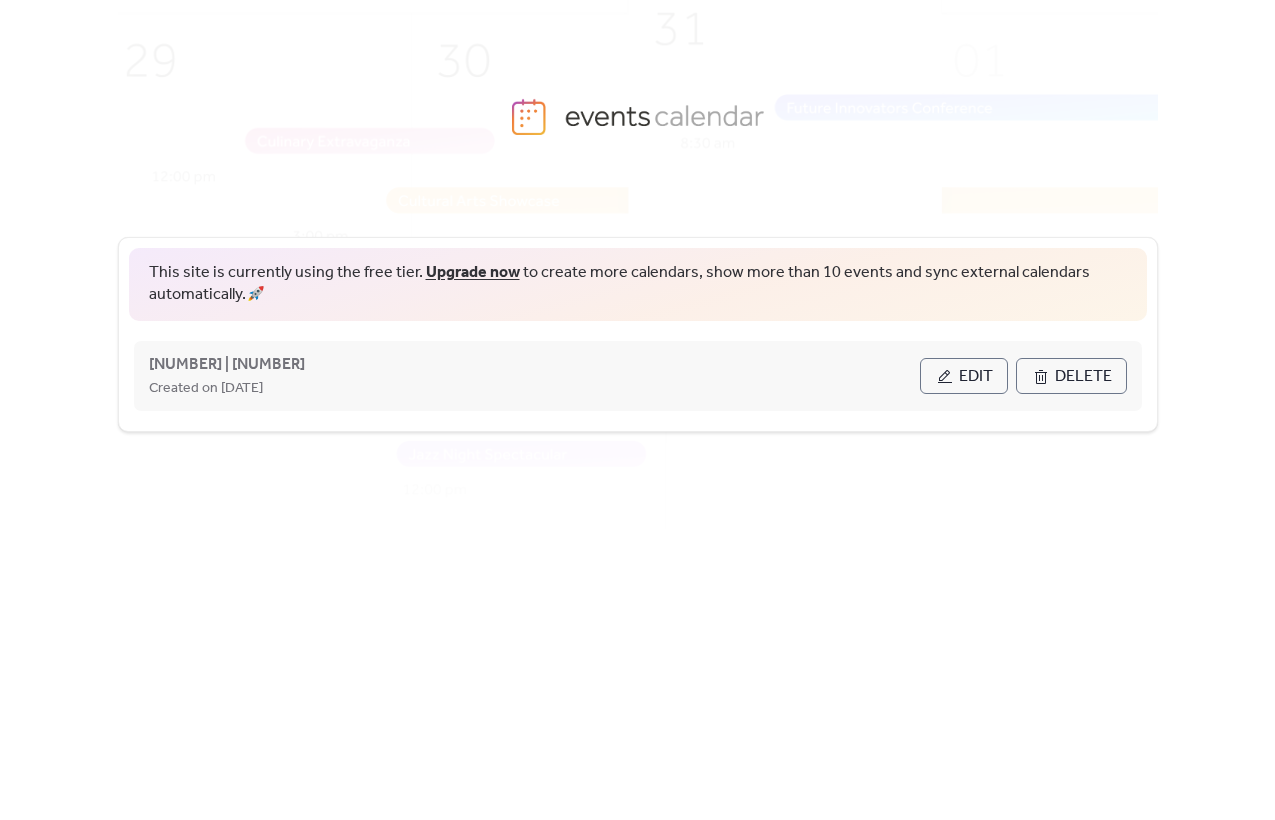 click on "Edit" at bounding box center [964, 376] 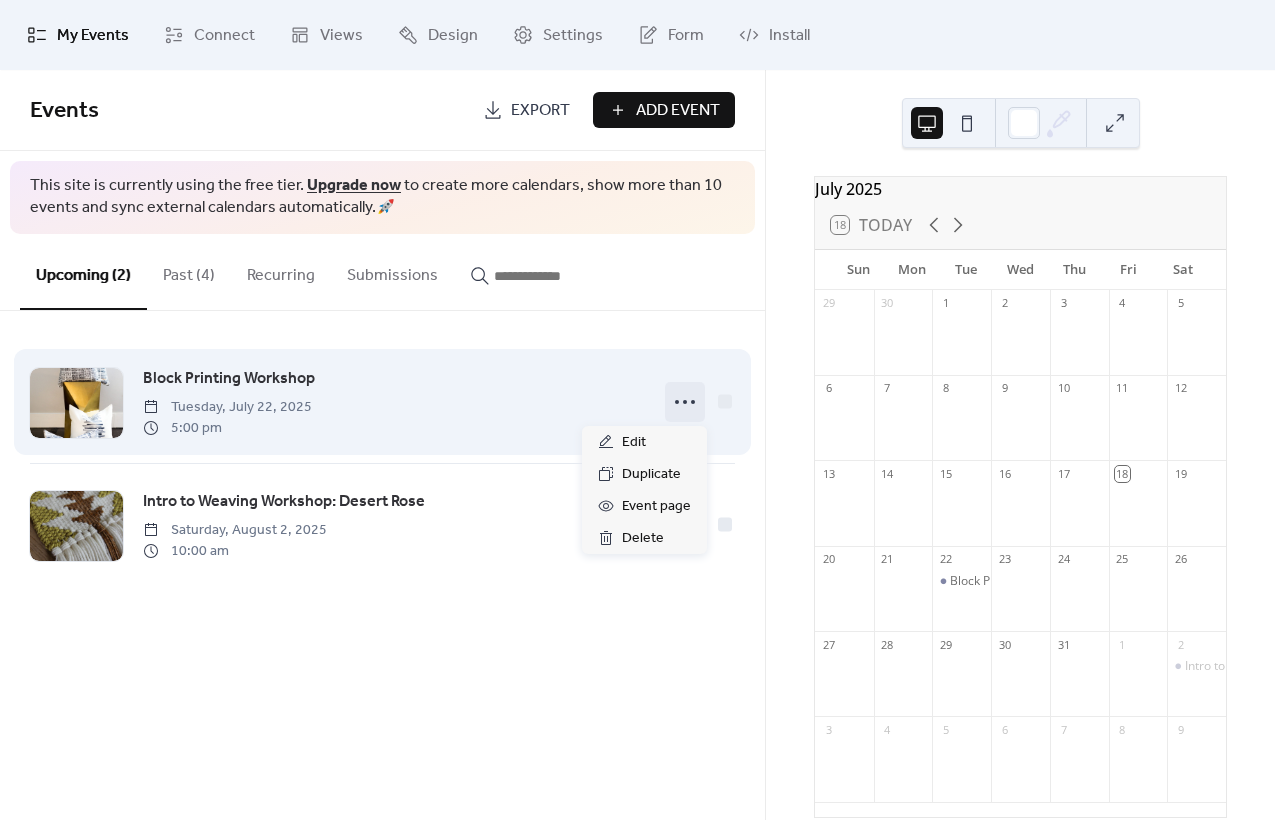 click 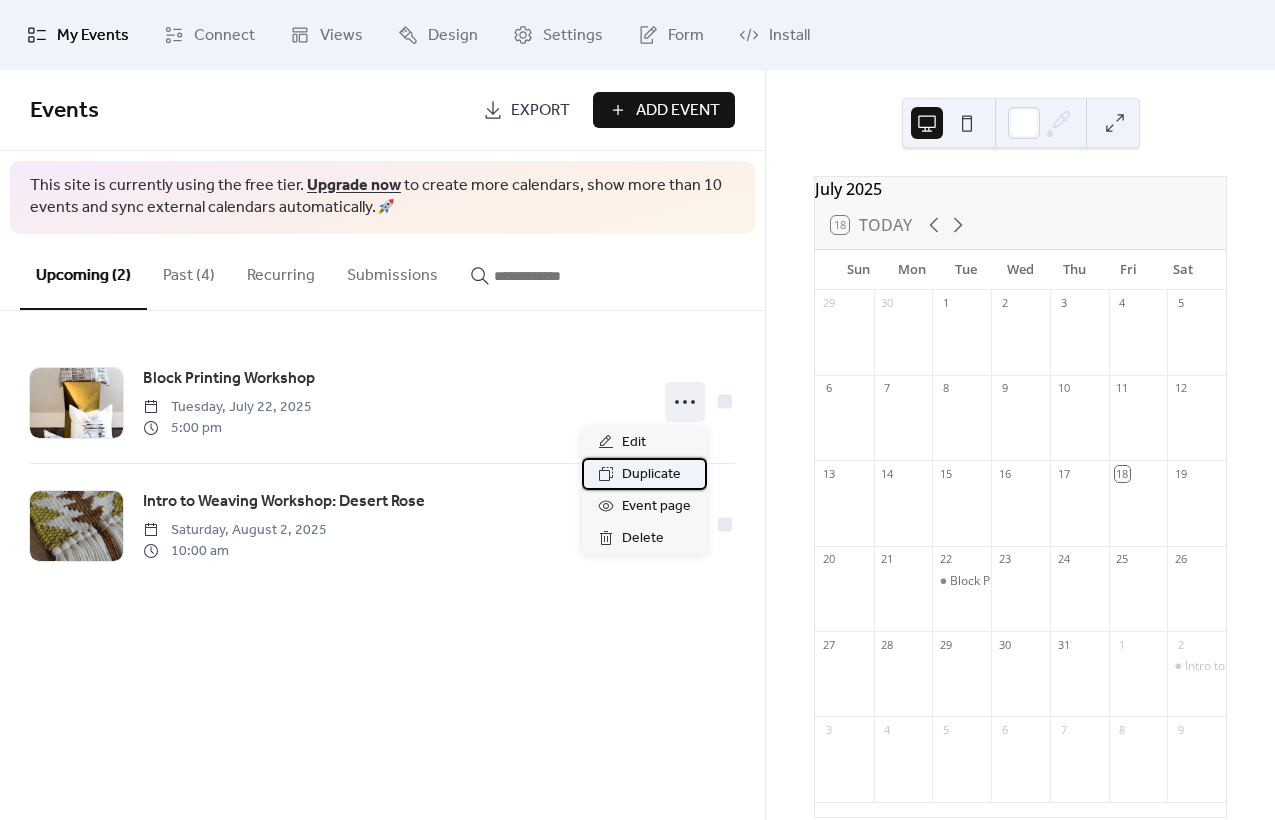 click on "Duplicate" at bounding box center (651, 475) 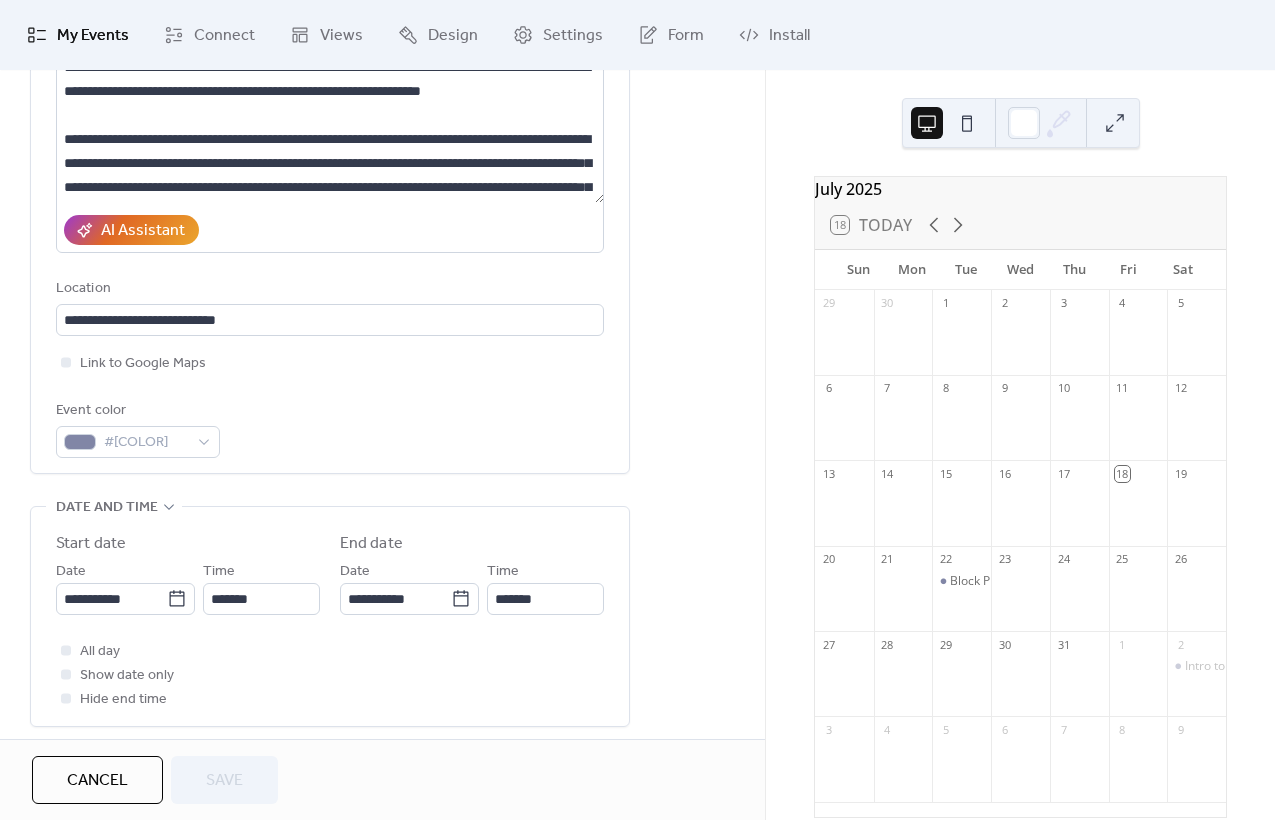 scroll, scrollTop: 398, scrollLeft: 0, axis: vertical 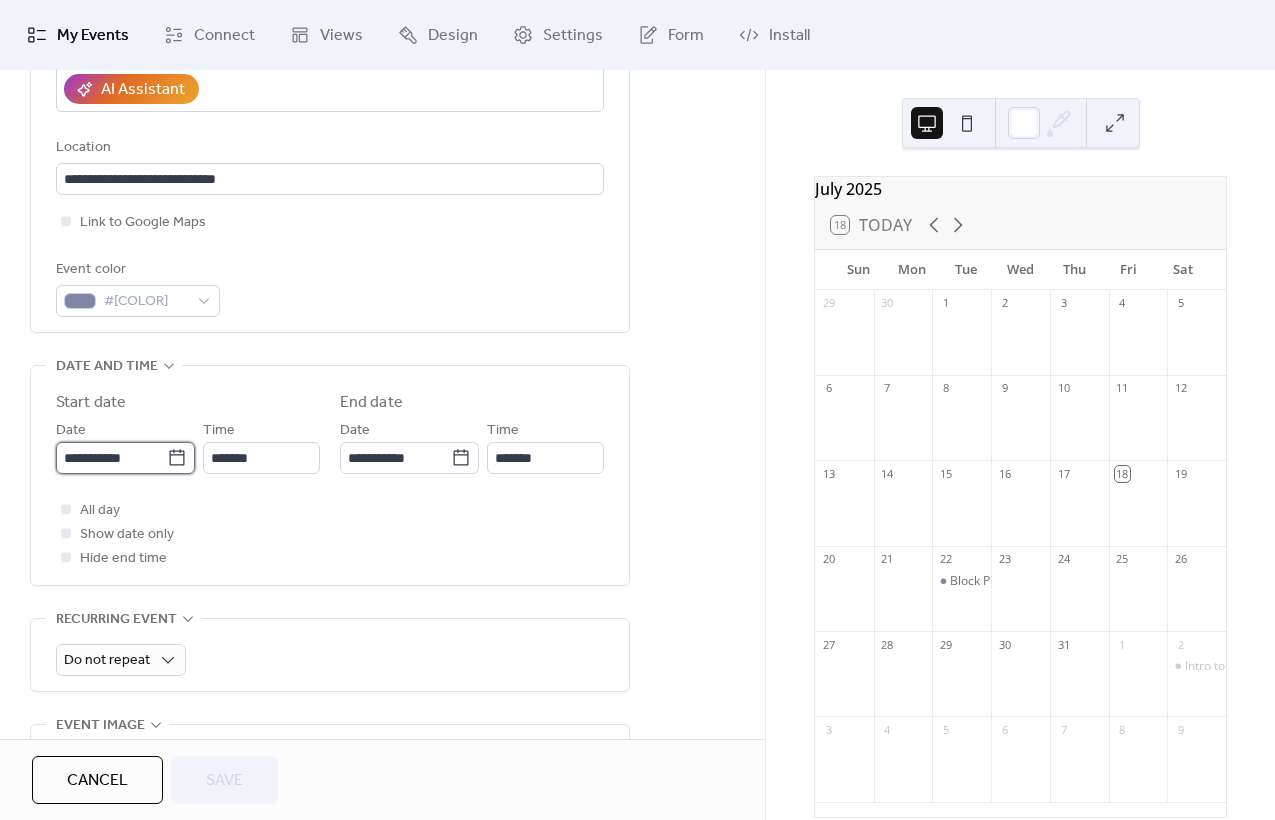 click on "**********" at bounding box center [111, 458] 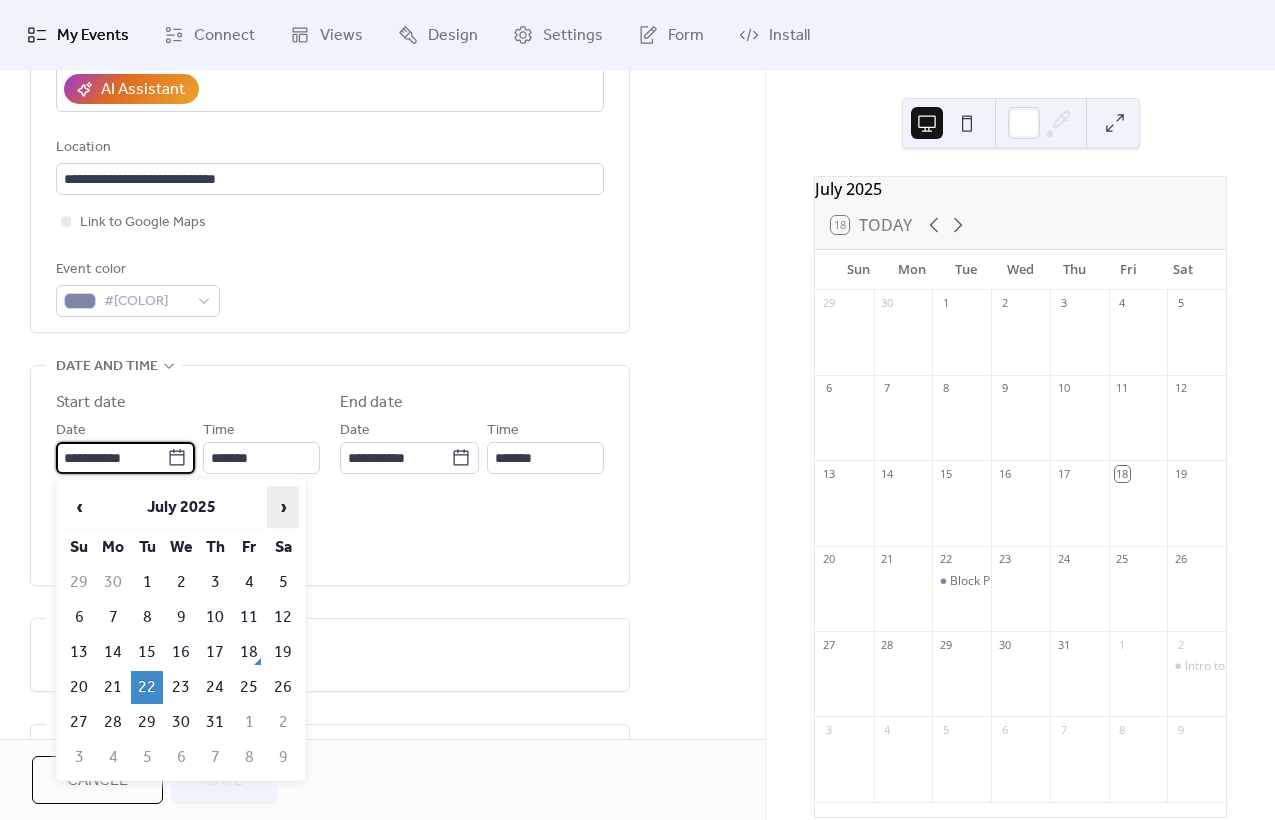 click on "›" at bounding box center [283, 507] 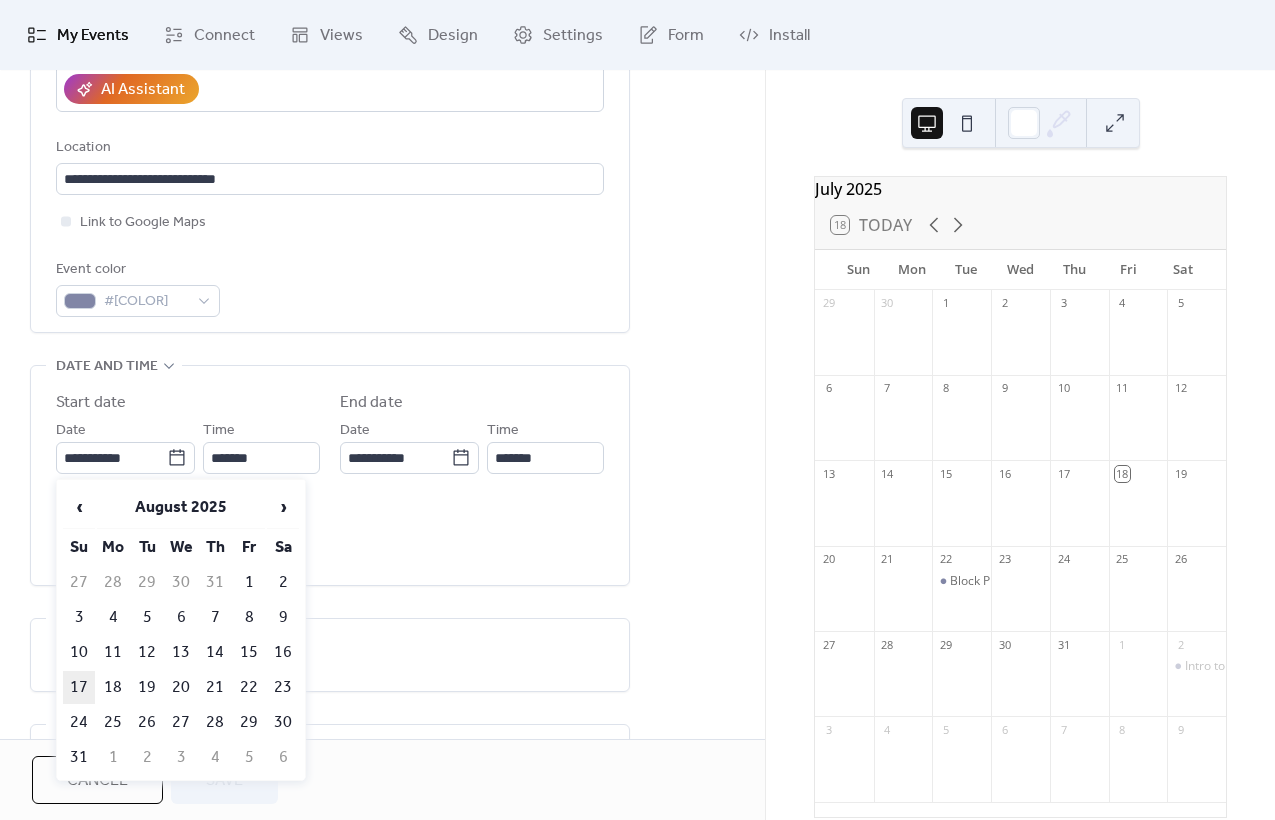 click on "17" at bounding box center (79, 687) 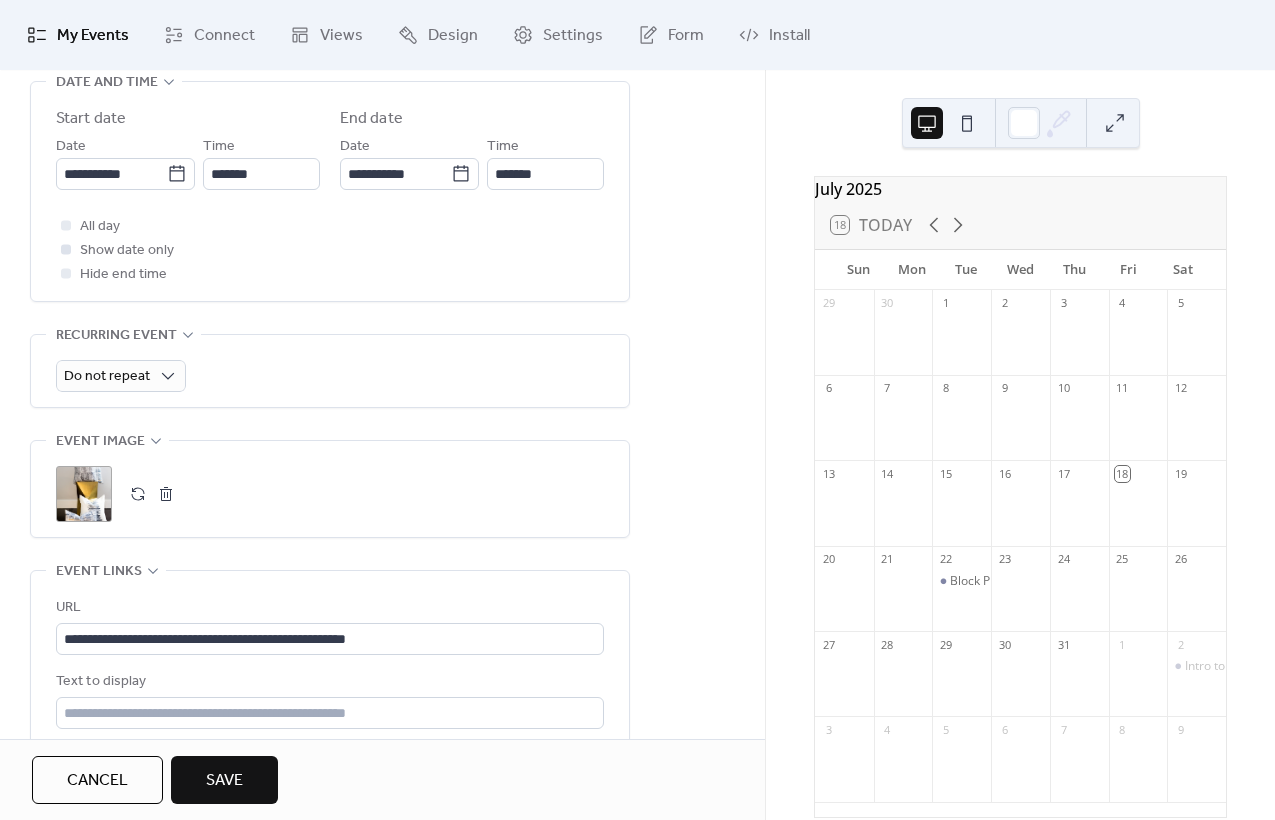 scroll, scrollTop: 720, scrollLeft: 0, axis: vertical 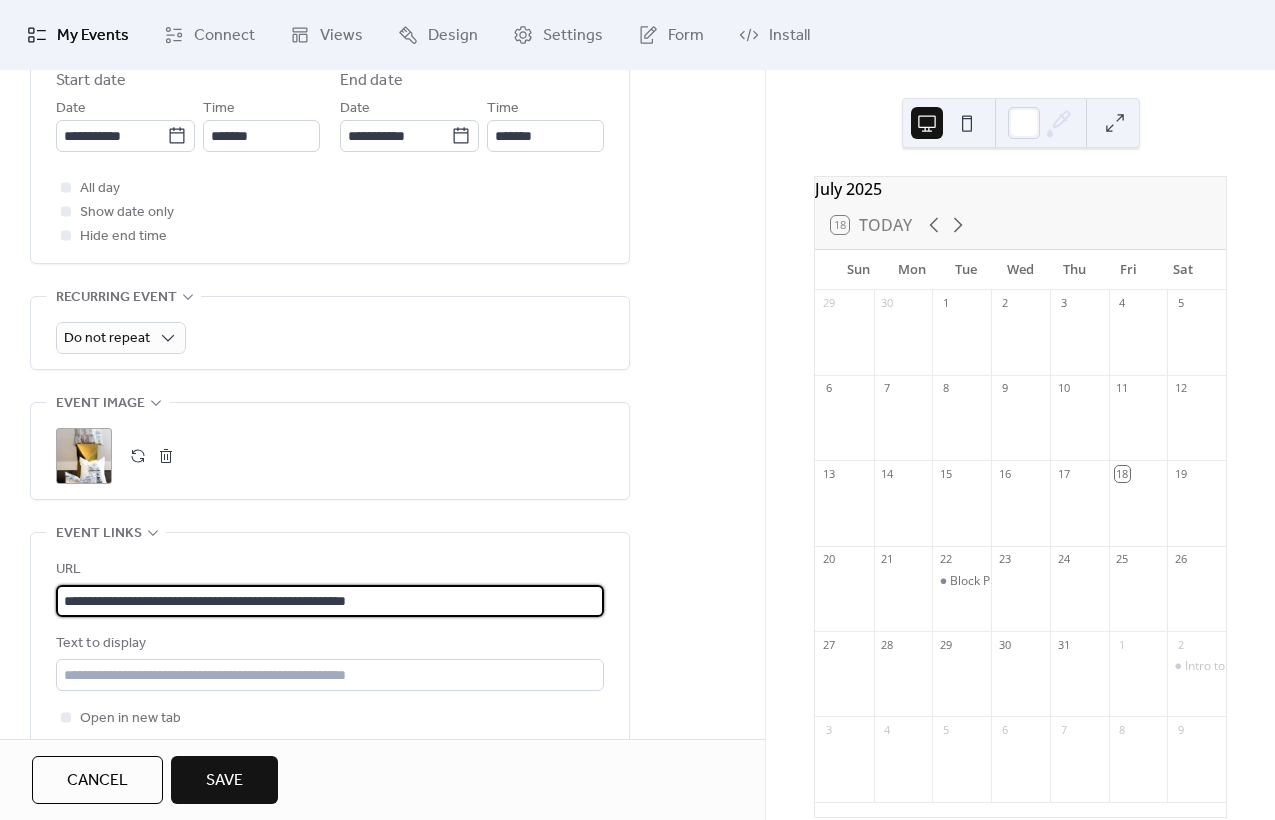 drag, startPoint x: 435, startPoint y: 605, endPoint x: 138, endPoint y: 562, distance: 300.09665 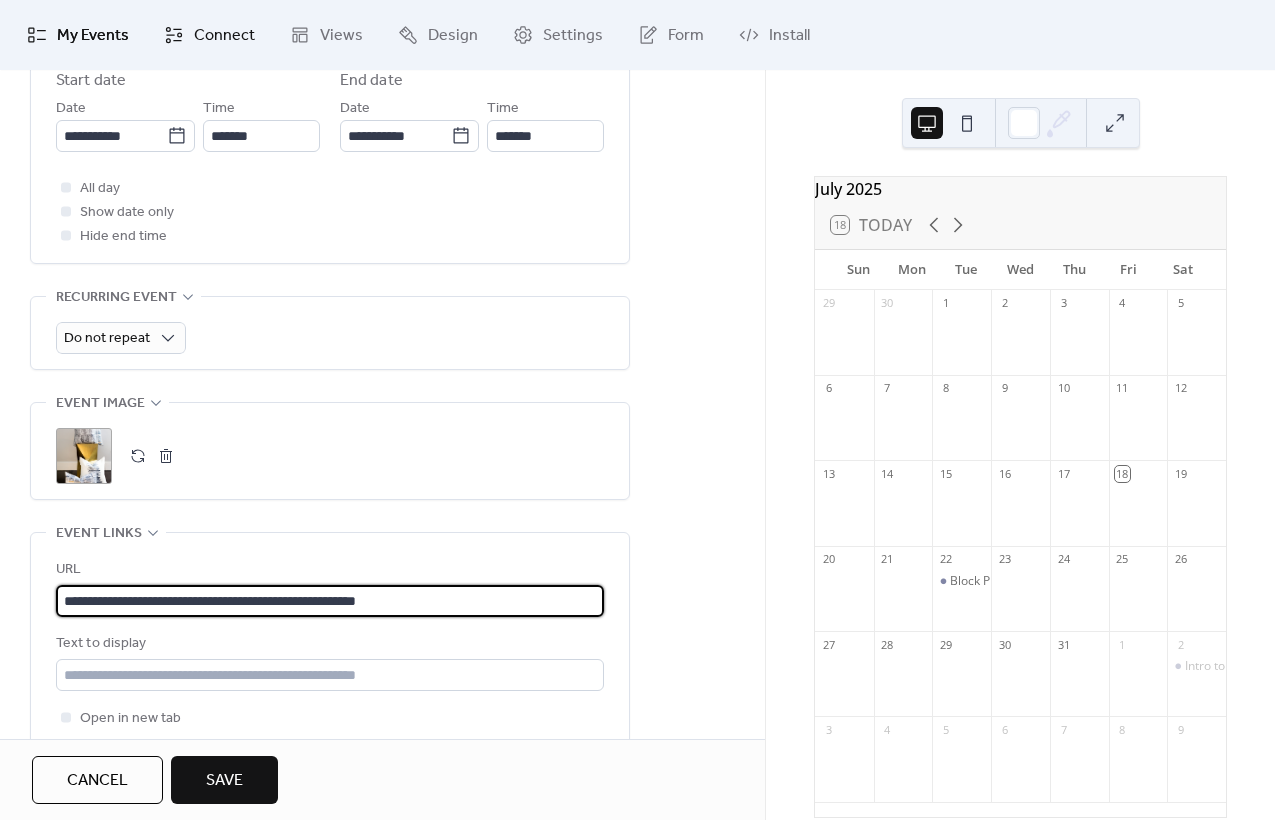 type on "**********" 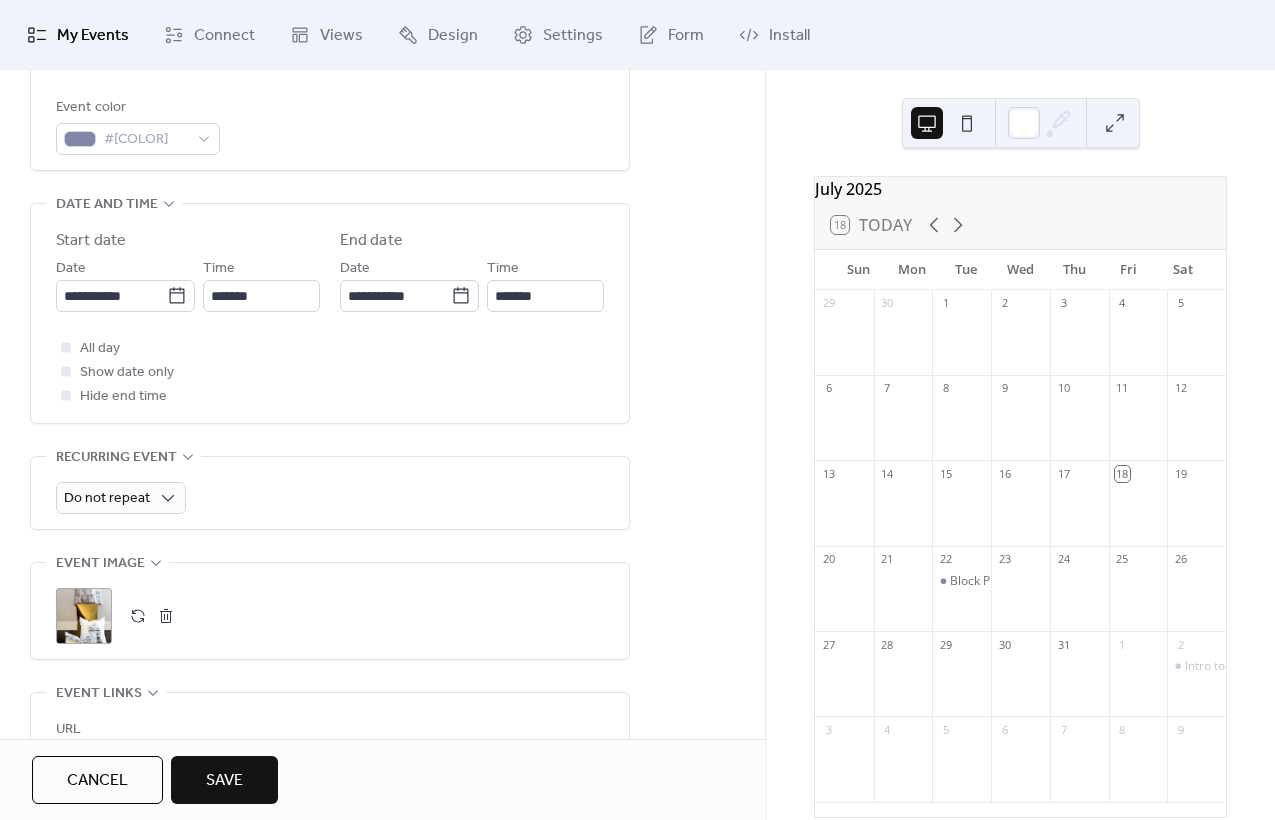 scroll, scrollTop: 552, scrollLeft: 0, axis: vertical 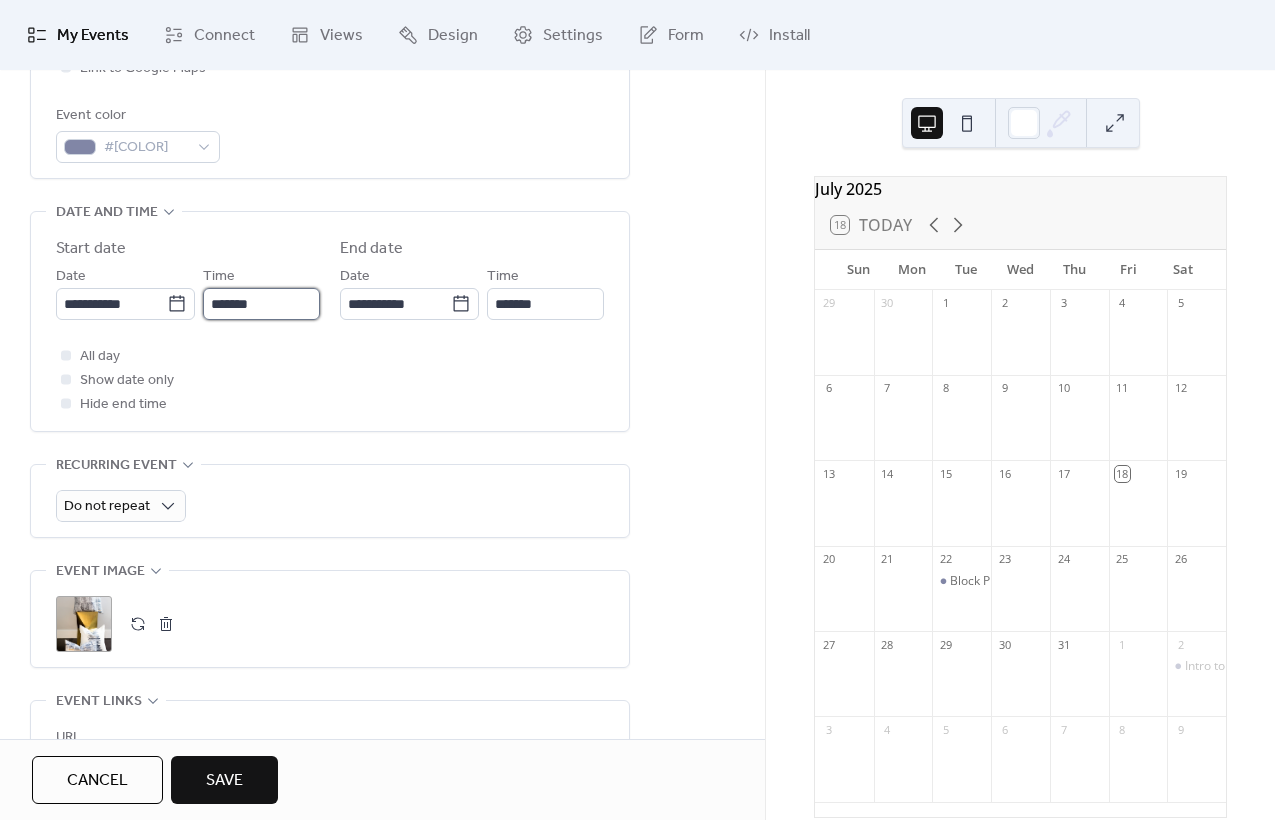 click on "*******" at bounding box center [261, 304] 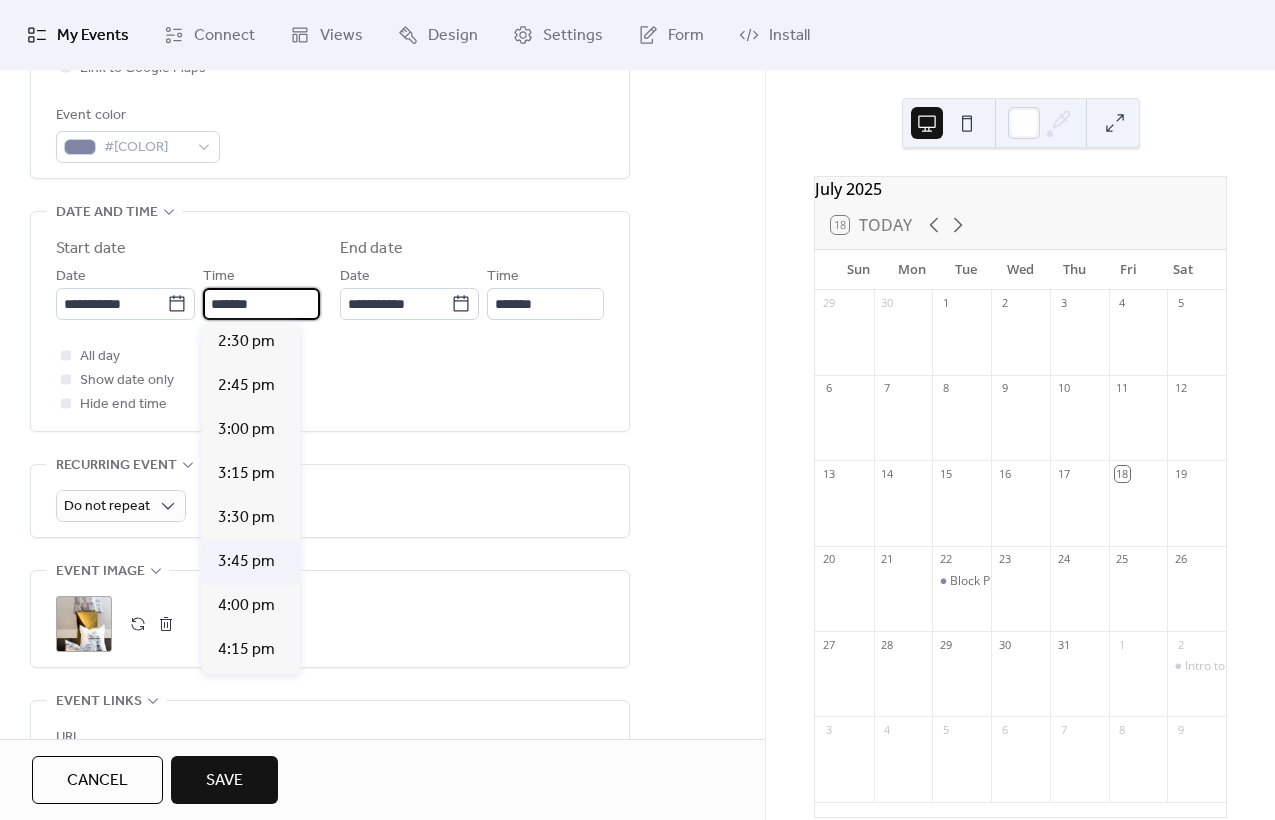 scroll, scrollTop: 2553, scrollLeft: 0, axis: vertical 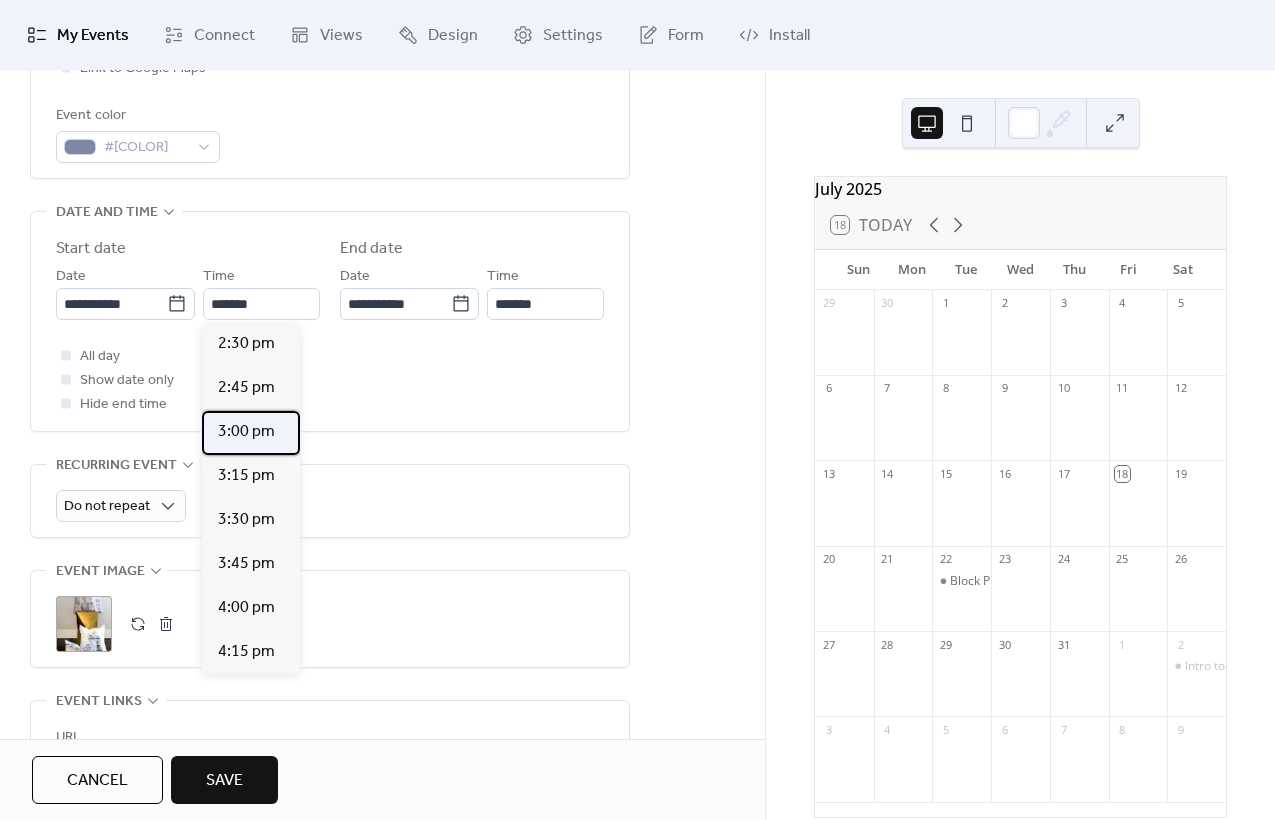 click on "3:00 pm" at bounding box center (246, 432) 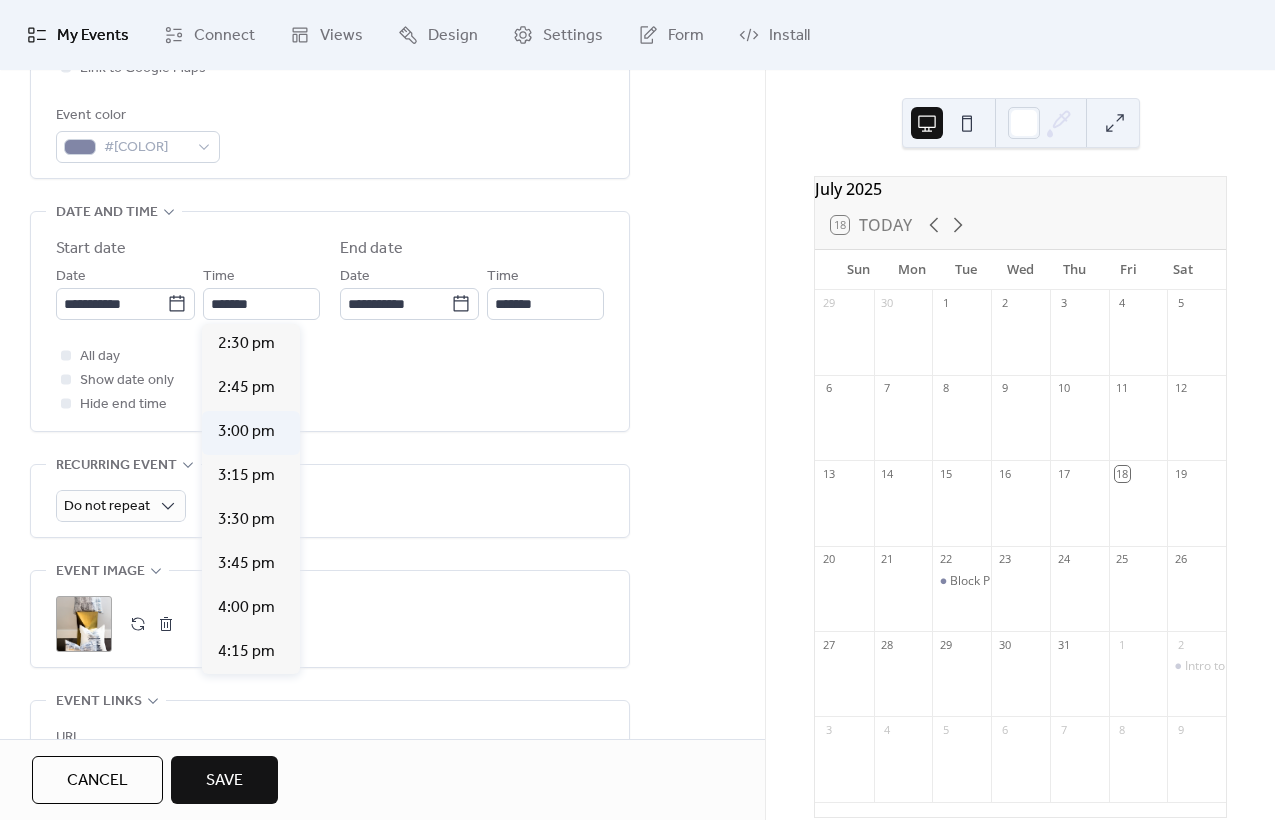 type on "*******" 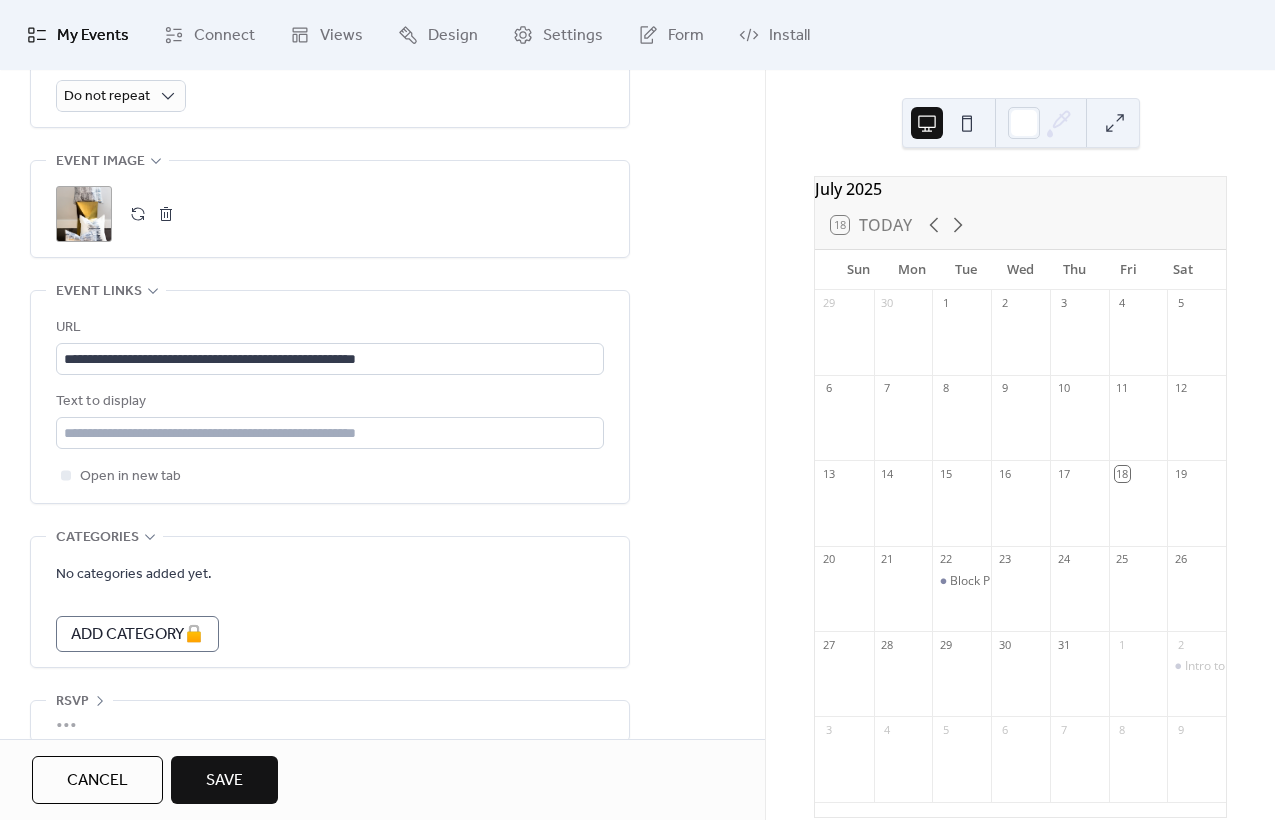 scroll, scrollTop: 989, scrollLeft: 0, axis: vertical 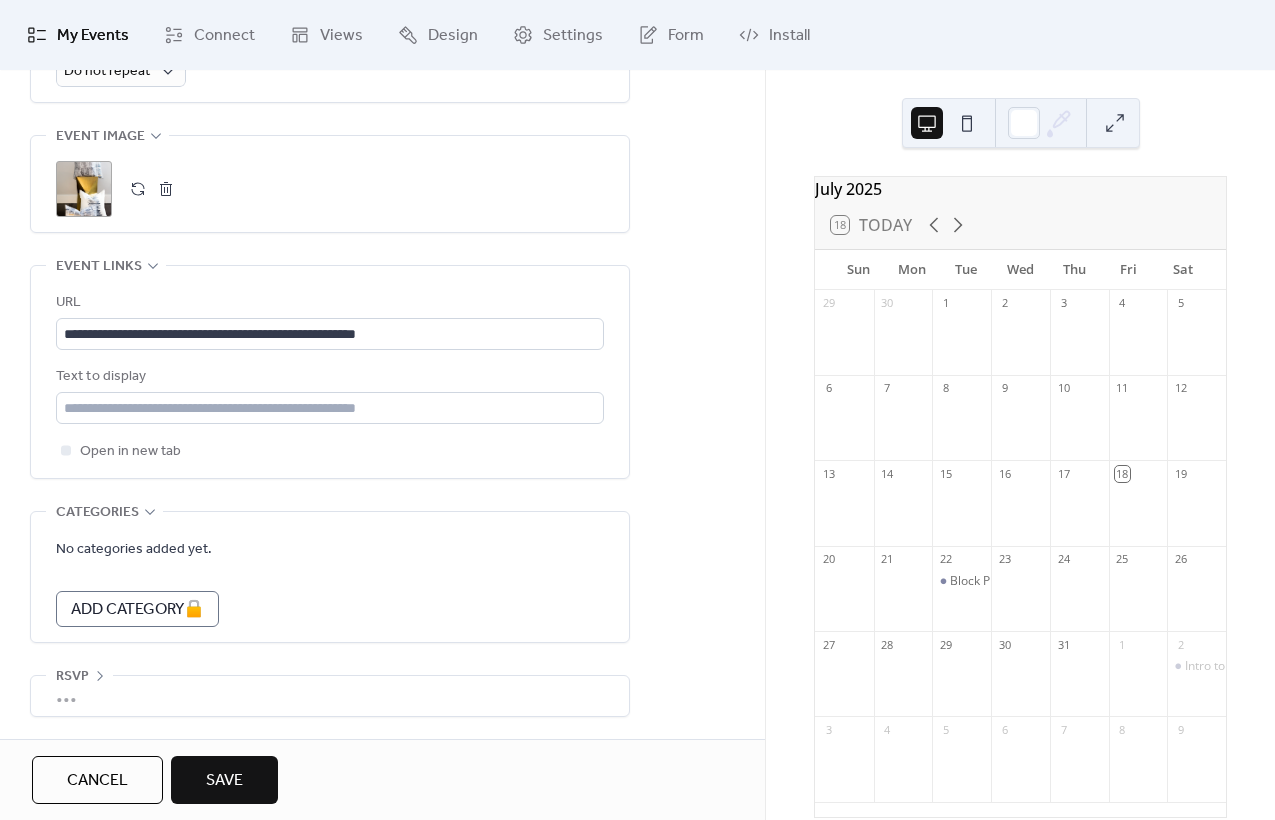 click on "Save" at bounding box center (224, 781) 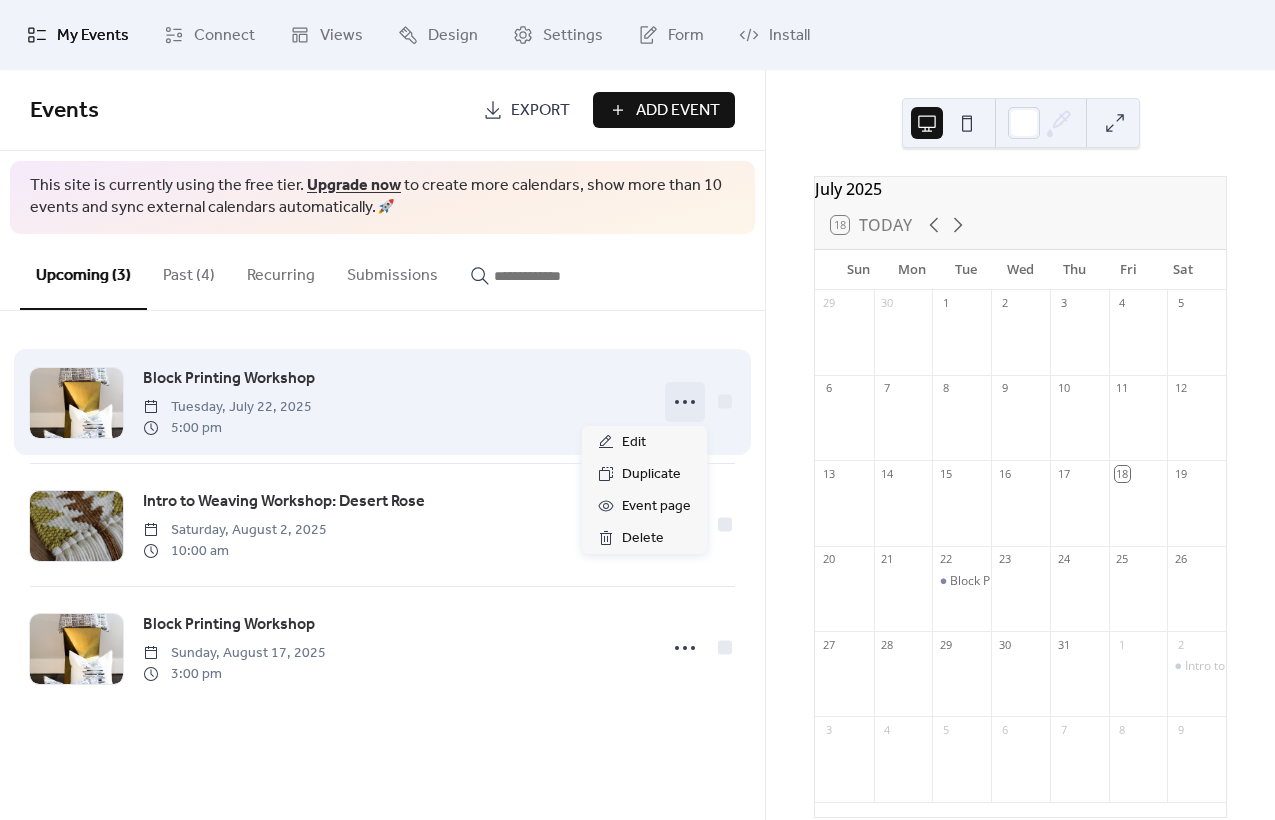 click 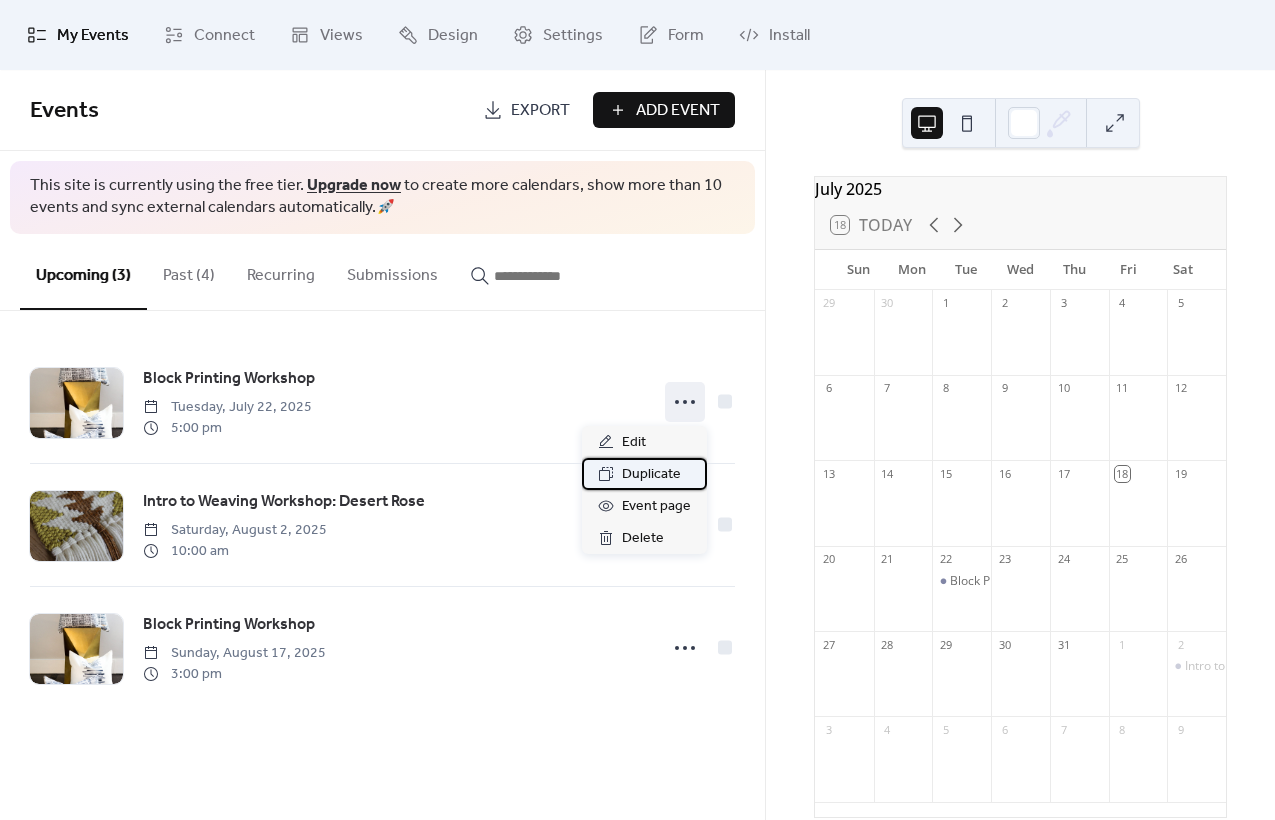 click on "Duplicate" at bounding box center [651, 475] 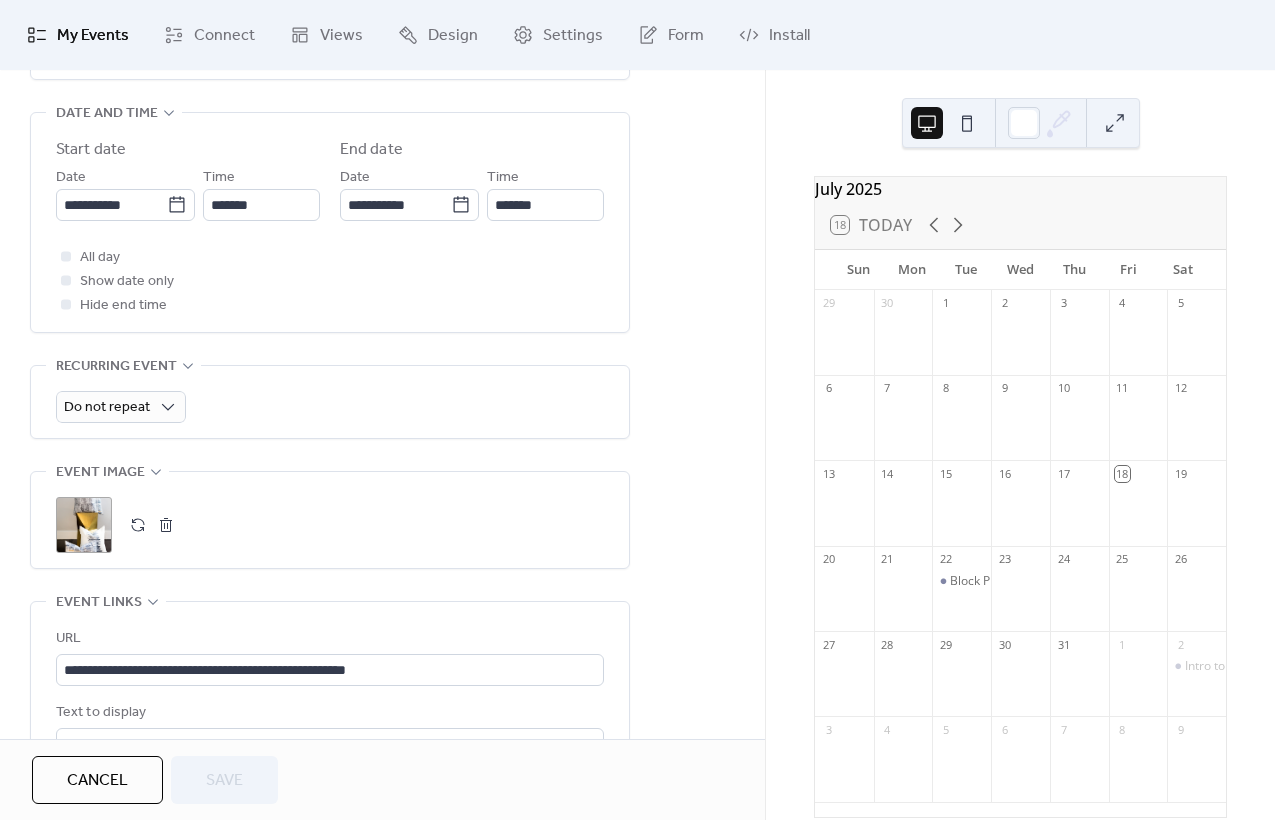 scroll, scrollTop: 989, scrollLeft: 0, axis: vertical 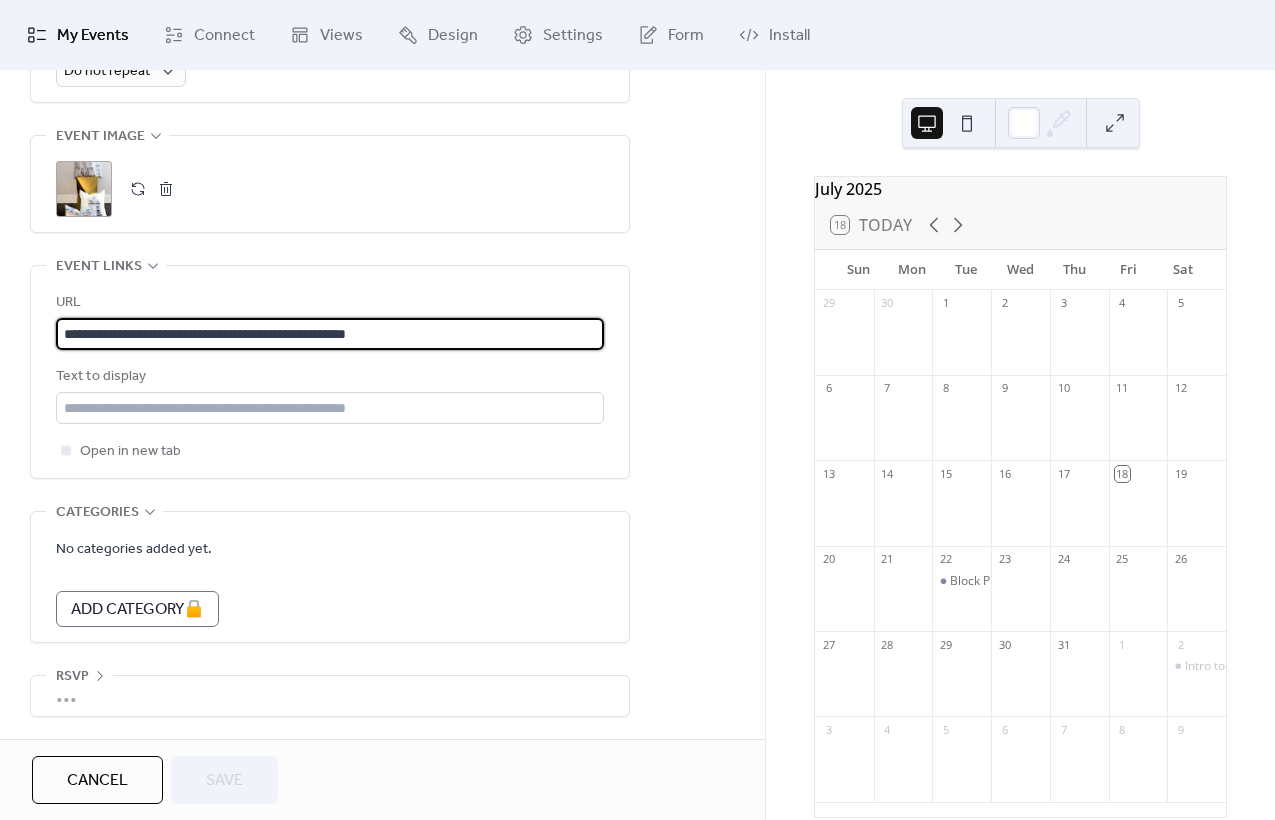 drag, startPoint x: 517, startPoint y: 332, endPoint x: 352, endPoint y: 296, distance: 168.88162 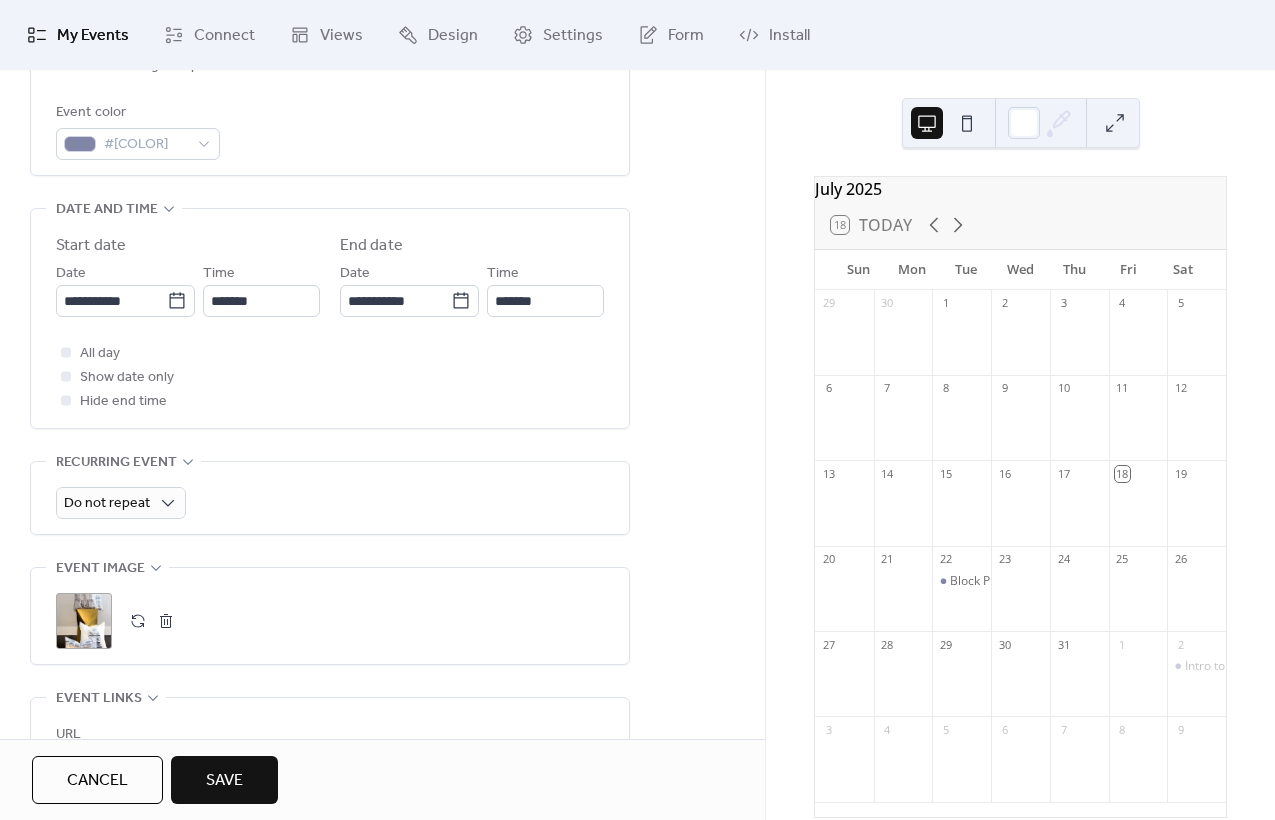 scroll, scrollTop: 541, scrollLeft: 0, axis: vertical 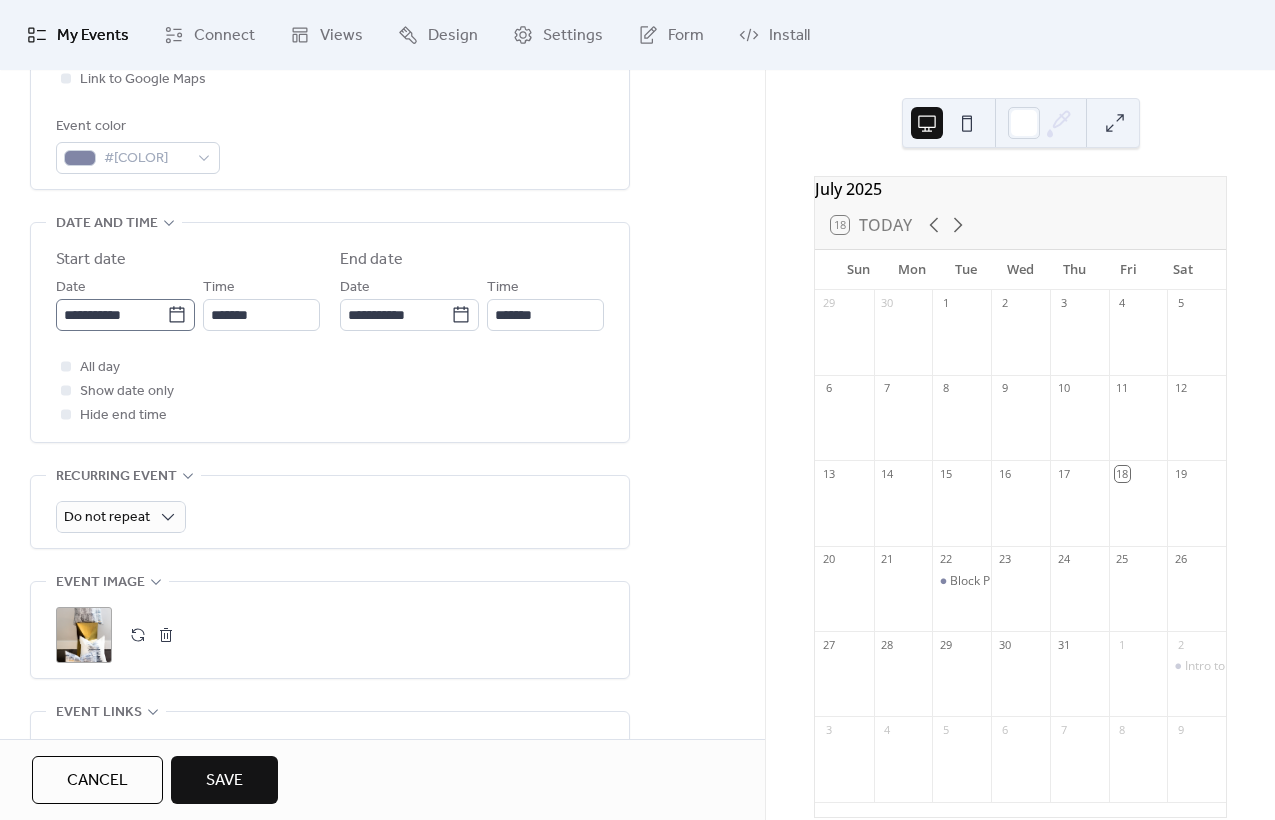 type on "**********" 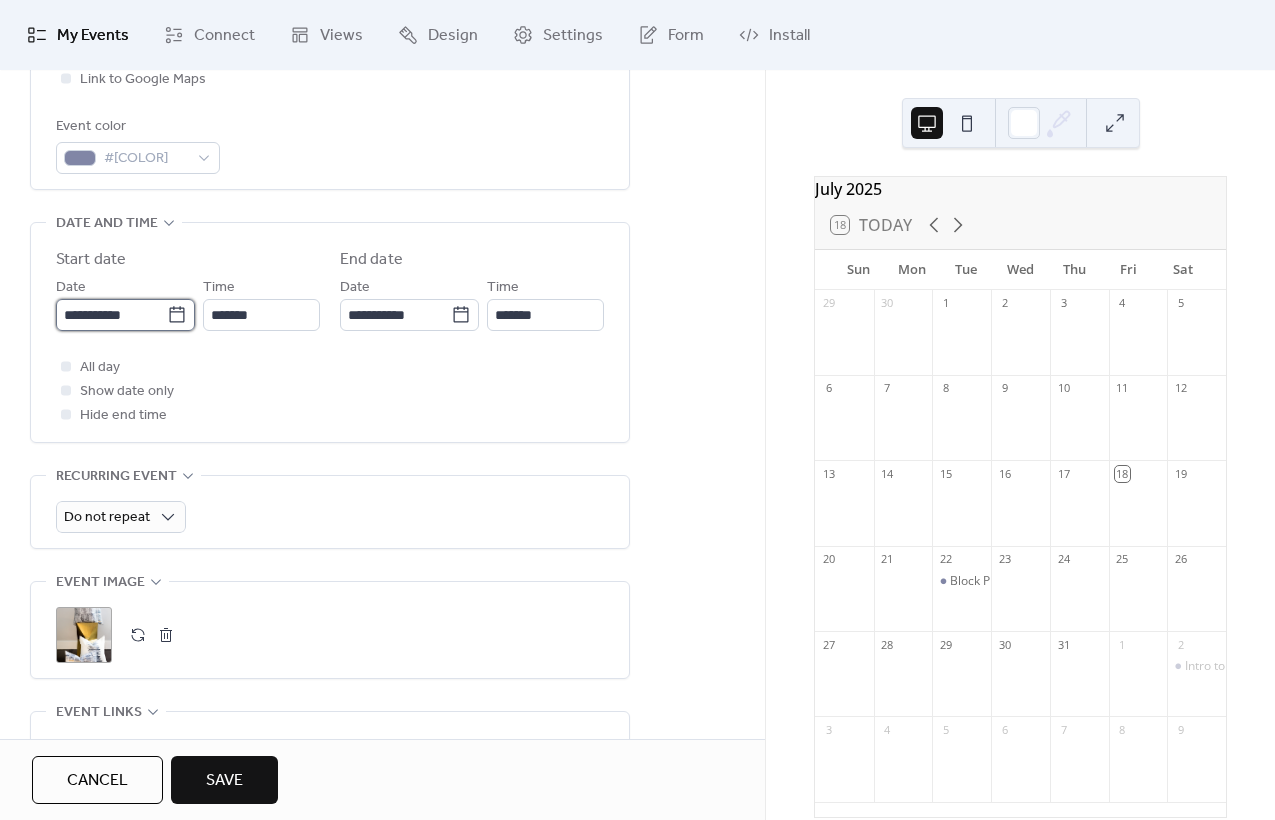 click on "**********" at bounding box center [111, 315] 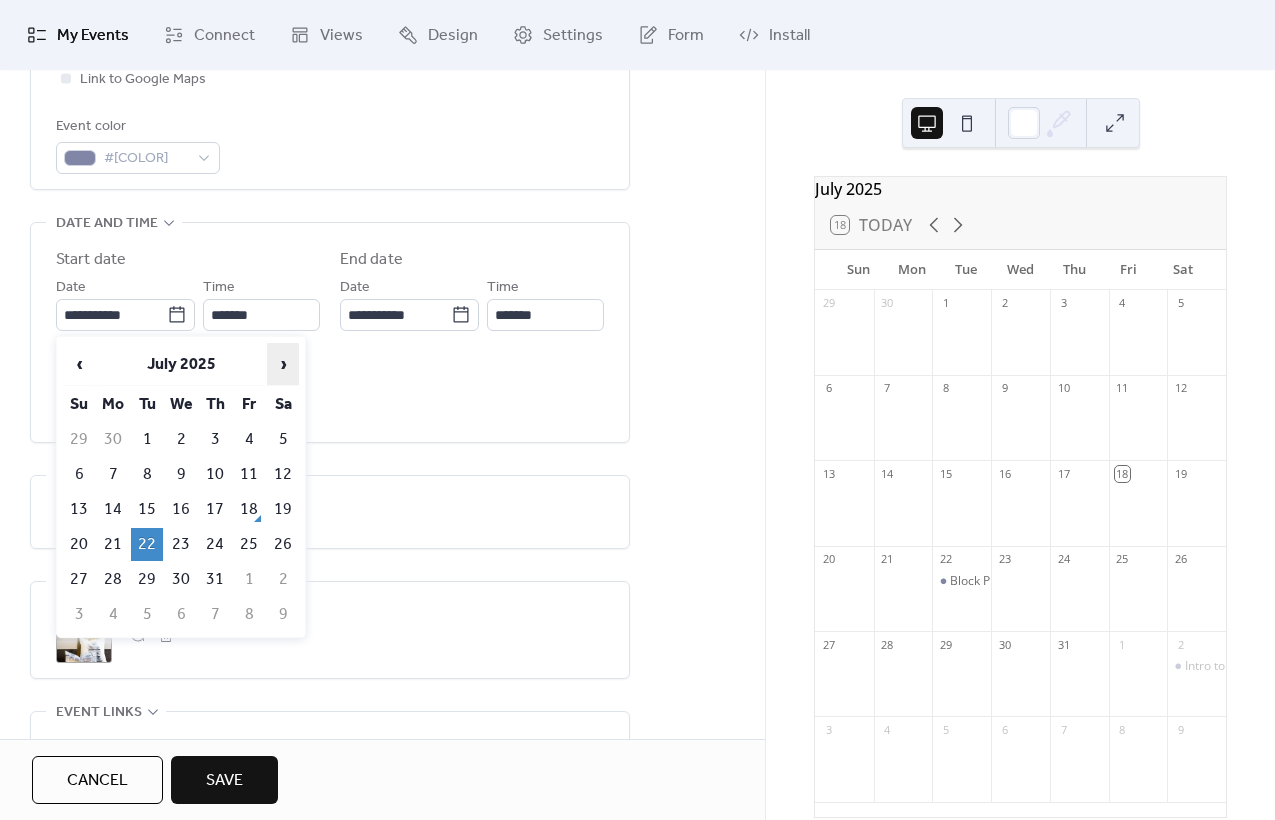 click on "›" at bounding box center (283, 364) 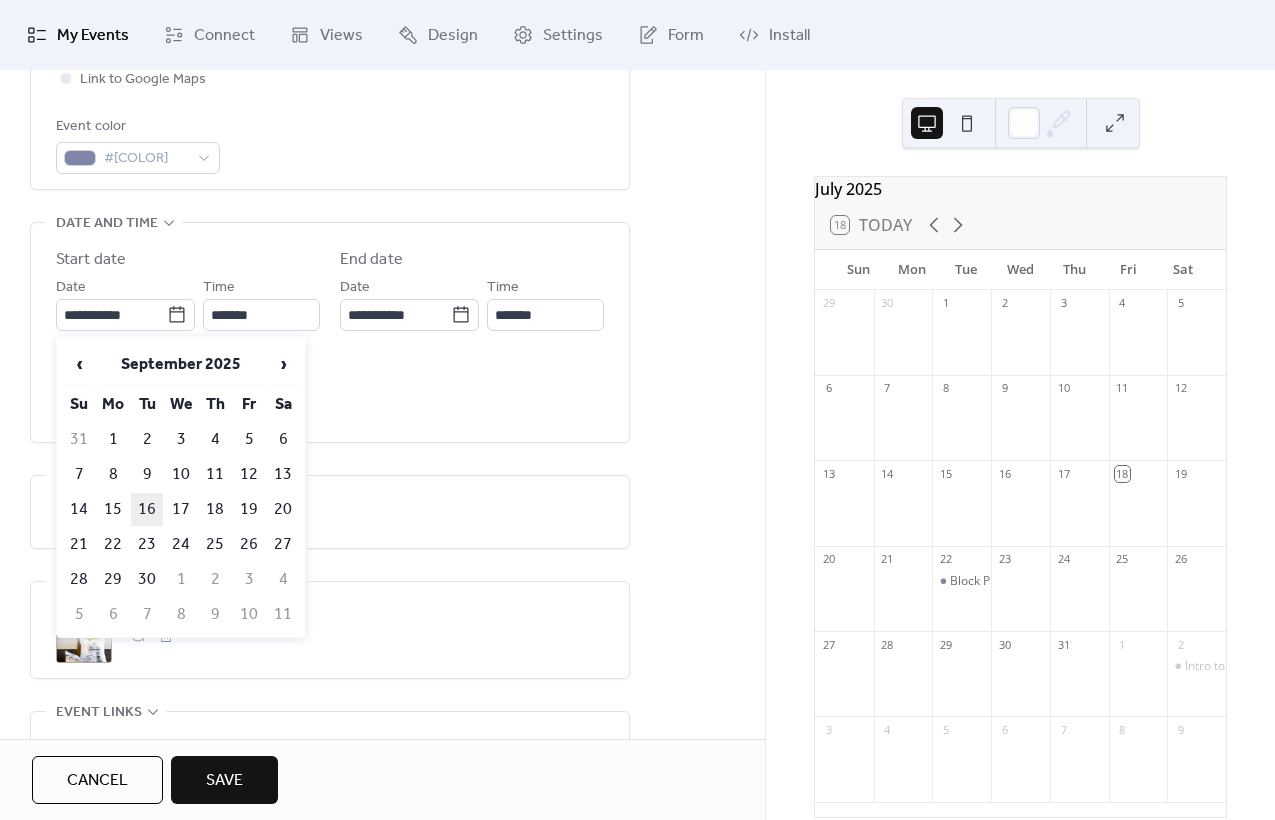 click on "16" at bounding box center [147, 509] 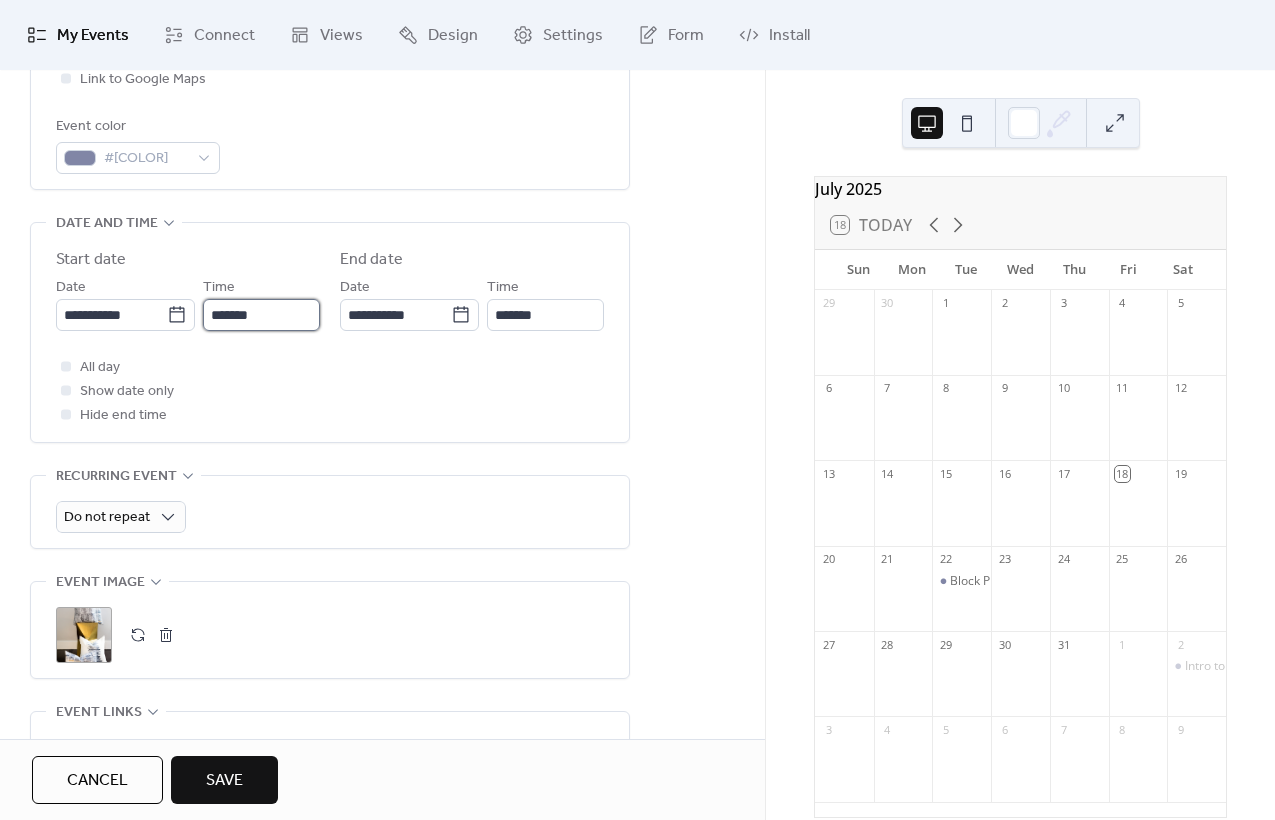 click on "*******" at bounding box center [261, 315] 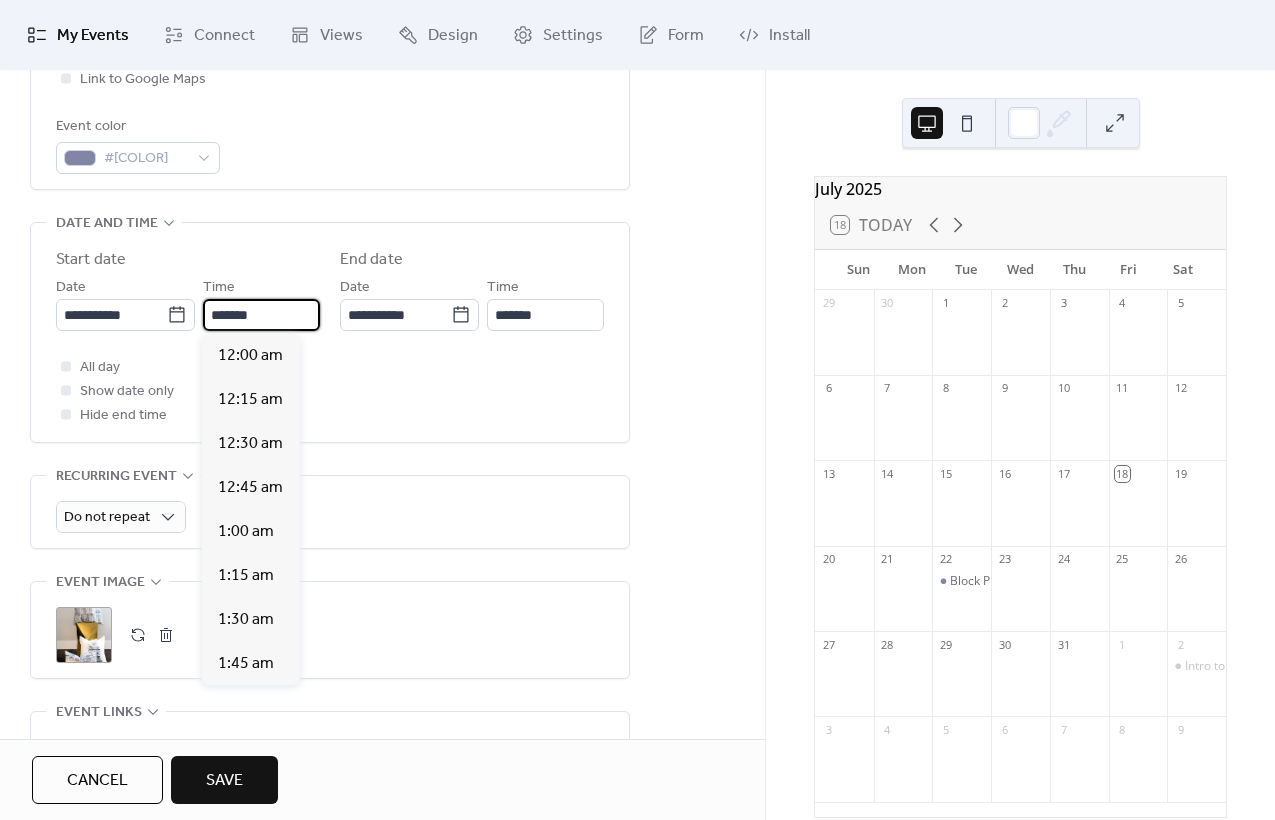 scroll, scrollTop: 2992, scrollLeft: 0, axis: vertical 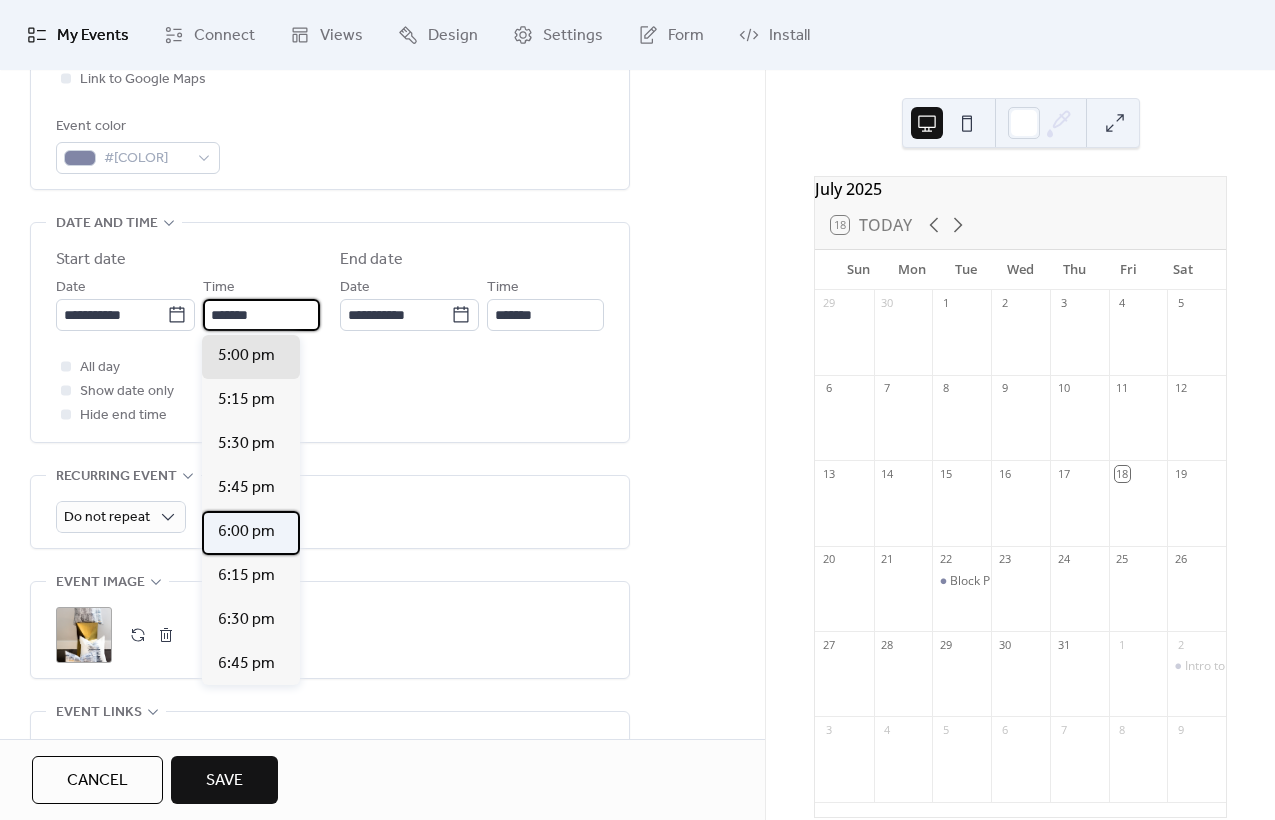 click on "6:00 pm" at bounding box center [246, 532] 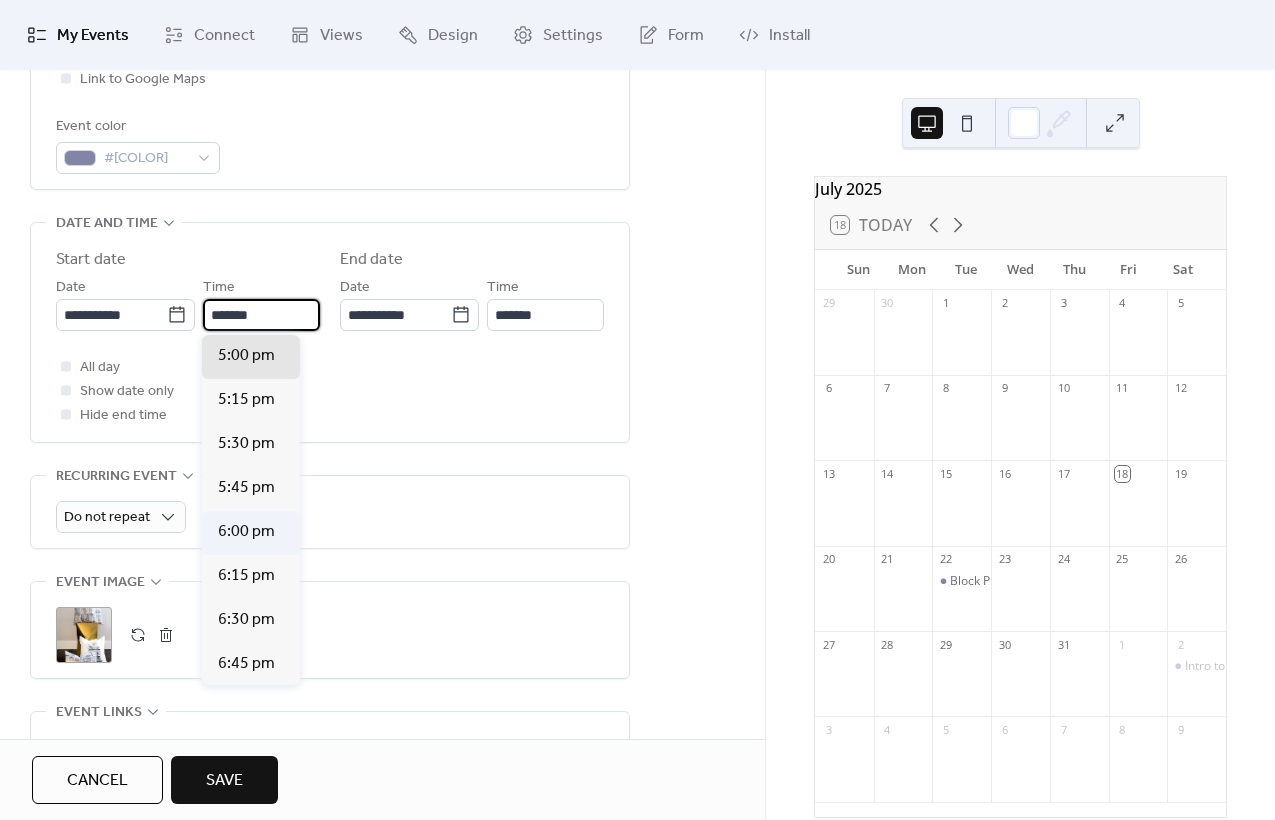 type on "*******" 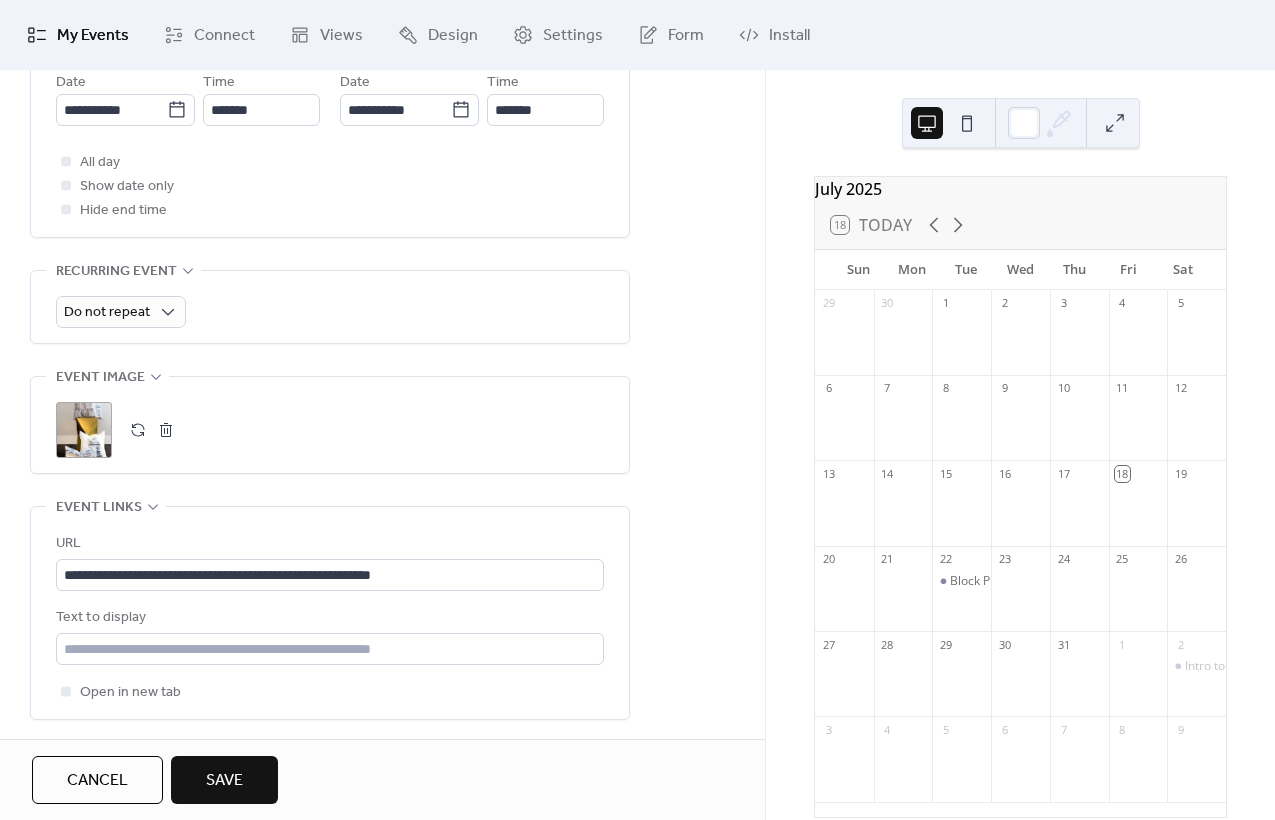 scroll, scrollTop: 886, scrollLeft: 0, axis: vertical 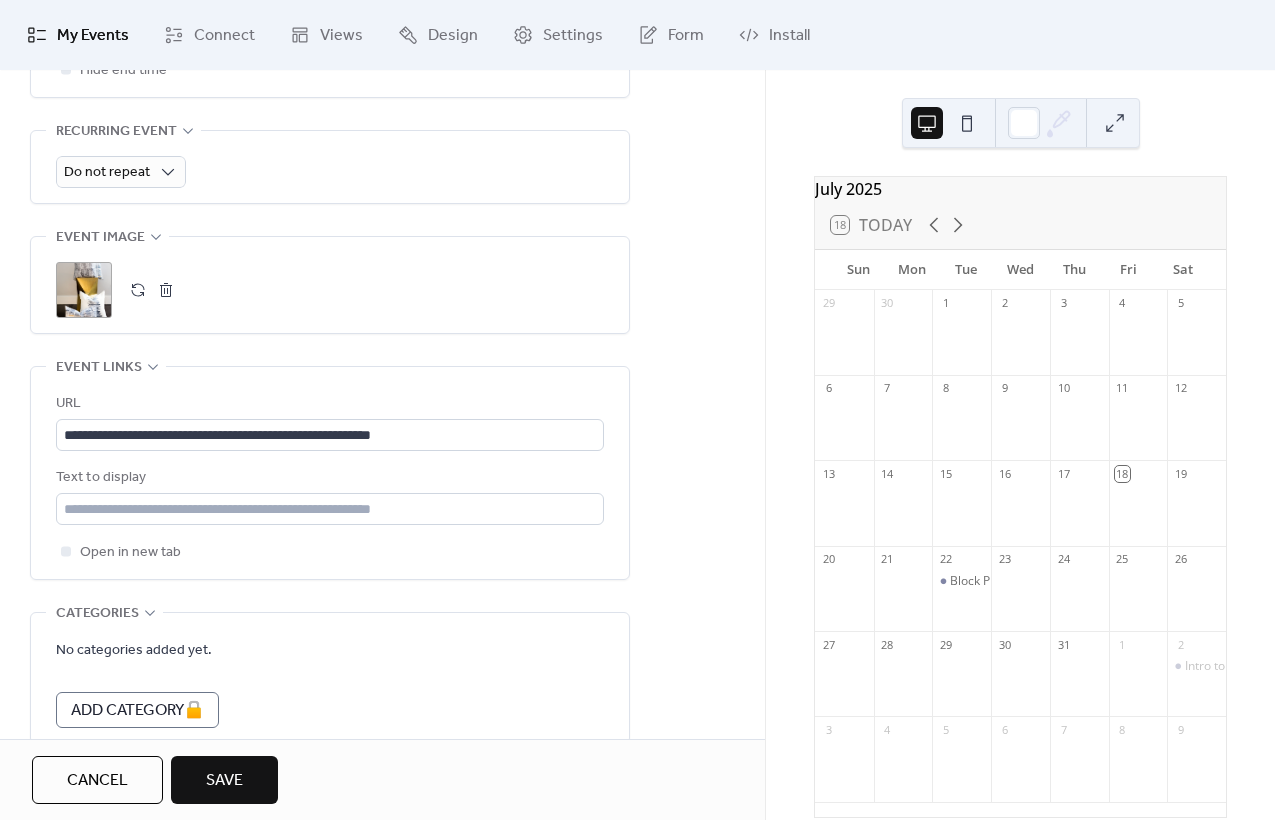 click on "Save" at bounding box center (224, 780) 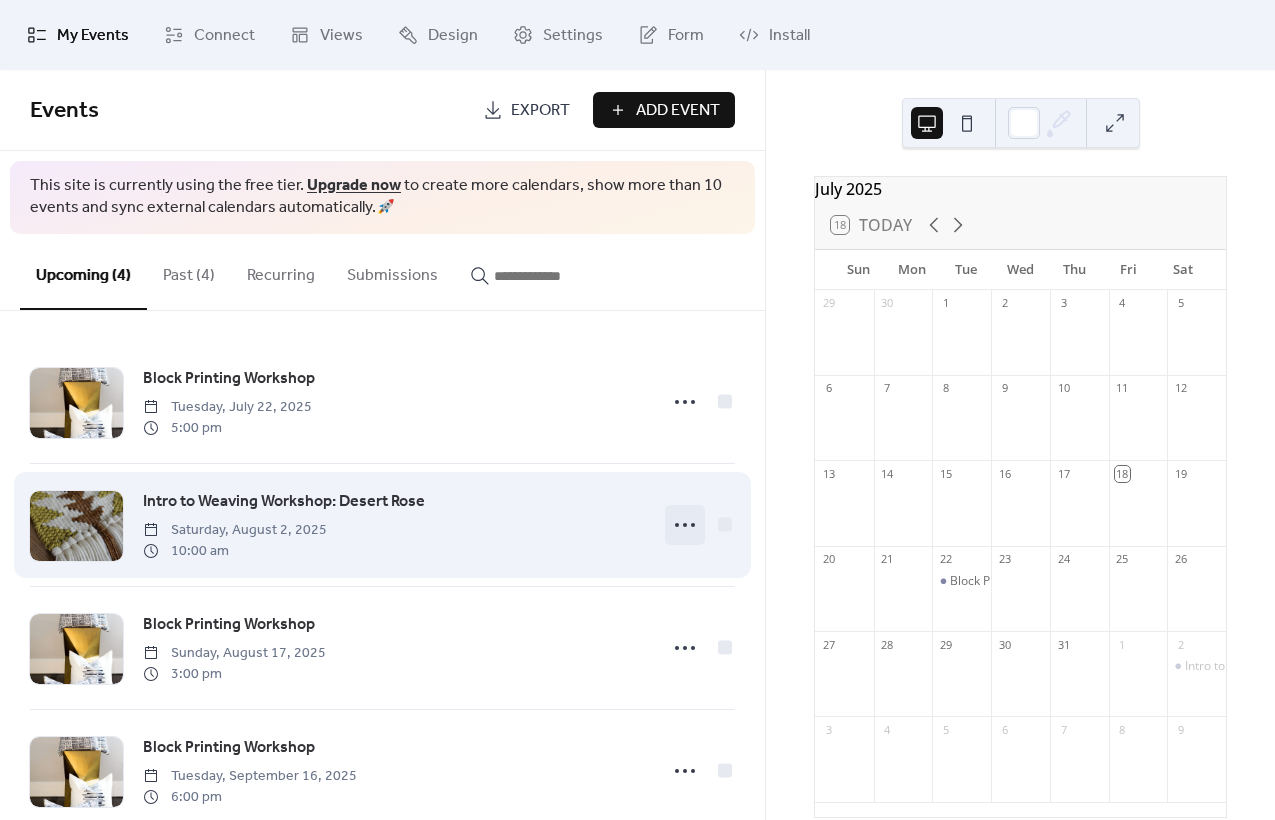 click 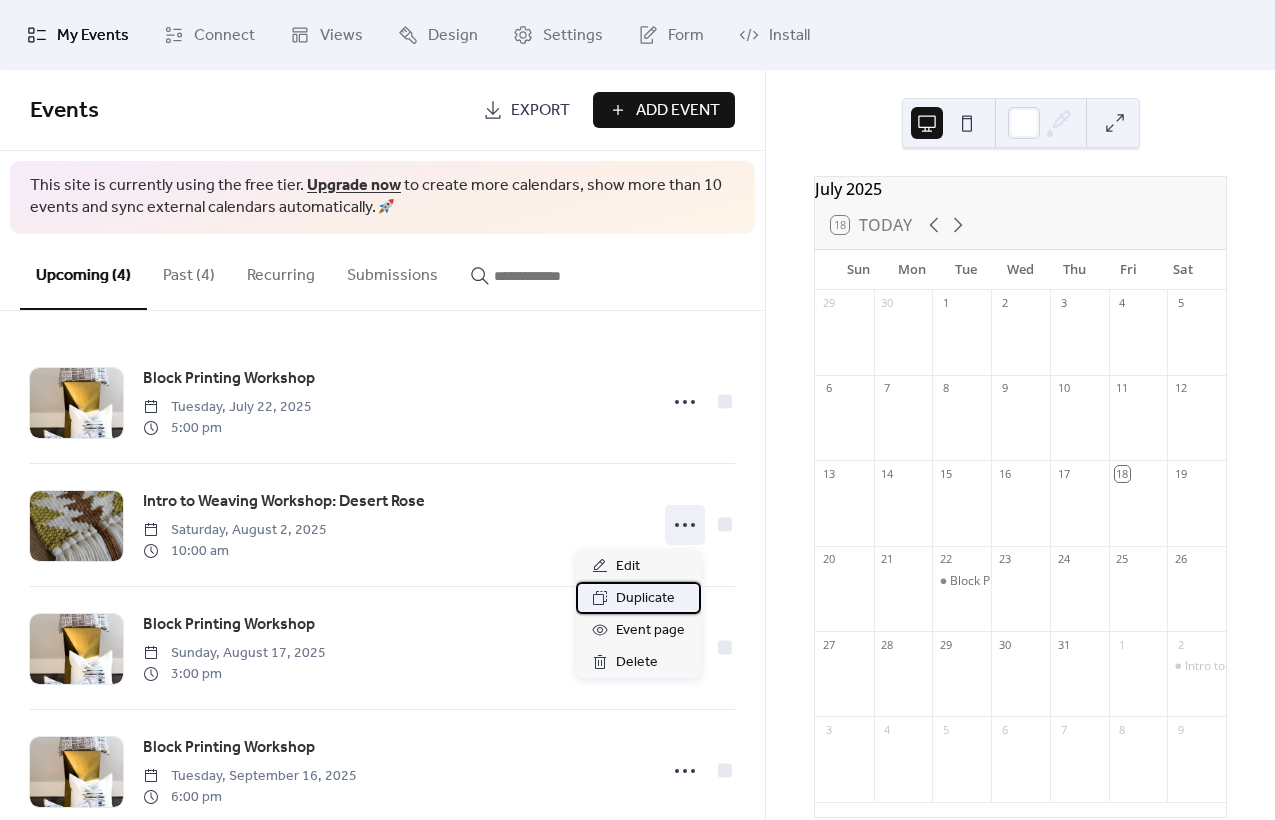 click on "Duplicate" at bounding box center [645, 599] 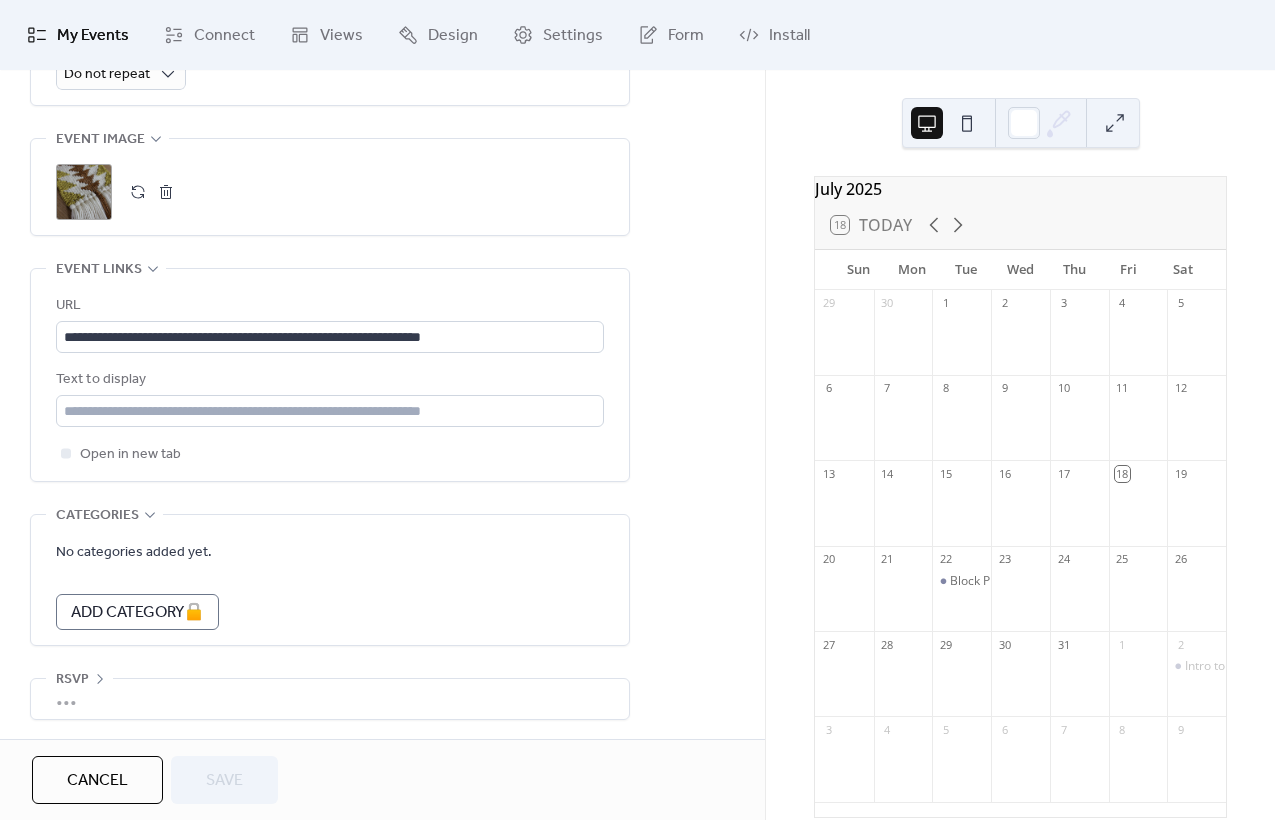 scroll, scrollTop: 989, scrollLeft: 0, axis: vertical 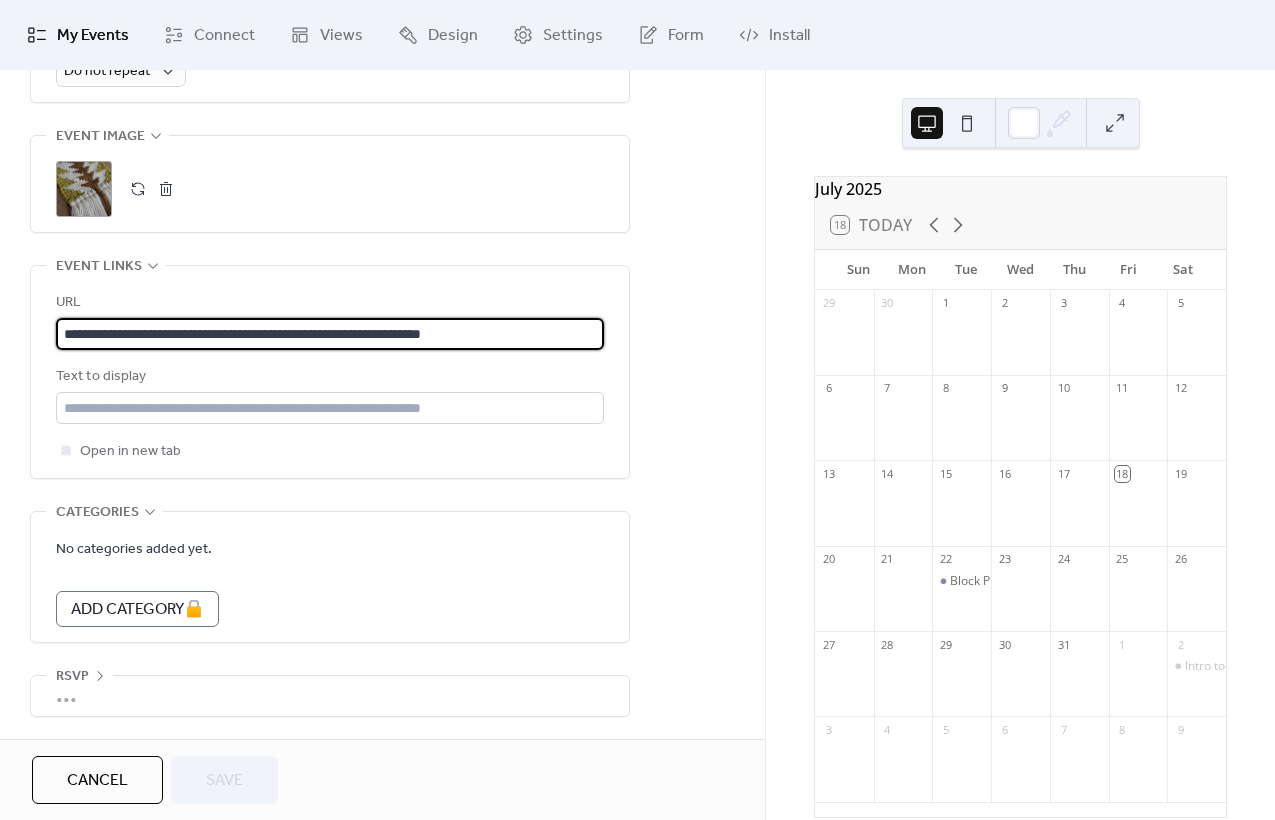 drag, startPoint x: 546, startPoint y: 337, endPoint x: 257, endPoint y: 252, distance: 301.24075 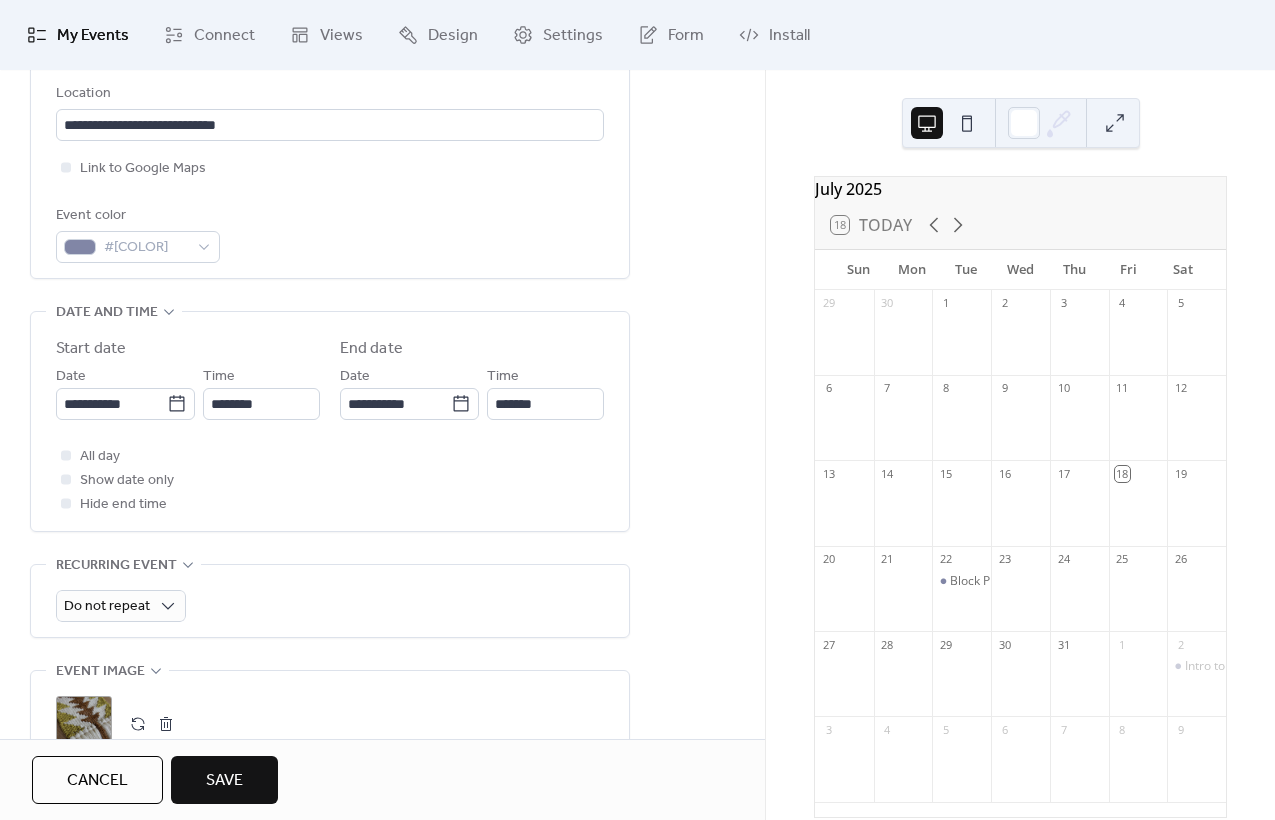 scroll, scrollTop: 448, scrollLeft: 0, axis: vertical 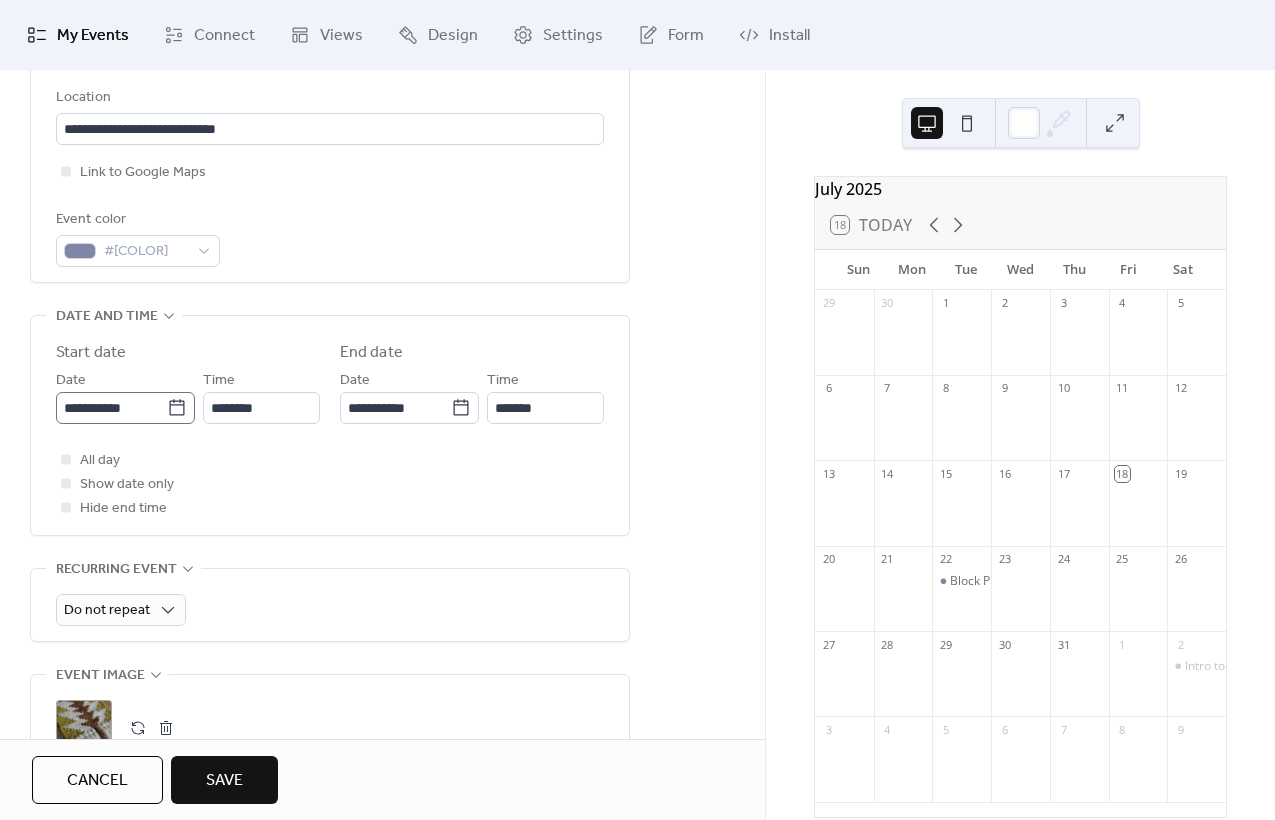 type on "**********" 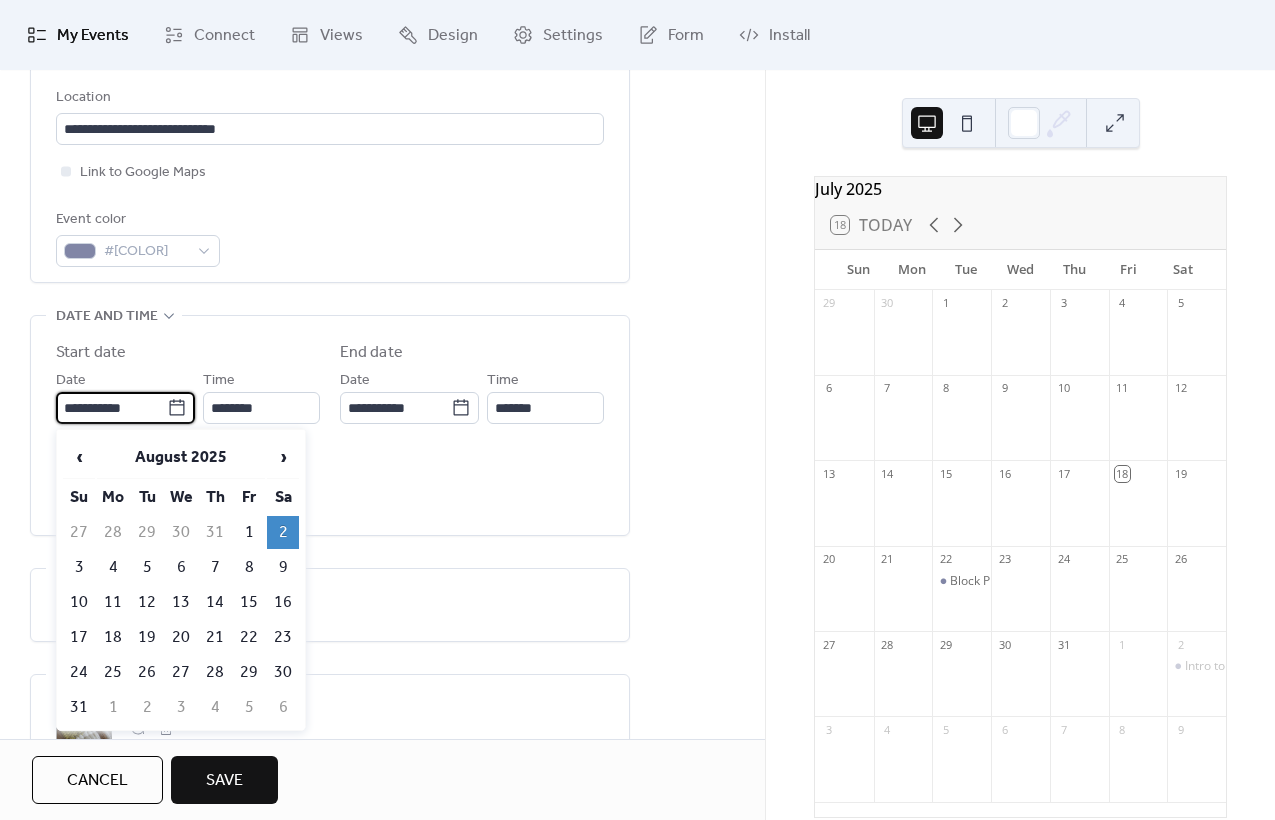 click on "**********" at bounding box center [111, 408] 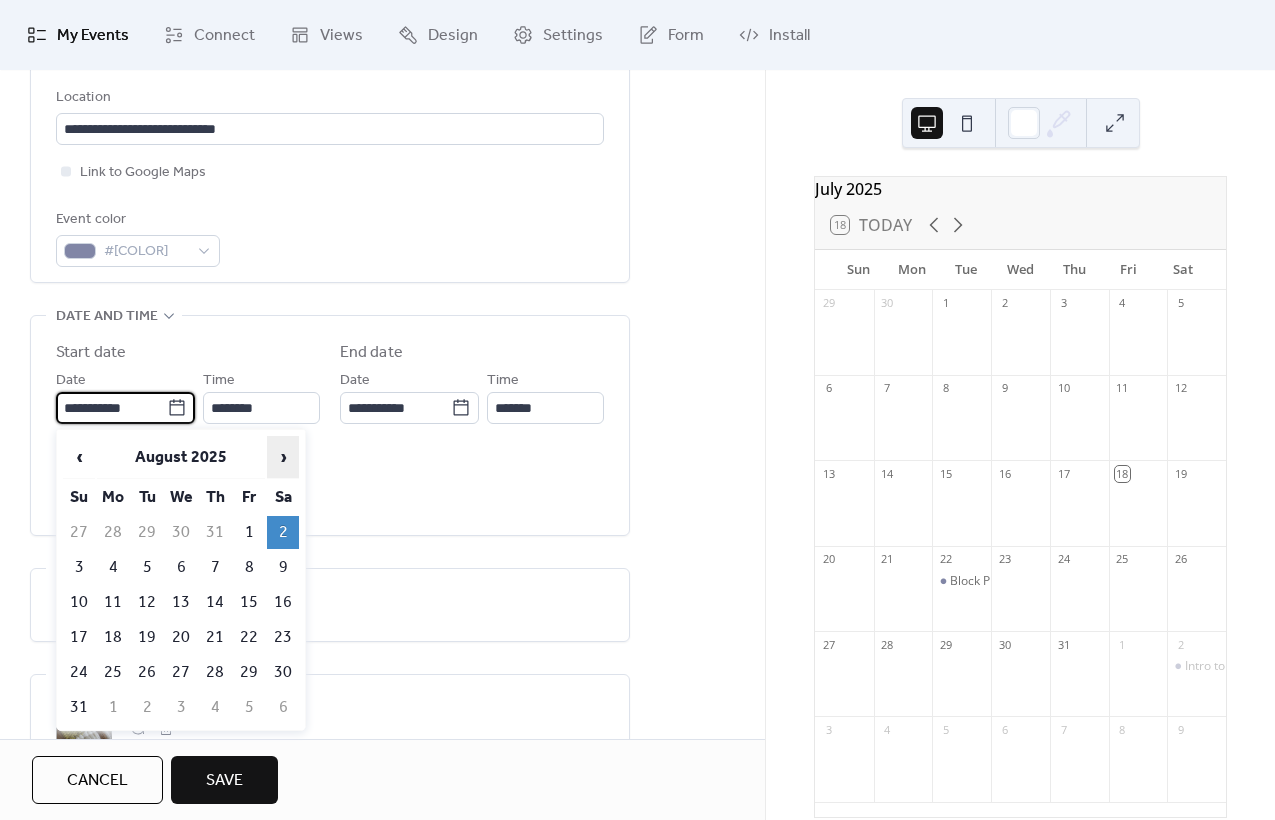 click on "›" at bounding box center [283, 457] 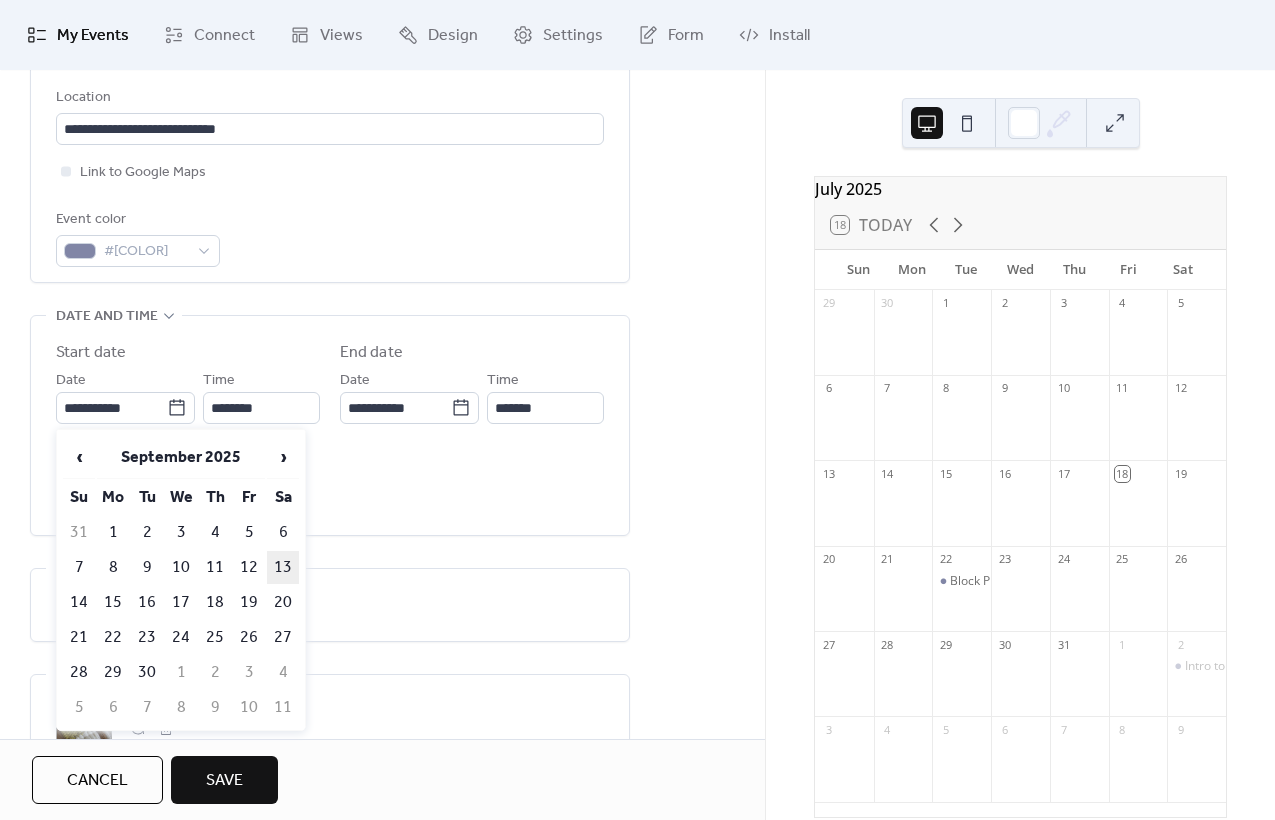 click on "13" at bounding box center (283, 567) 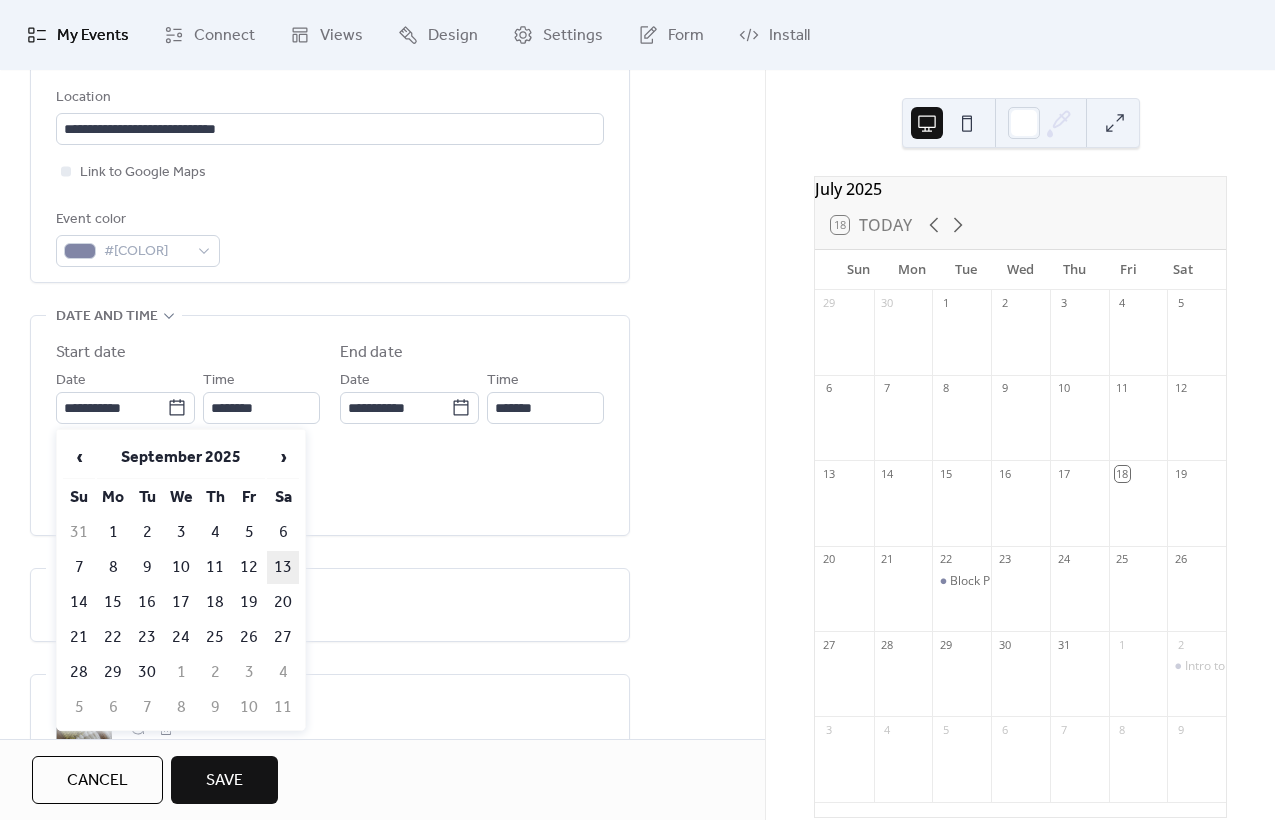 type on "**********" 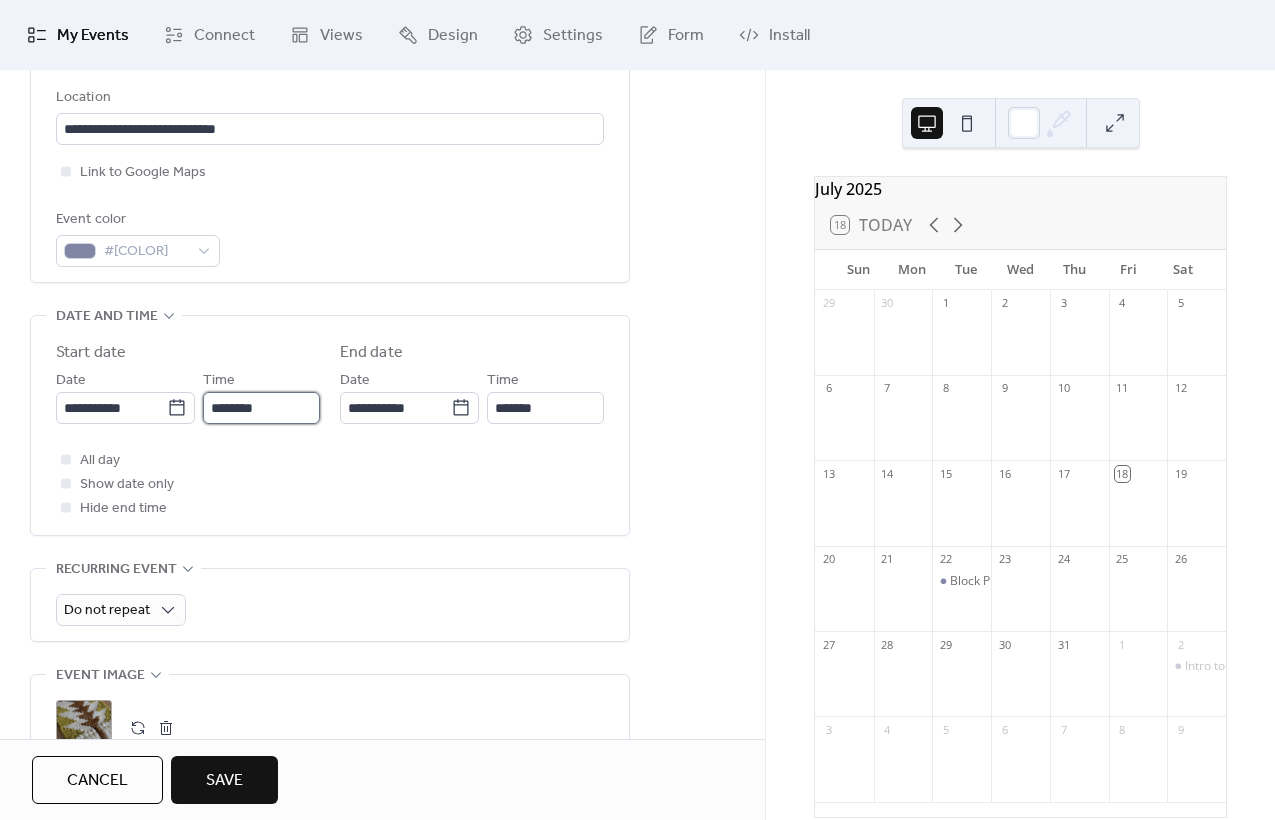 click on "********" at bounding box center [261, 408] 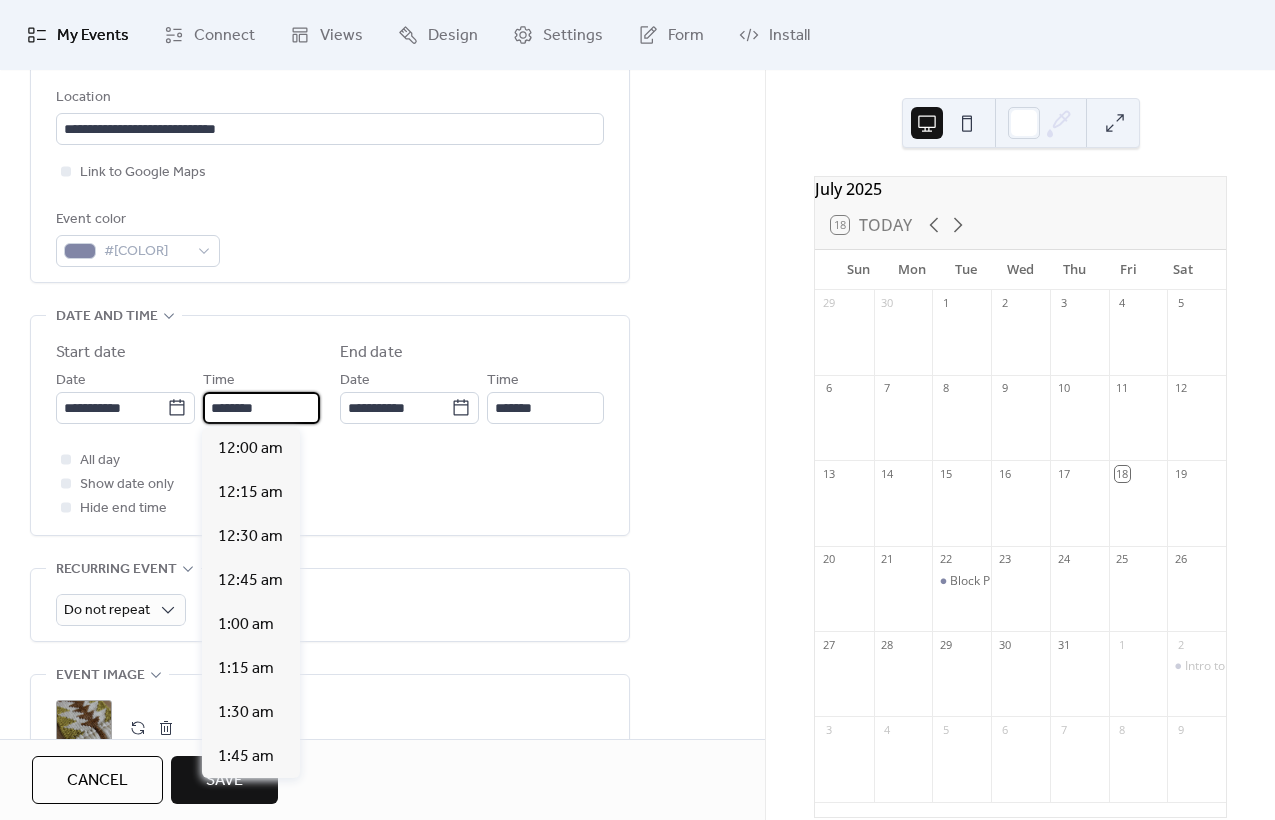 scroll, scrollTop: 1760, scrollLeft: 0, axis: vertical 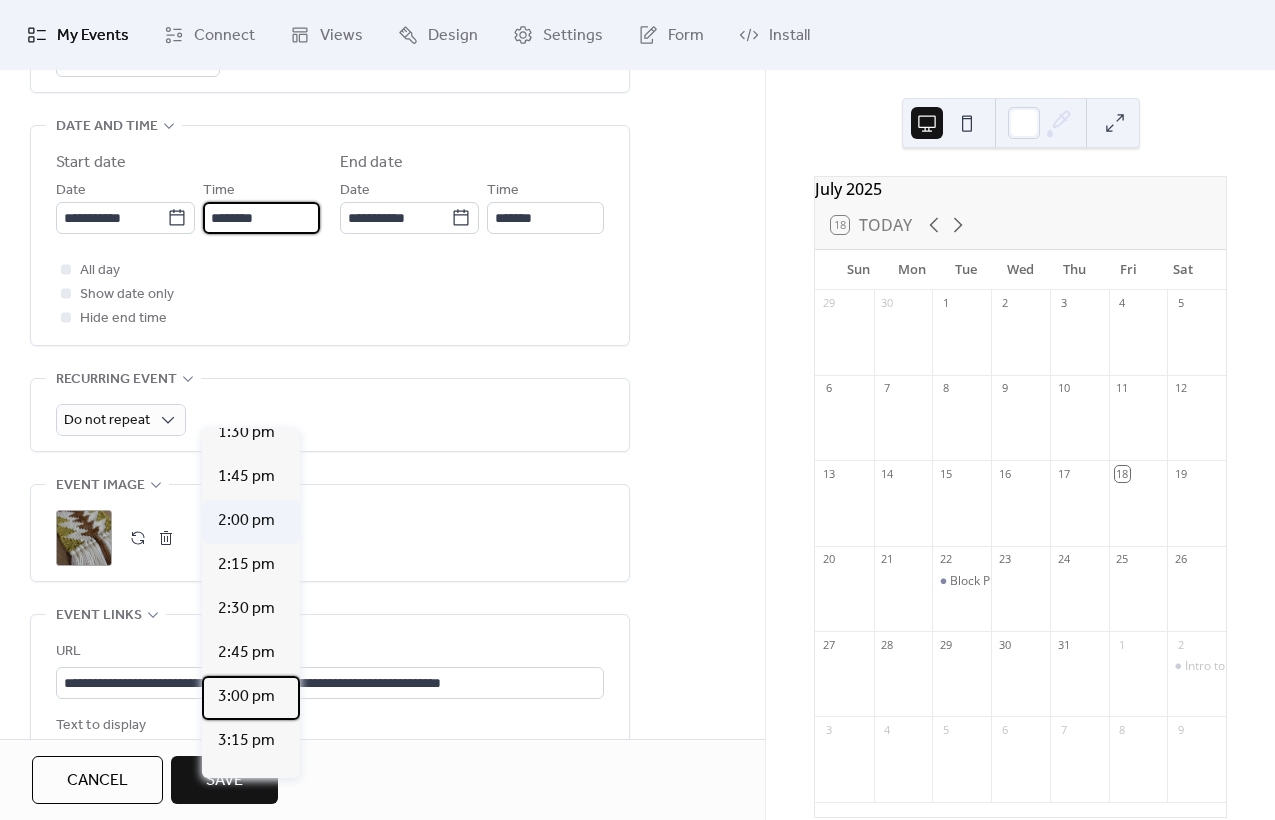 click on "3:00 pm" at bounding box center (246, 697) 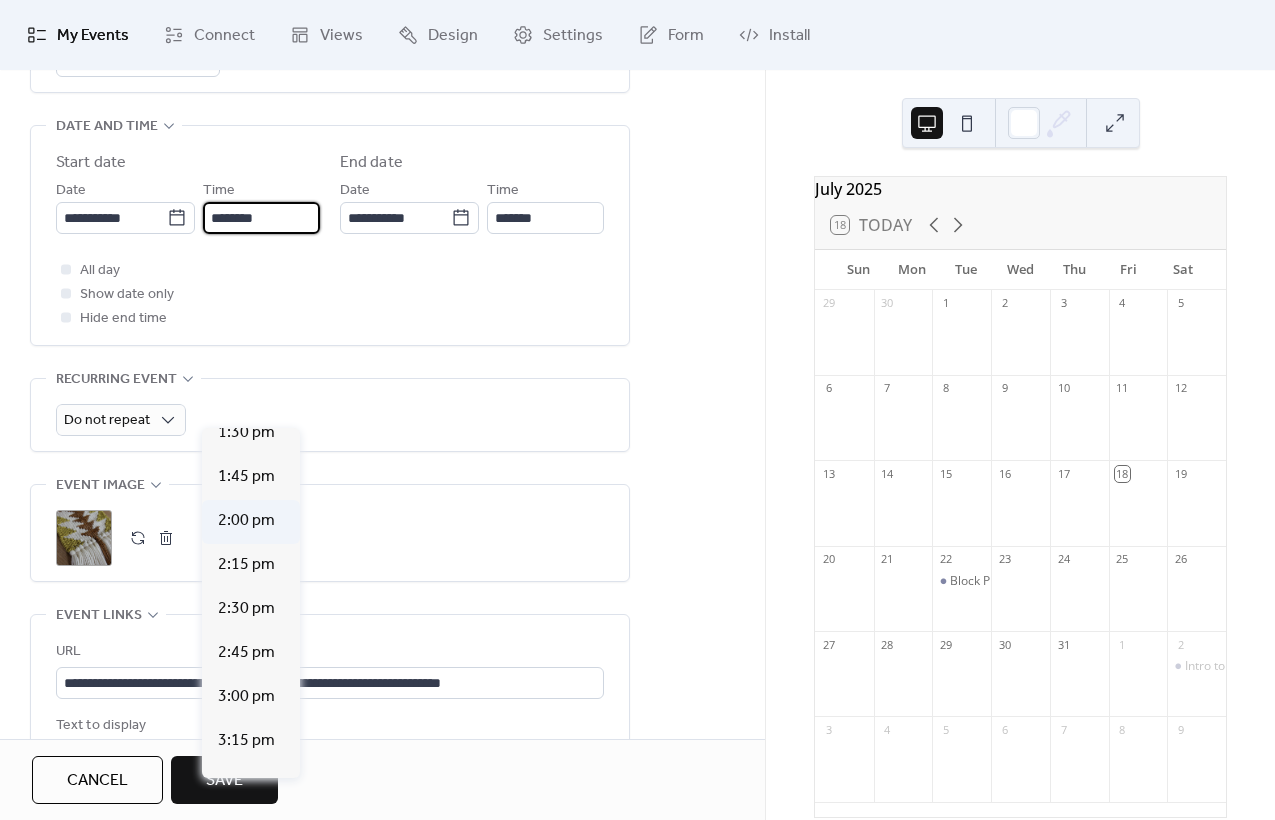 type on "*******" 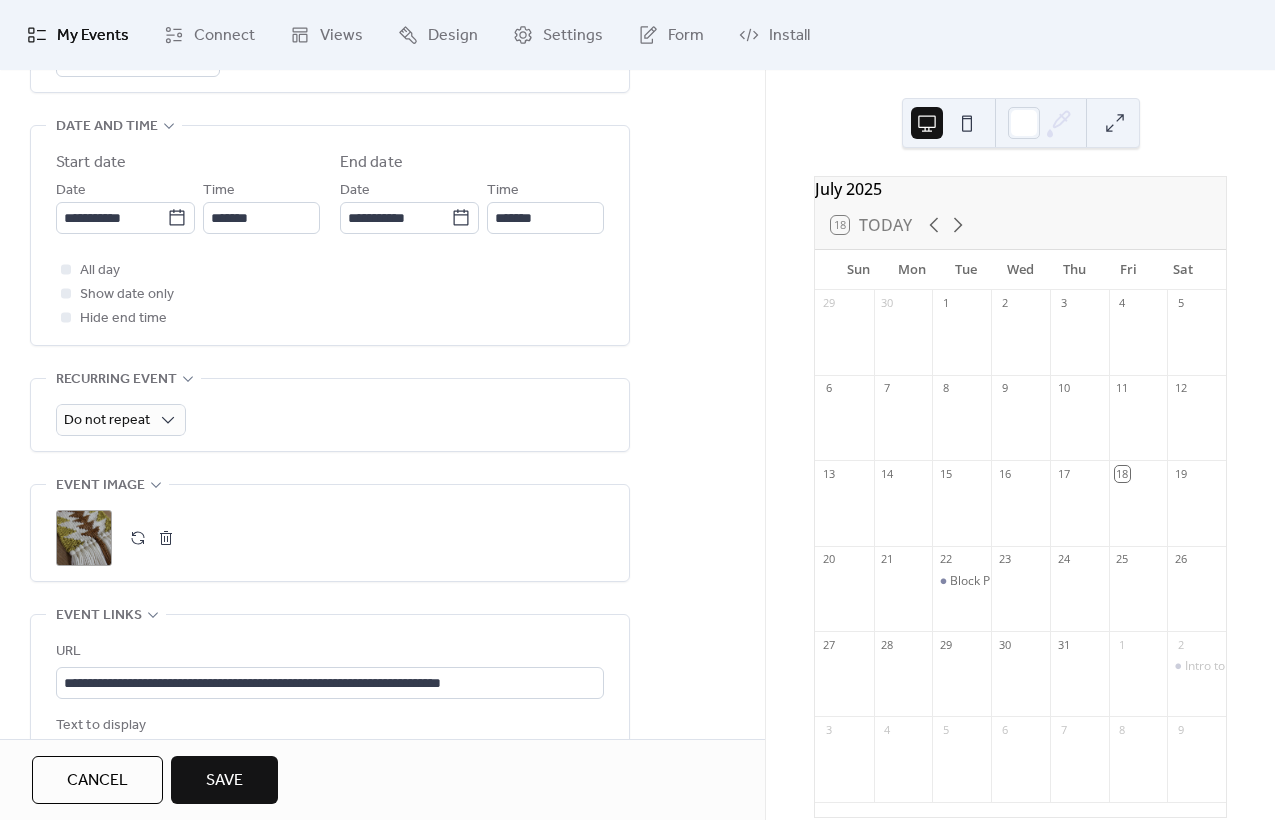 click on "Save" at bounding box center (224, 781) 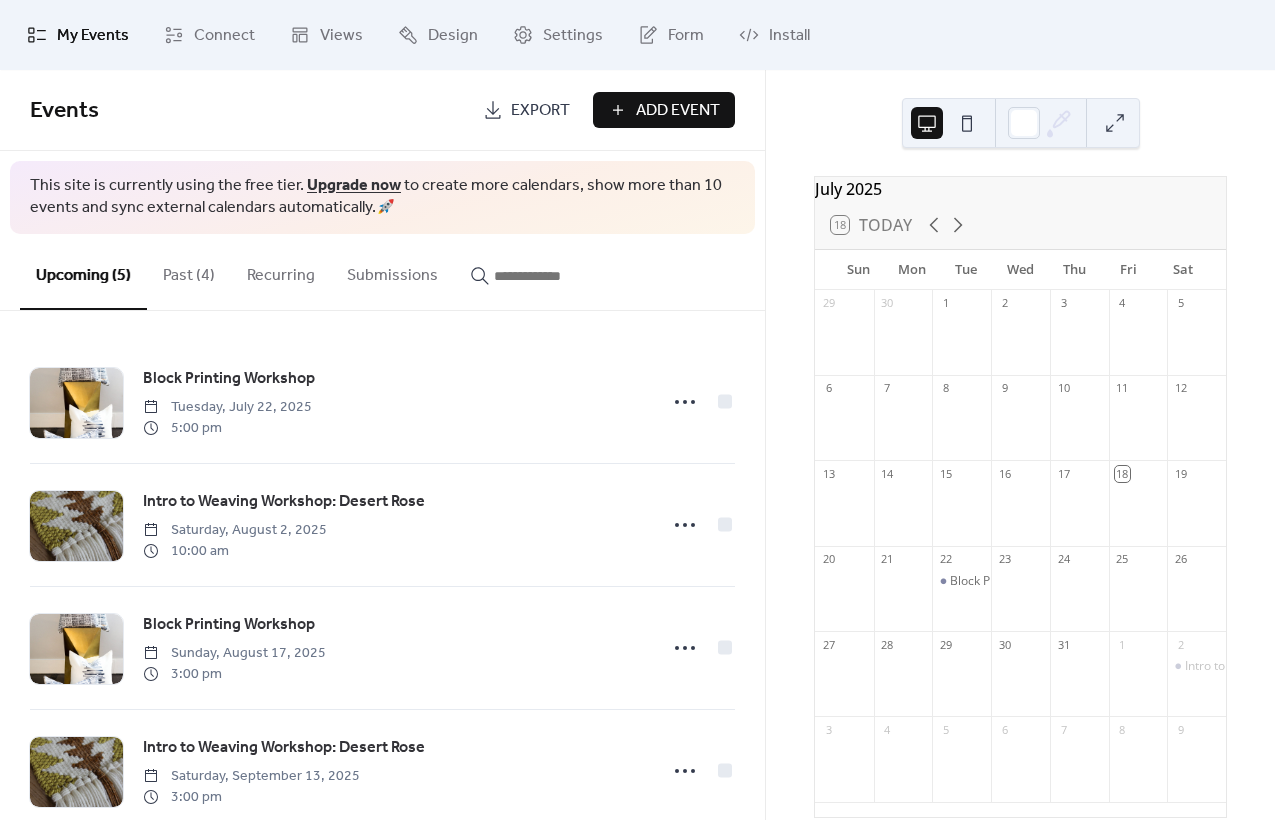 click on "Past (4)" at bounding box center [189, 271] 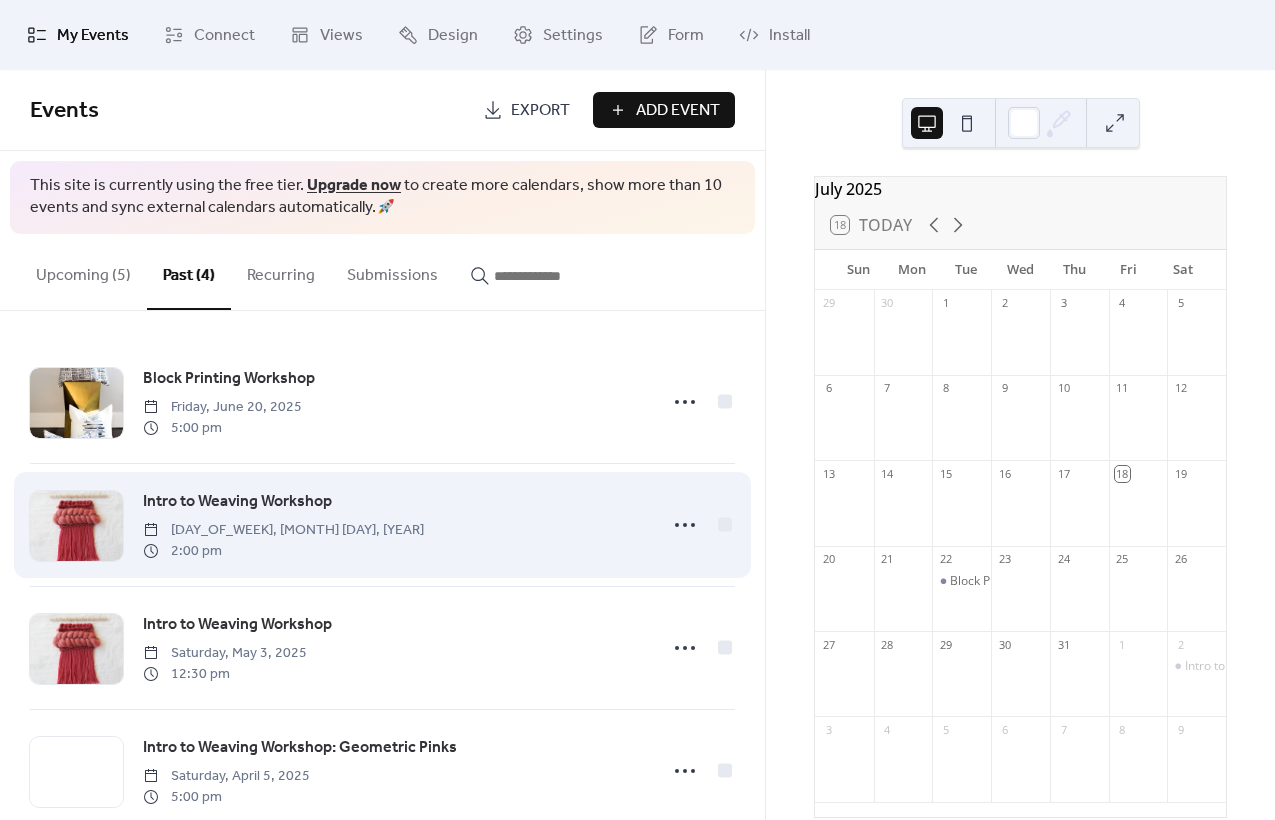 scroll, scrollTop: 44, scrollLeft: 0, axis: vertical 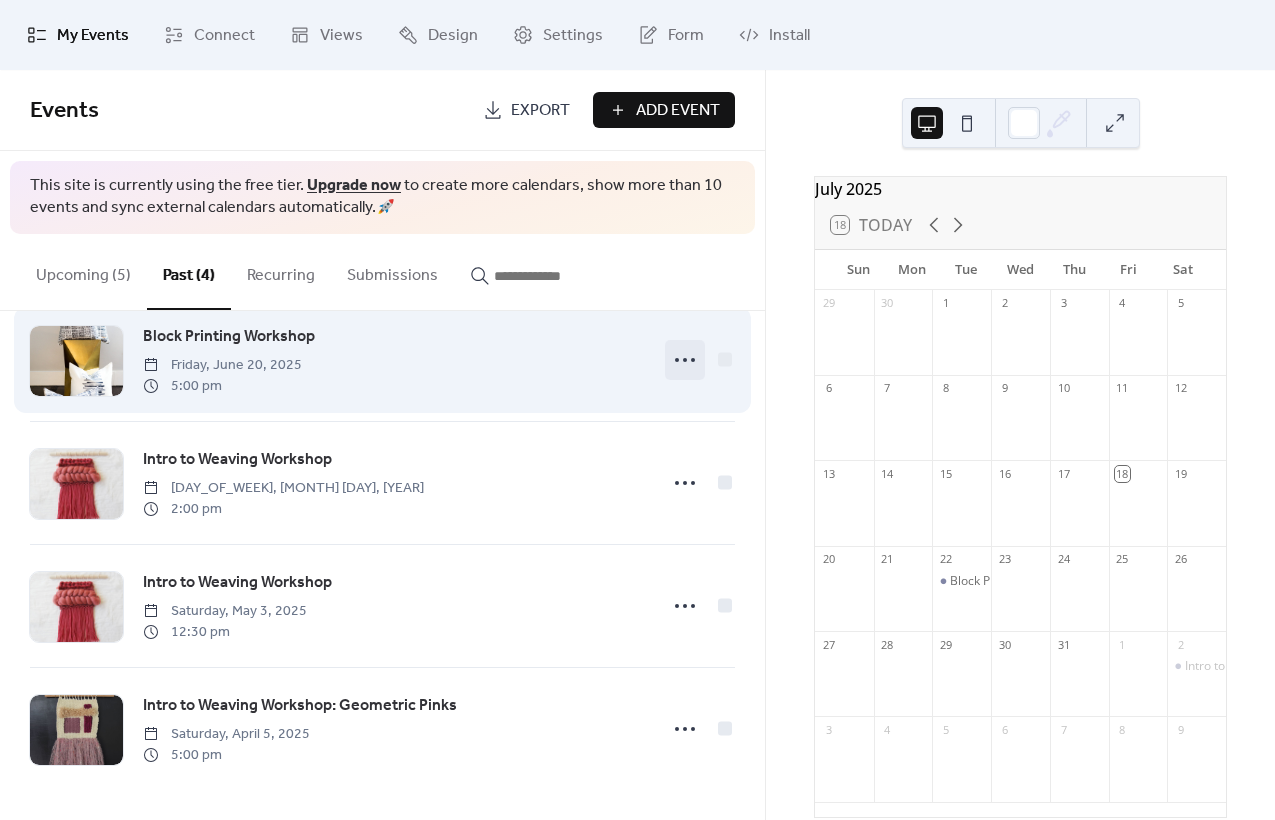 click 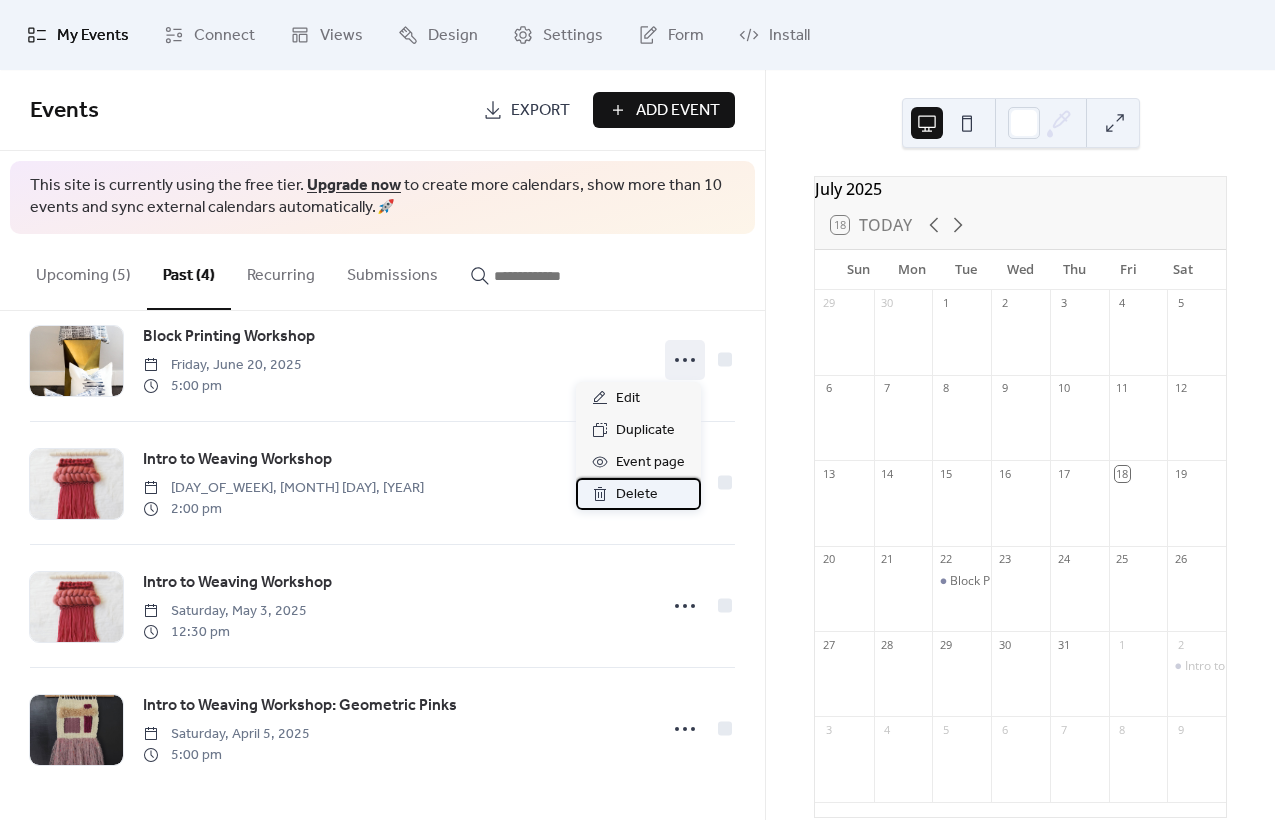 click on "Delete" at bounding box center [637, 495] 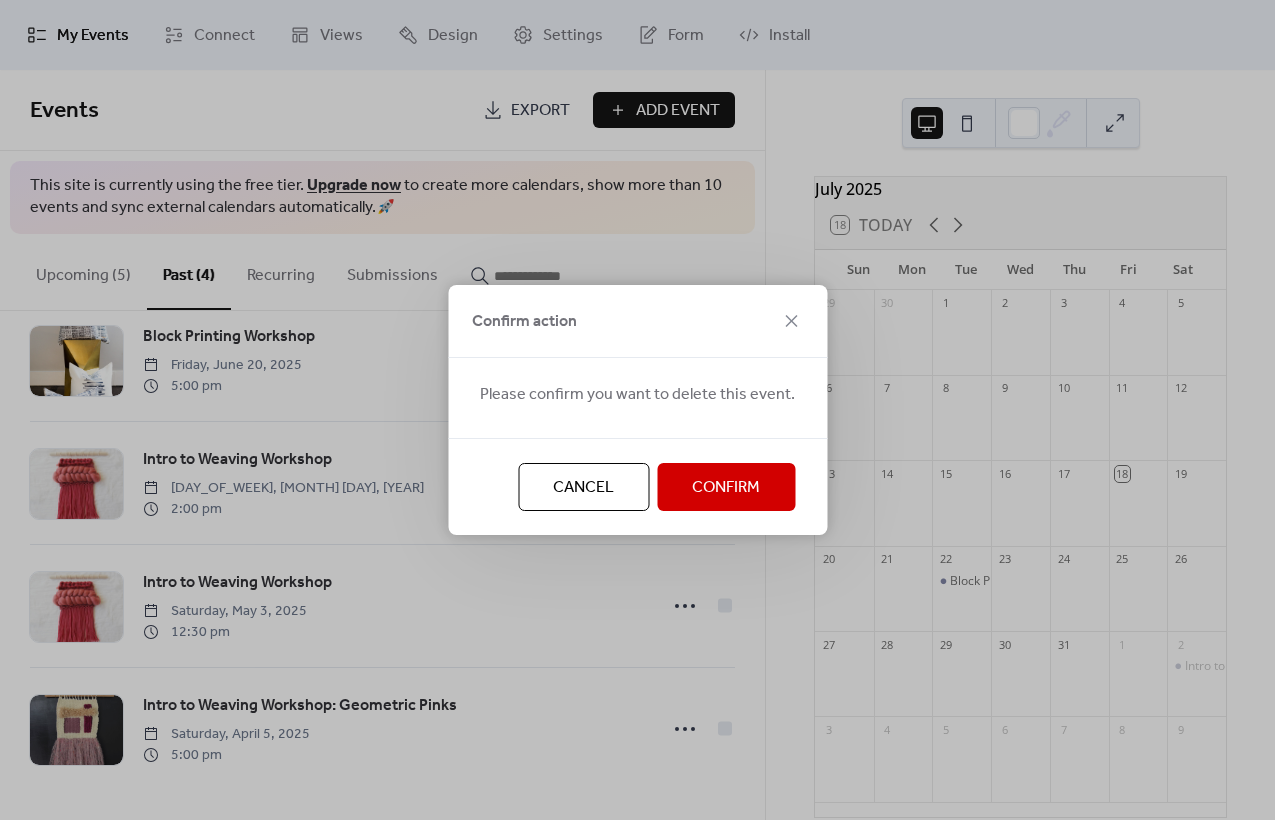 click on "Confirm" at bounding box center (726, 488) 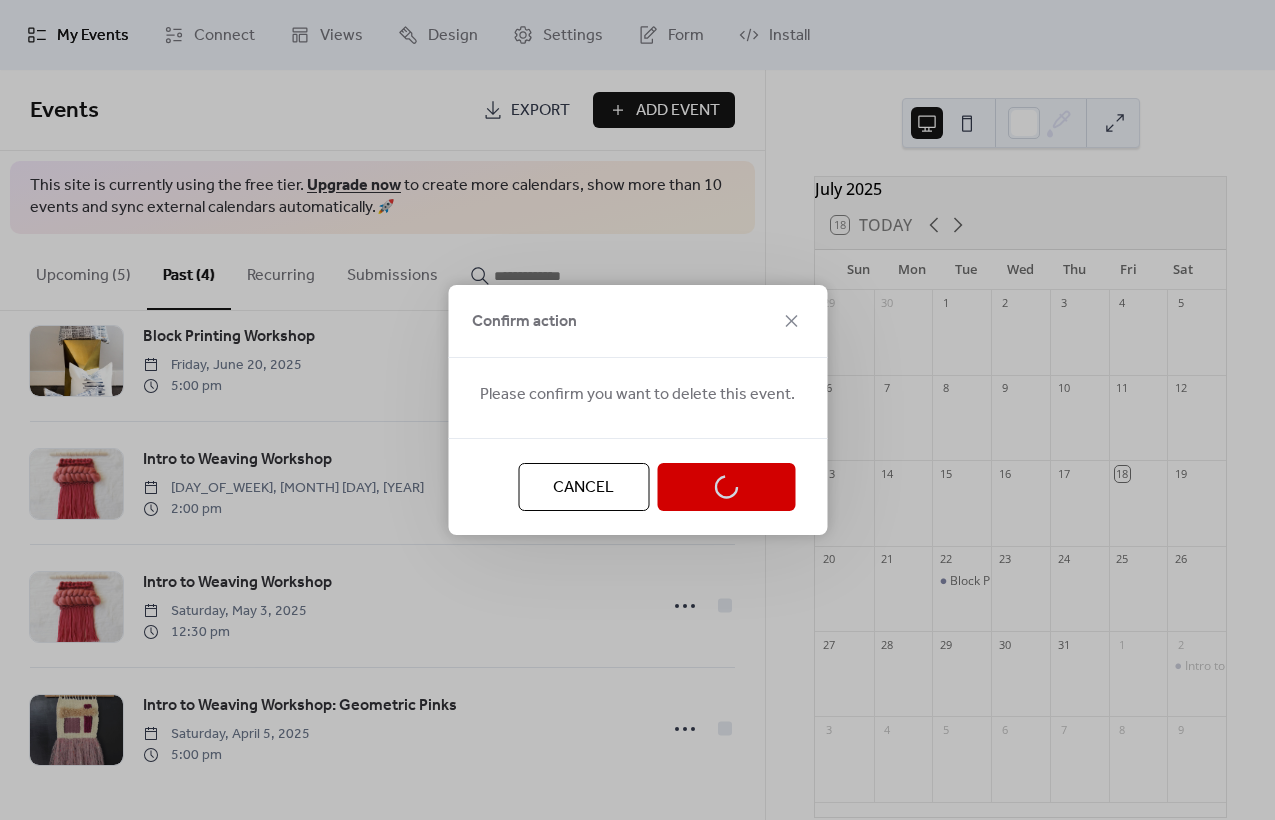 scroll, scrollTop: 0, scrollLeft: 0, axis: both 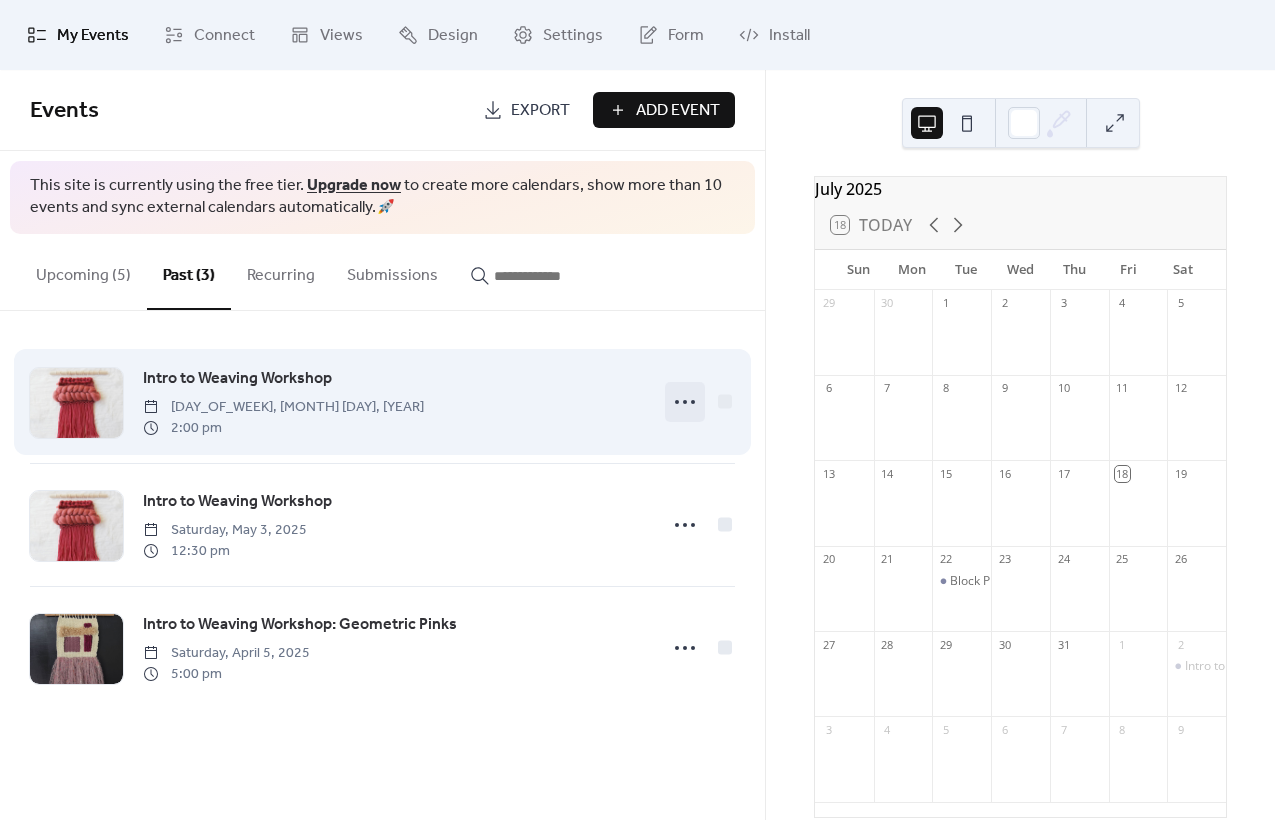 click 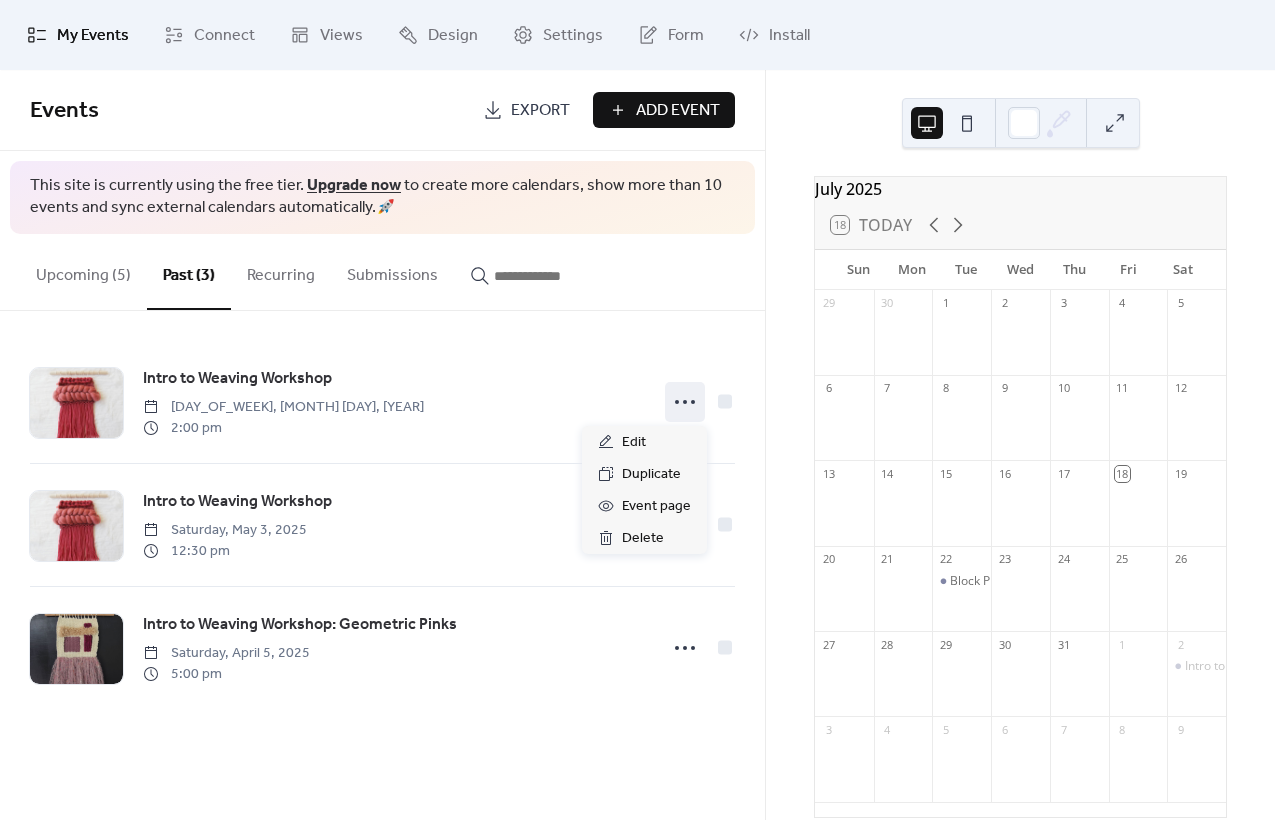 click on "Upcoming (5)" at bounding box center [83, 271] 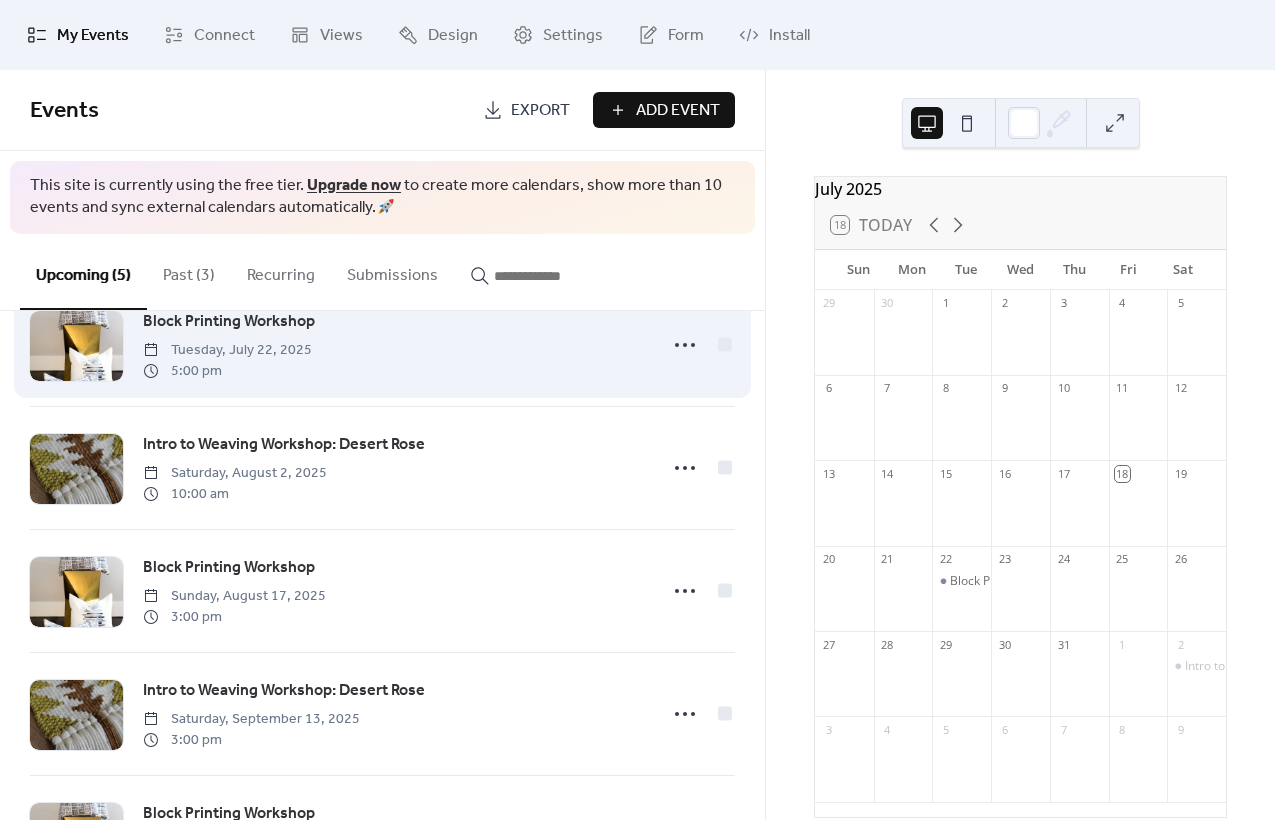 scroll, scrollTop: 0, scrollLeft: 0, axis: both 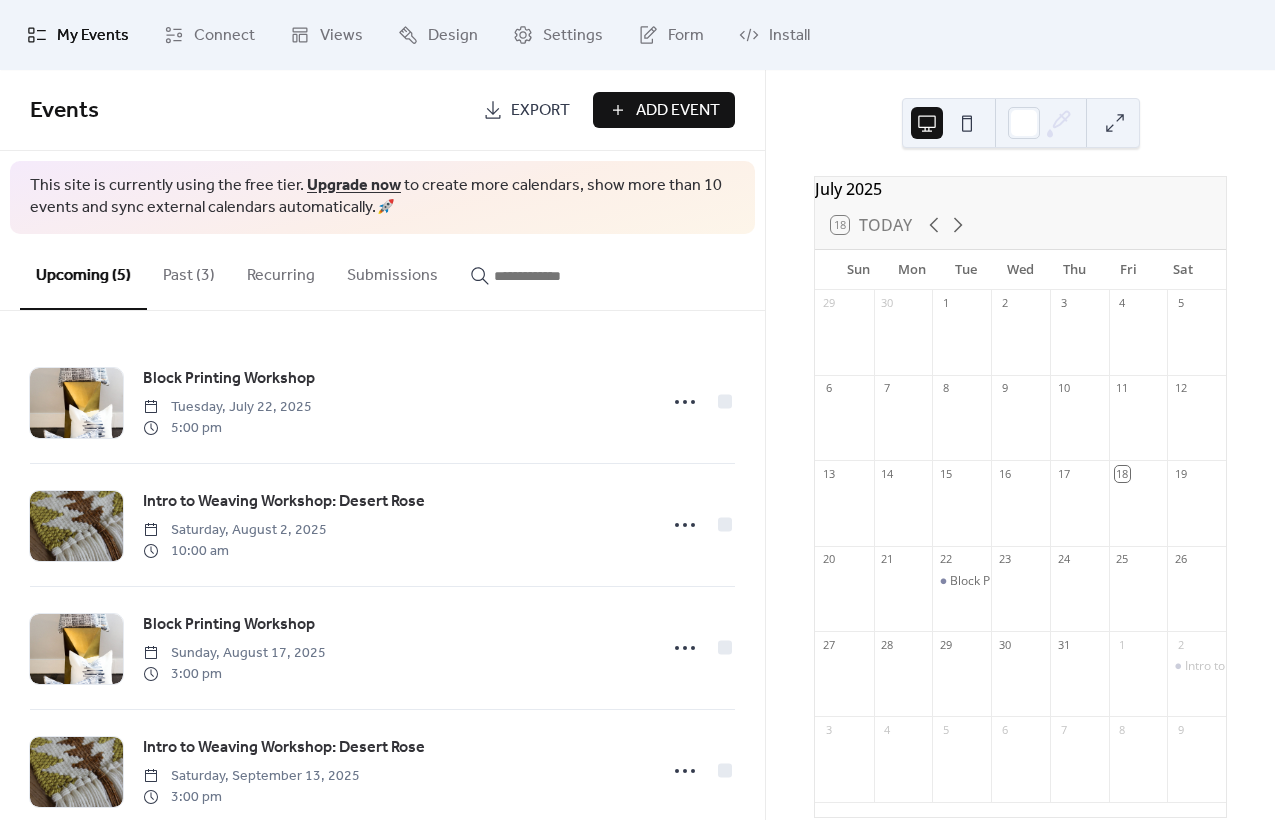 click on "Add Event" at bounding box center (678, 111) 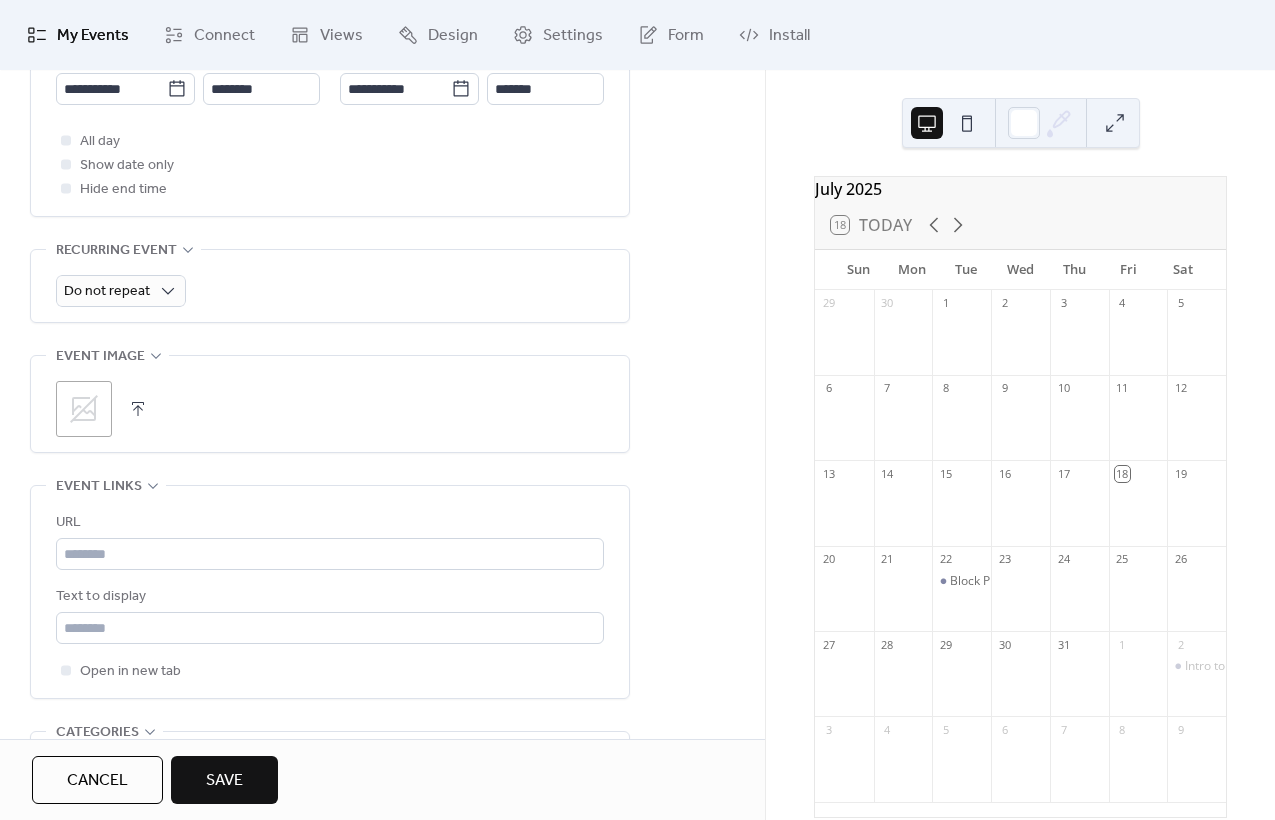 scroll, scrollTop: 800, scrollLeft: 0, axis: vertical 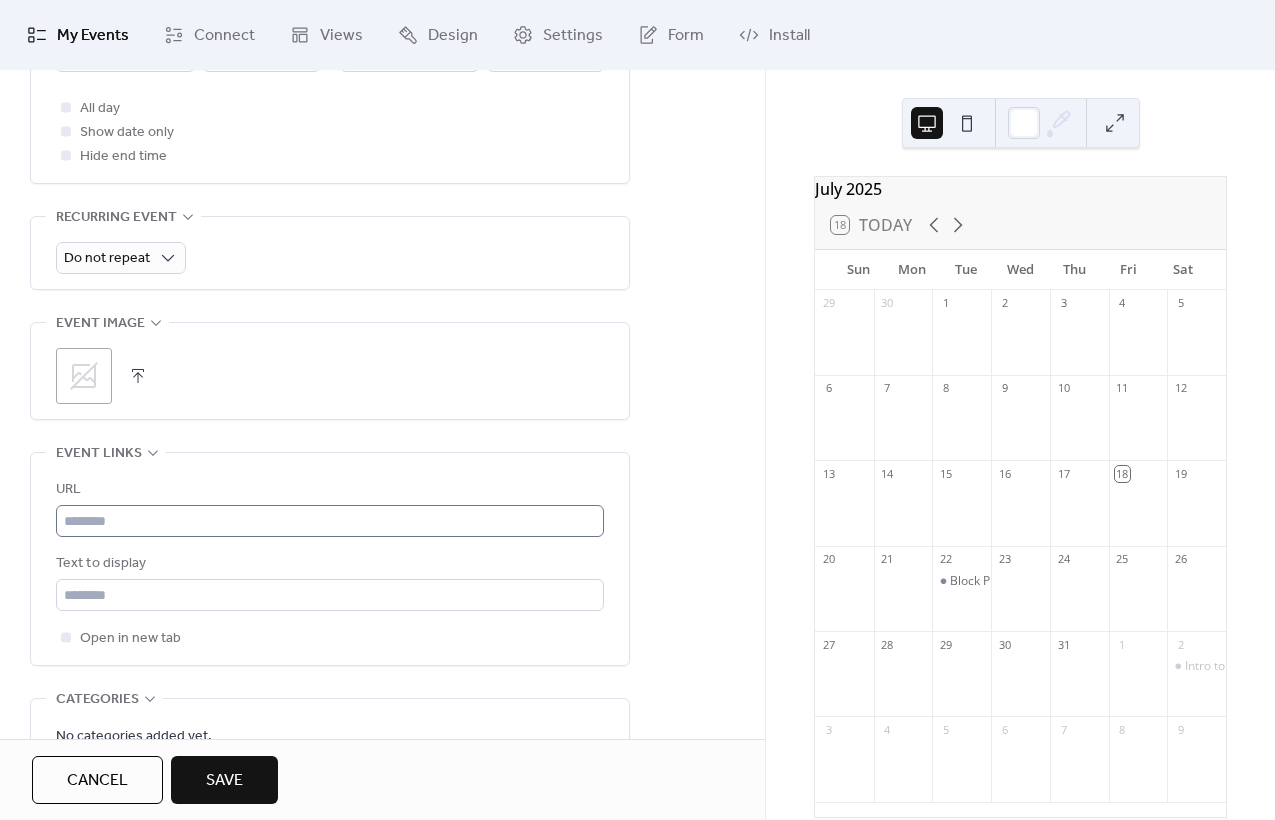 type on "**********" 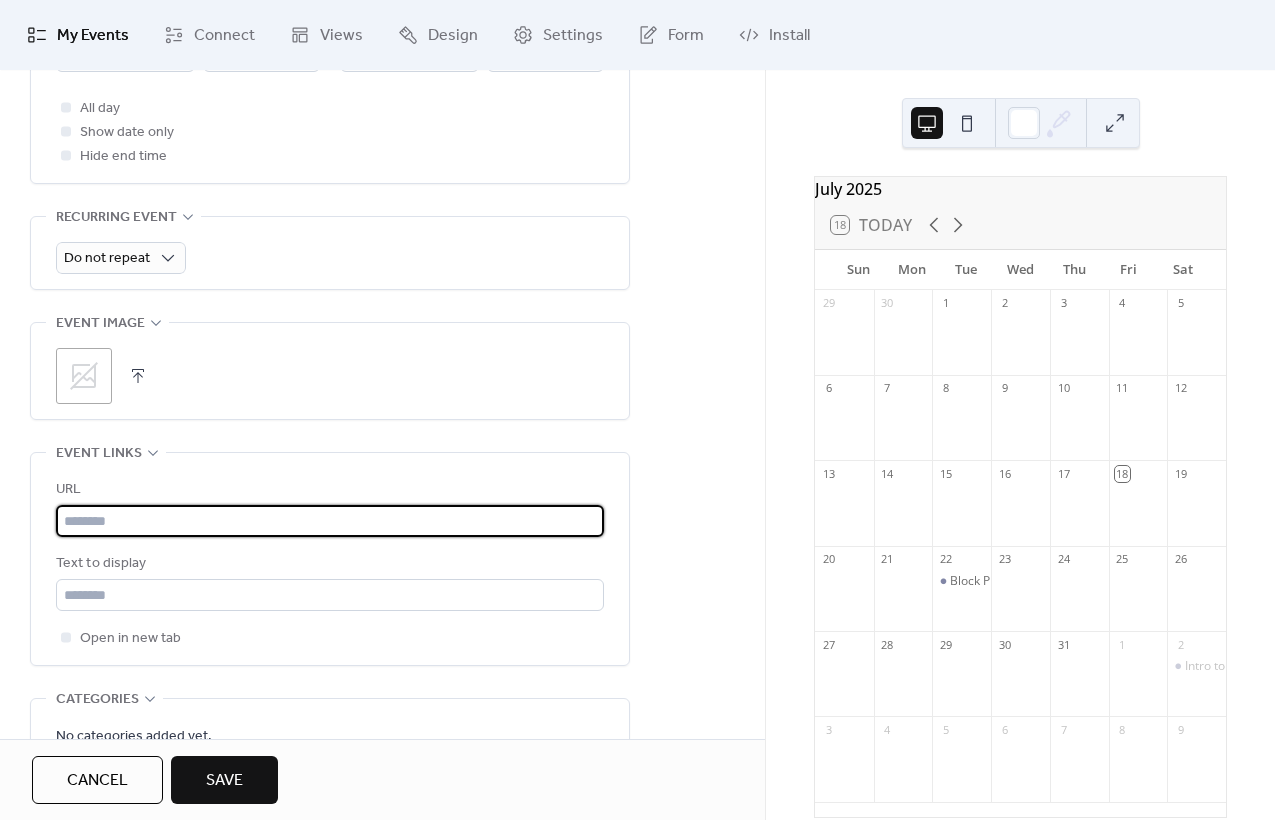 click at bounding box center (330, 521) 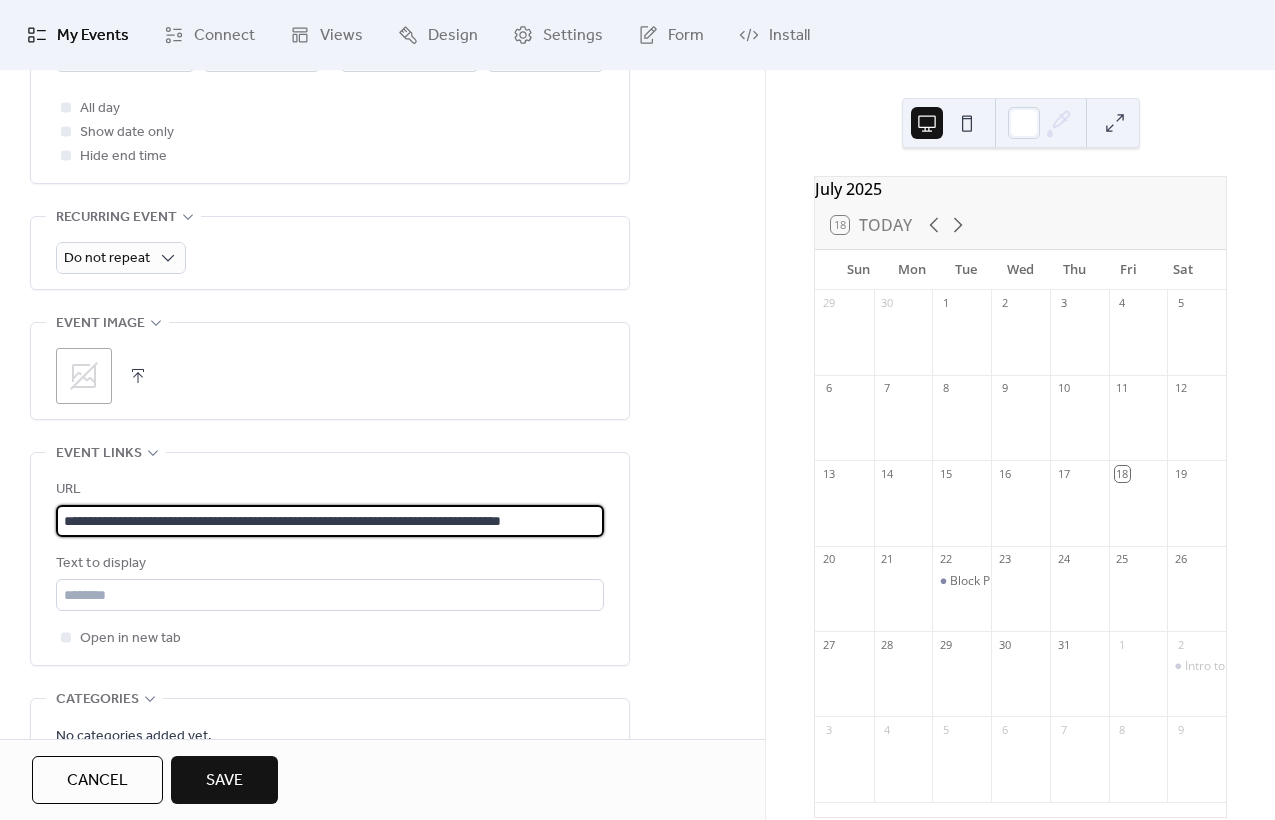 scroll, scrollTop: 0, scrollLeft: 47, axis: horizontal 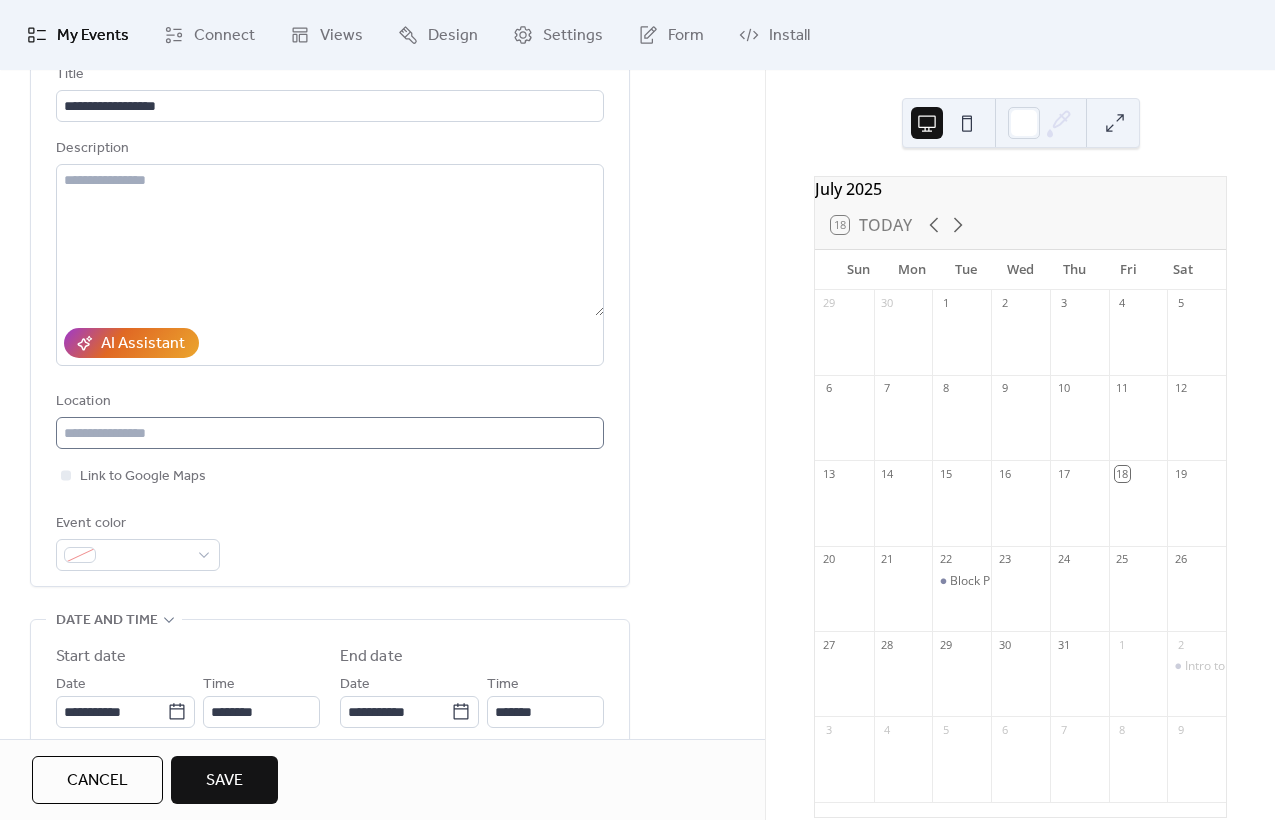 type on "**********" 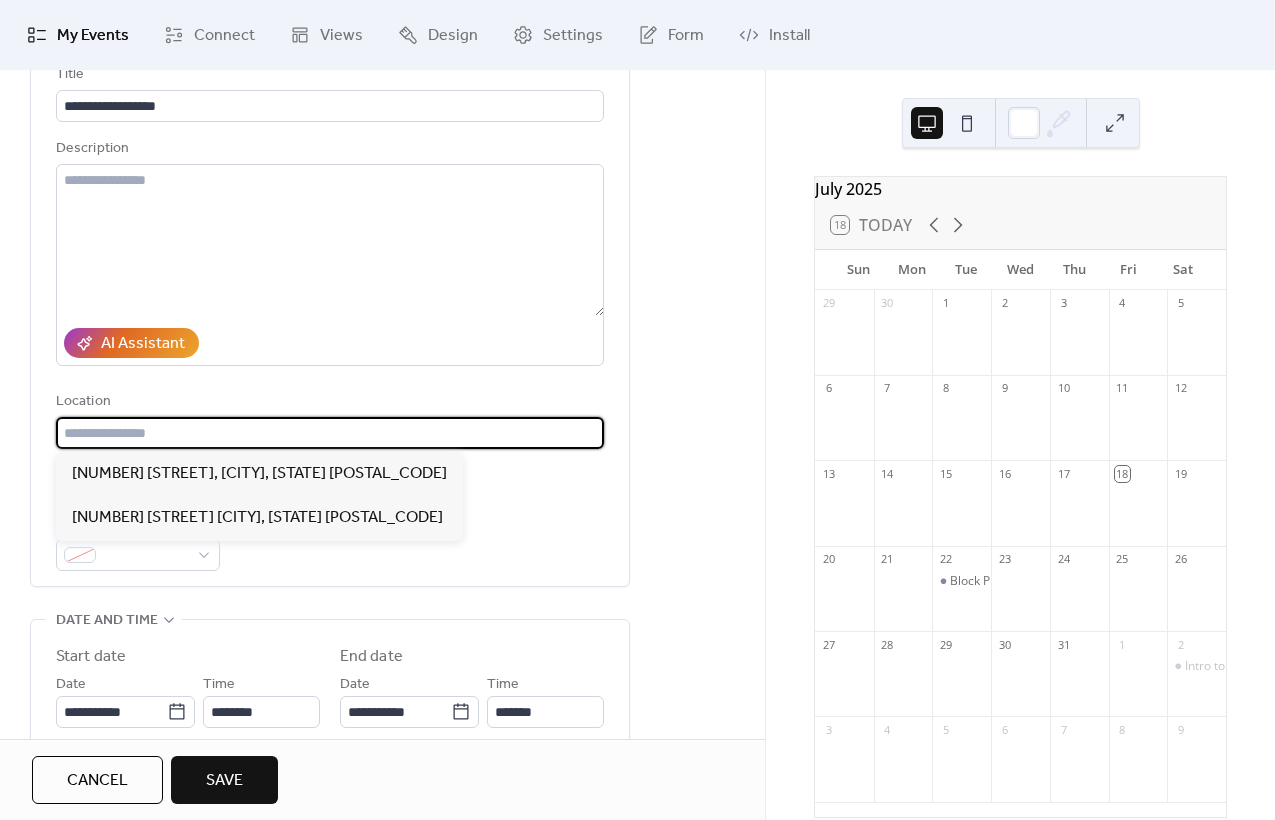 scroll, scrollTop: 0, scrollLeft: 0, axis: both 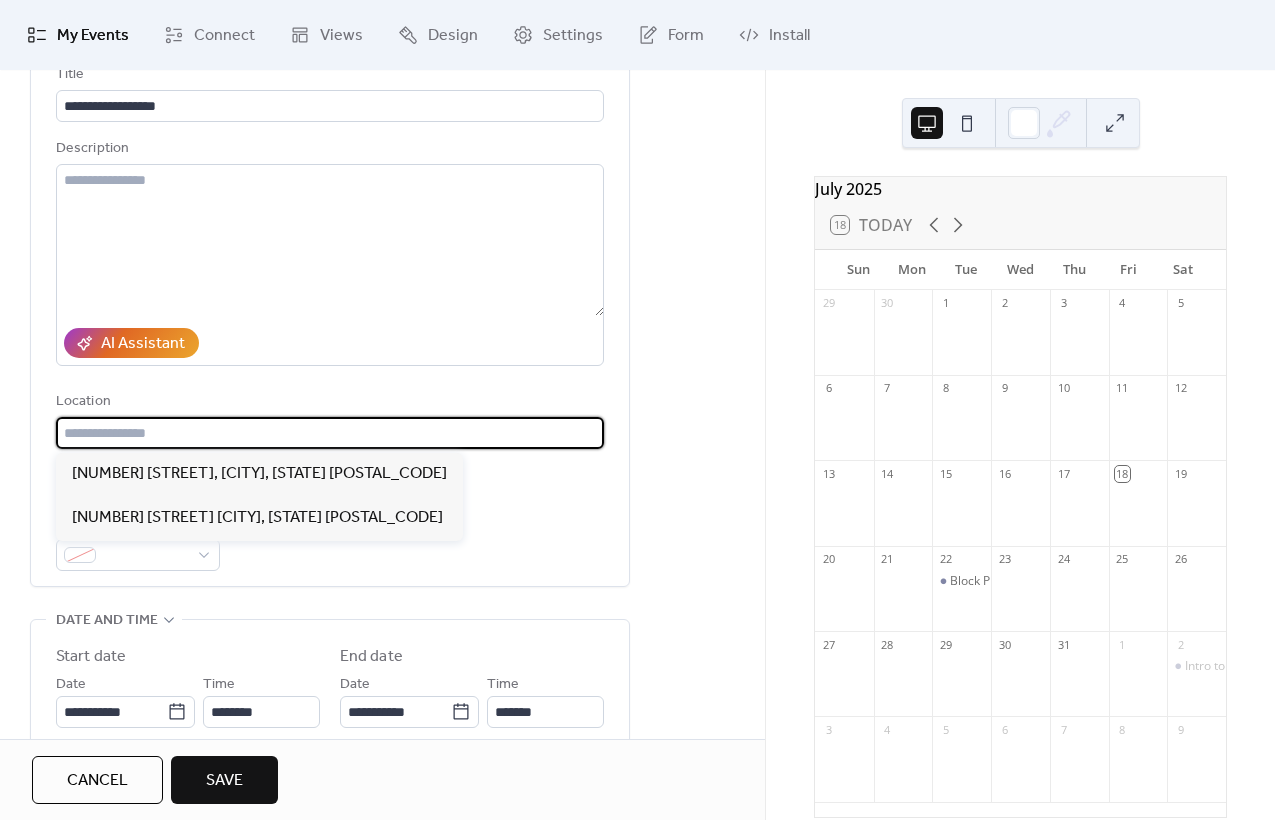 click at bounding box center [330, 433] 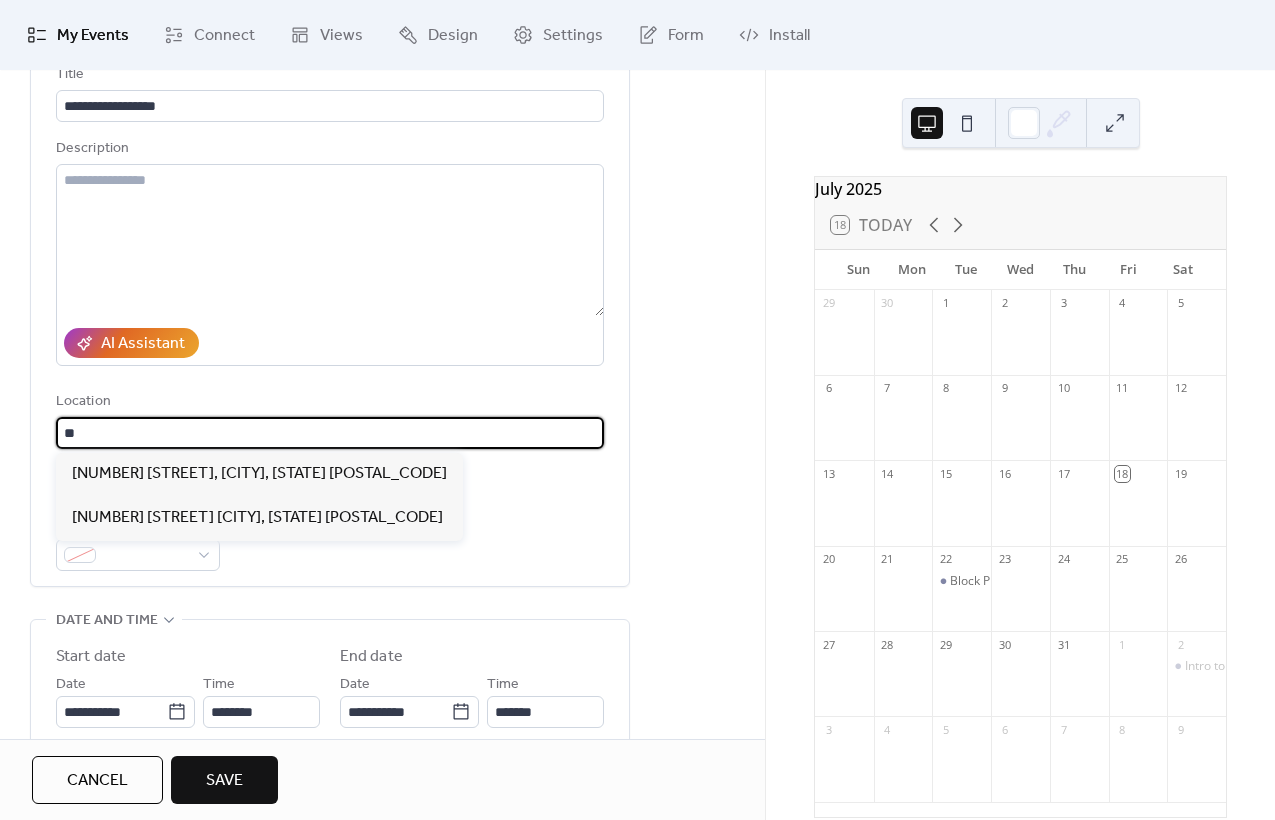 type on "*" 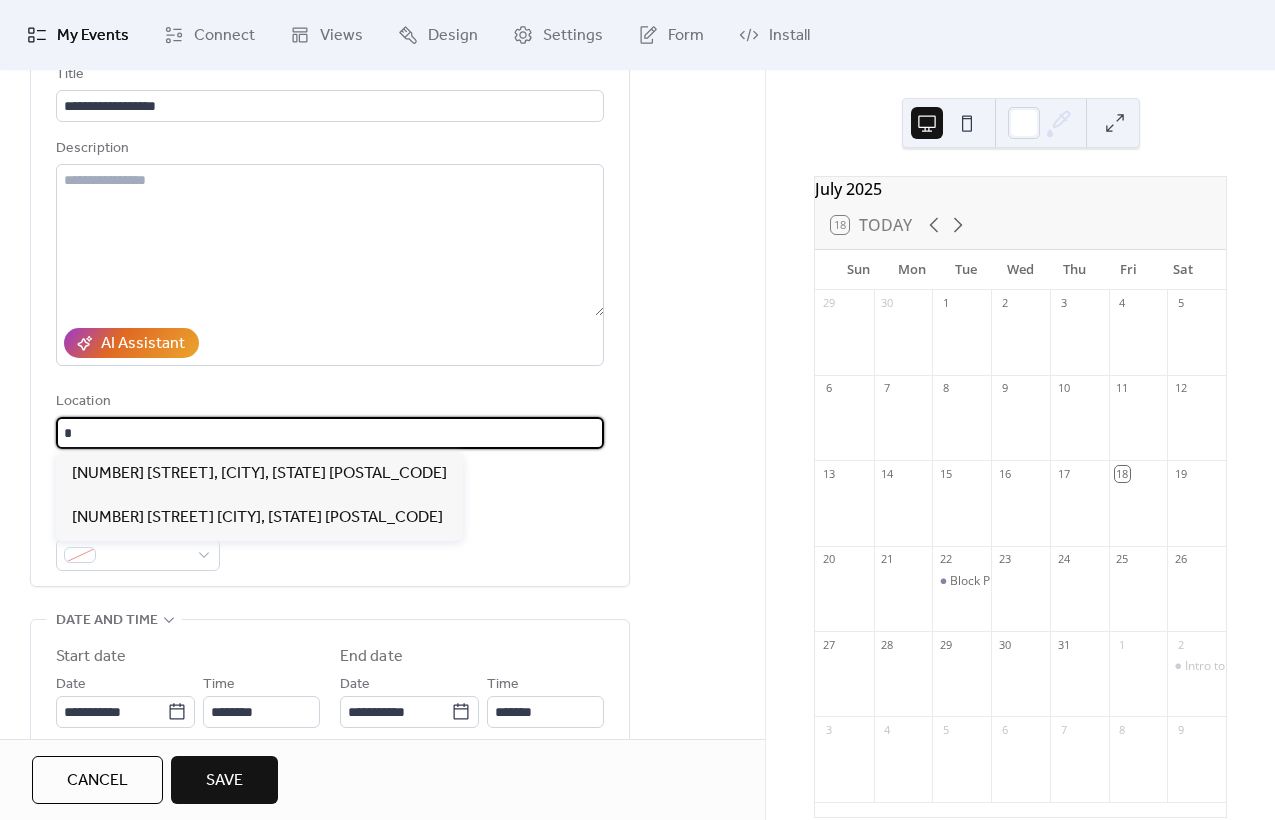 type 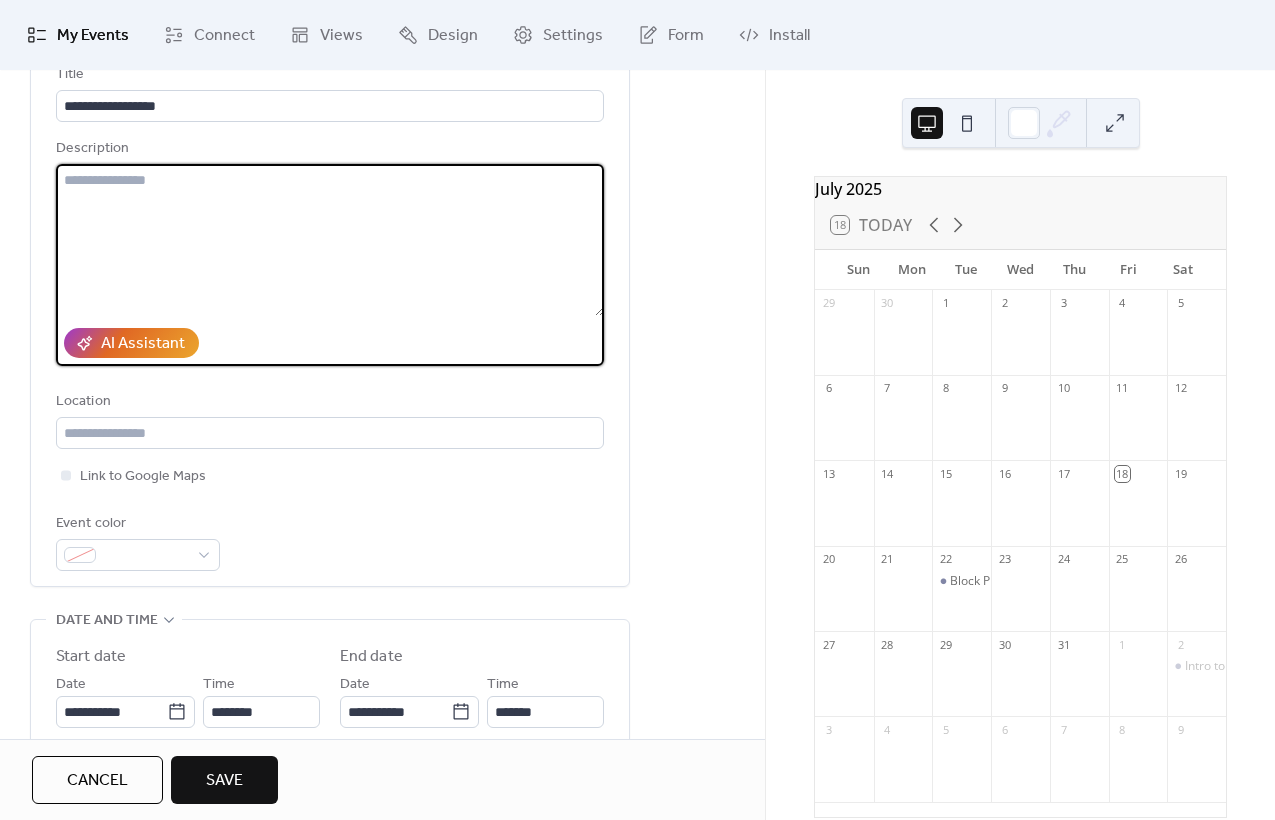 click at bounding box center (330, 240) 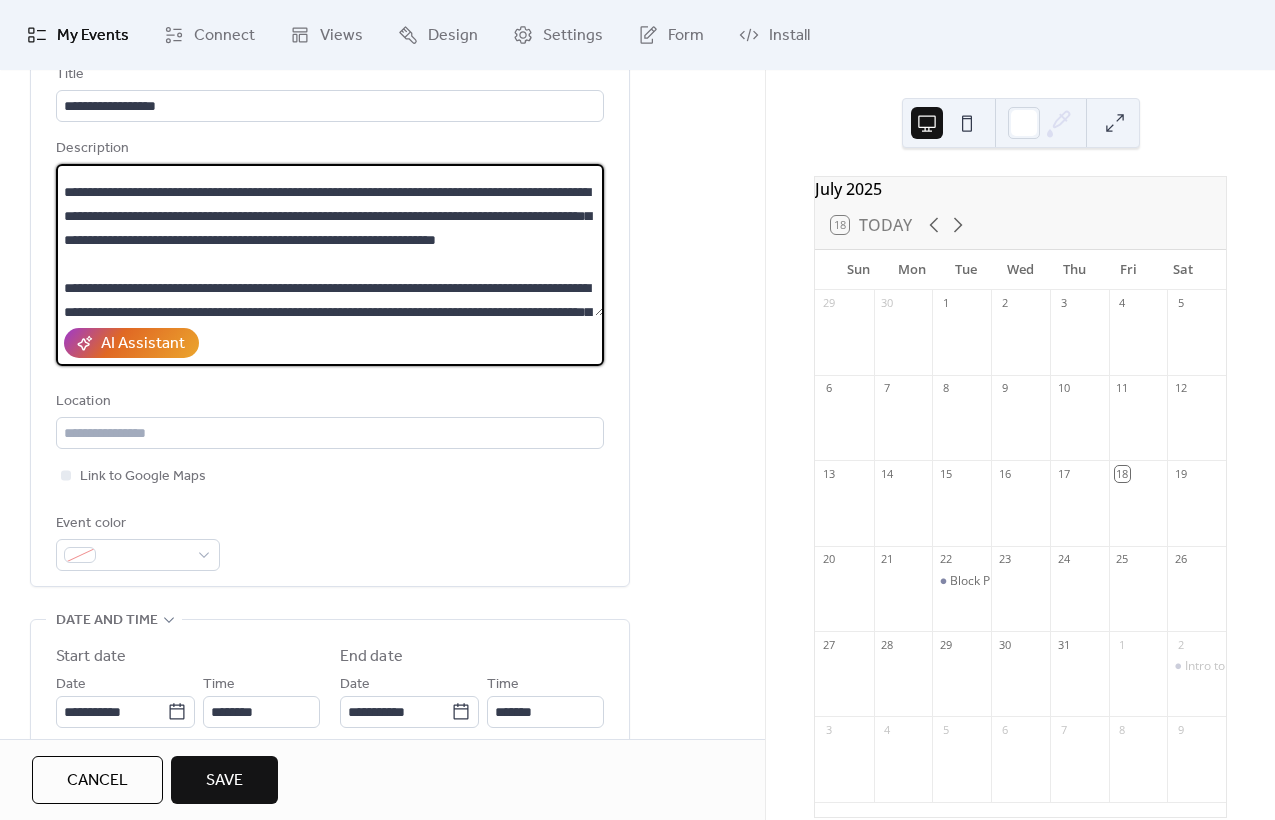 scroll, scrollTop: 0, scrollLeft: 0, axis: both 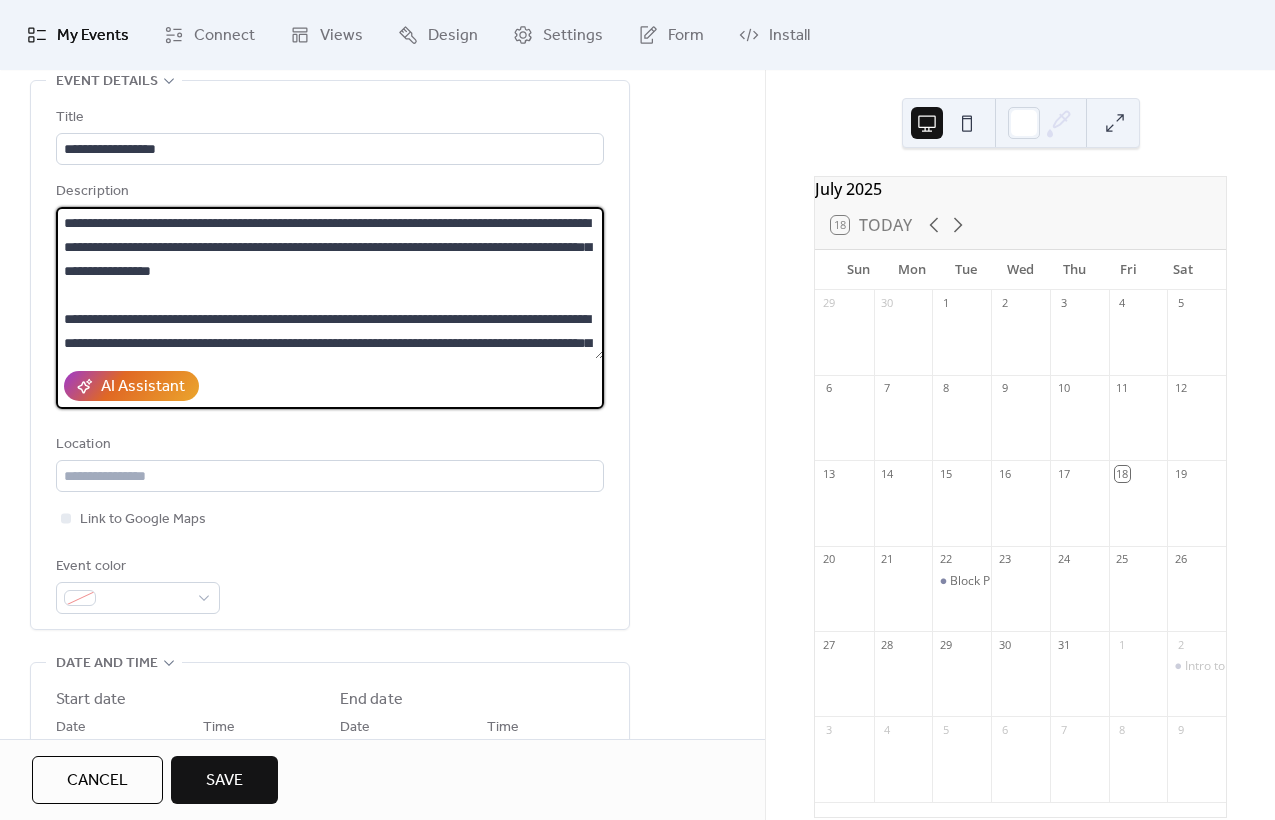 type on "**********" 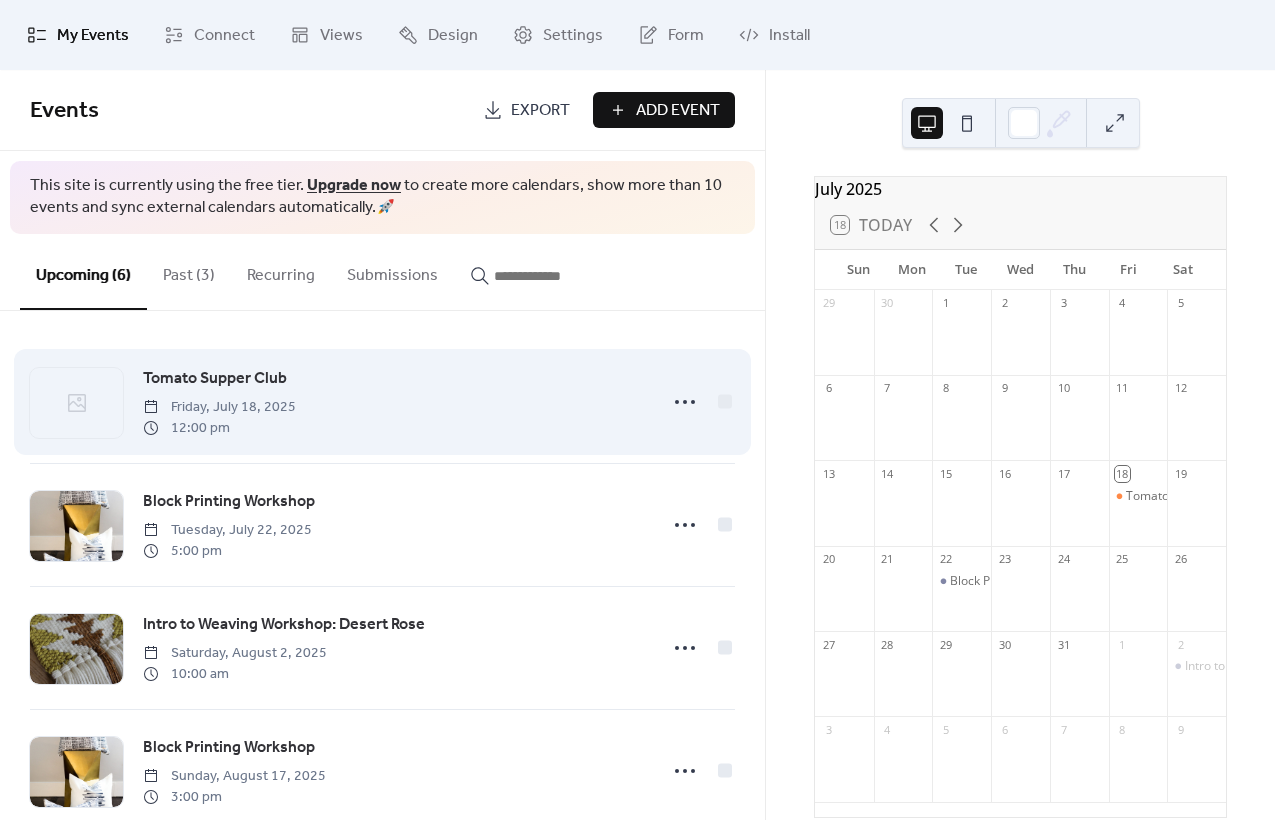 click at bounding box center (76, 403) 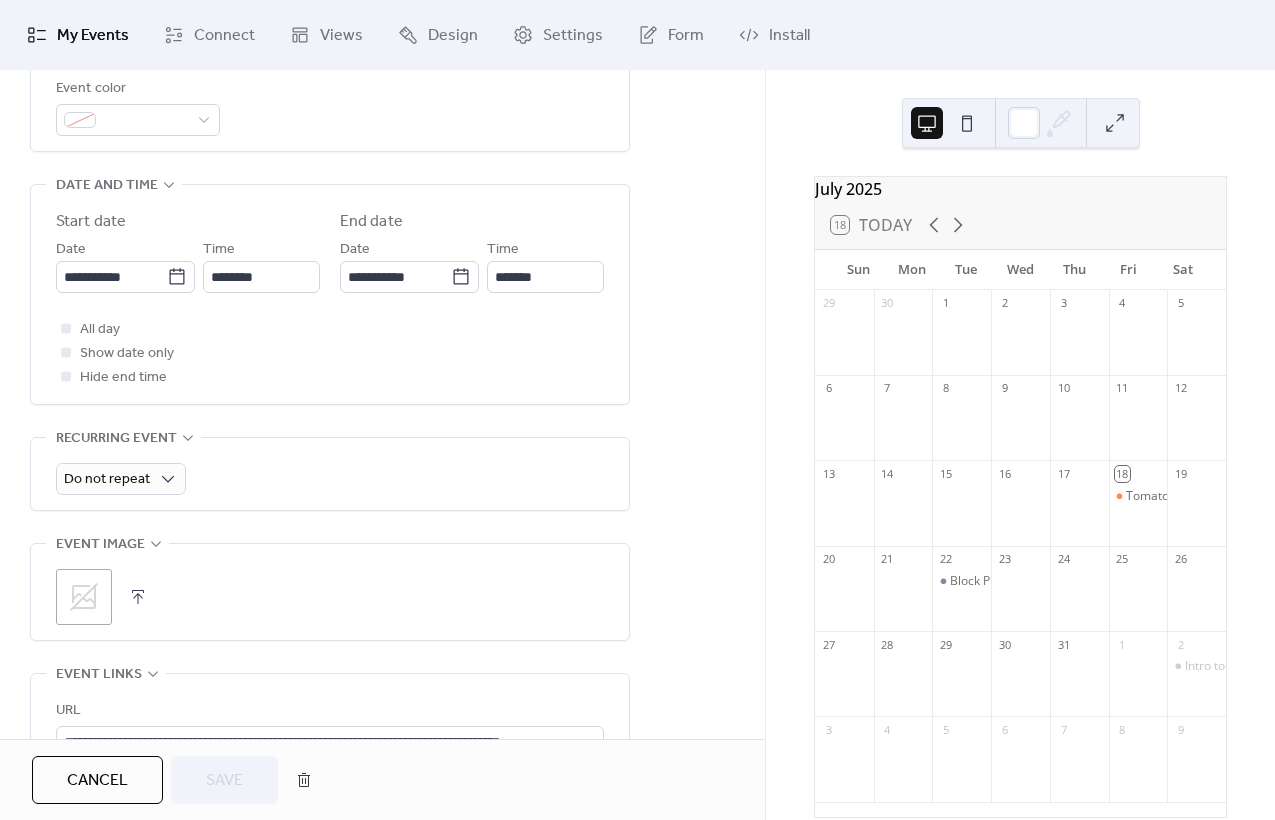 scroll, scrollTop: 577, scrollLeft: 0, axis: vertical 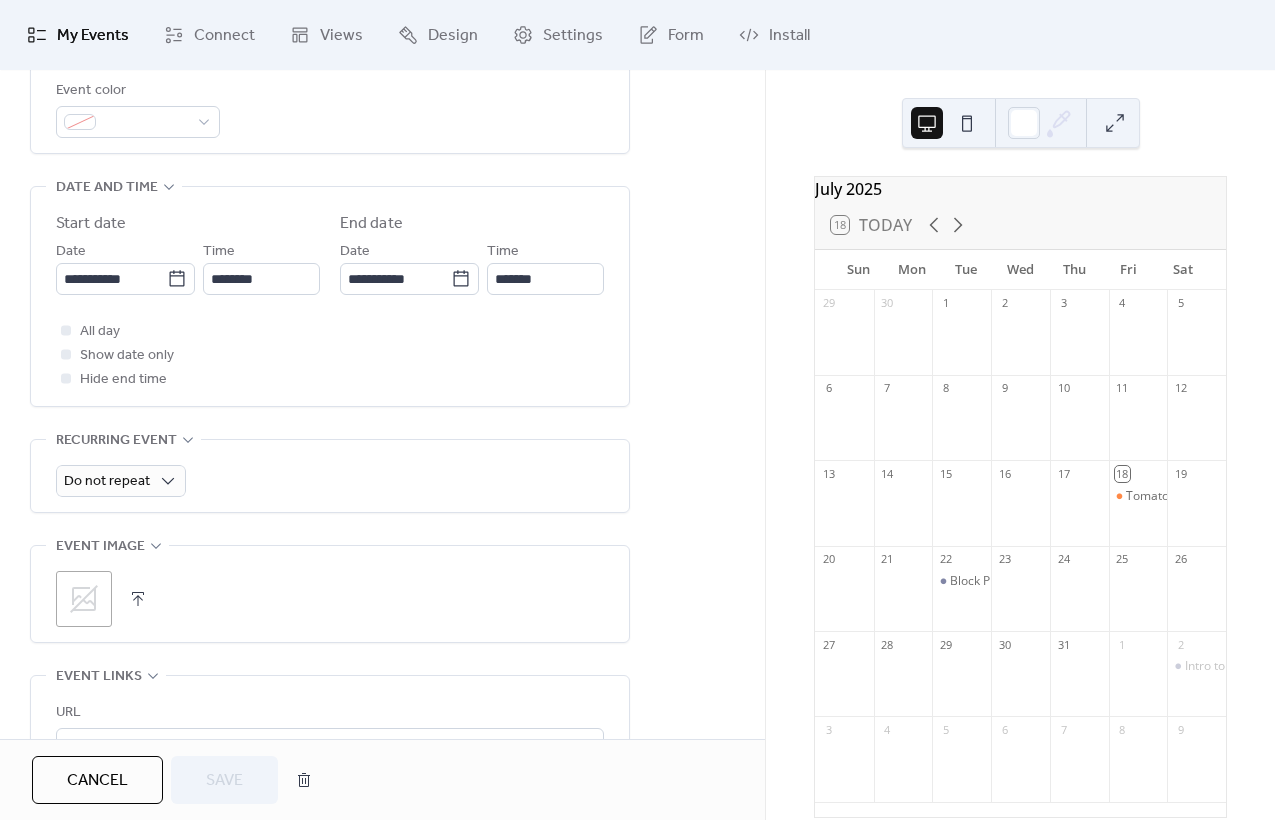 click on "Event image" at bounding box center (100, 547) 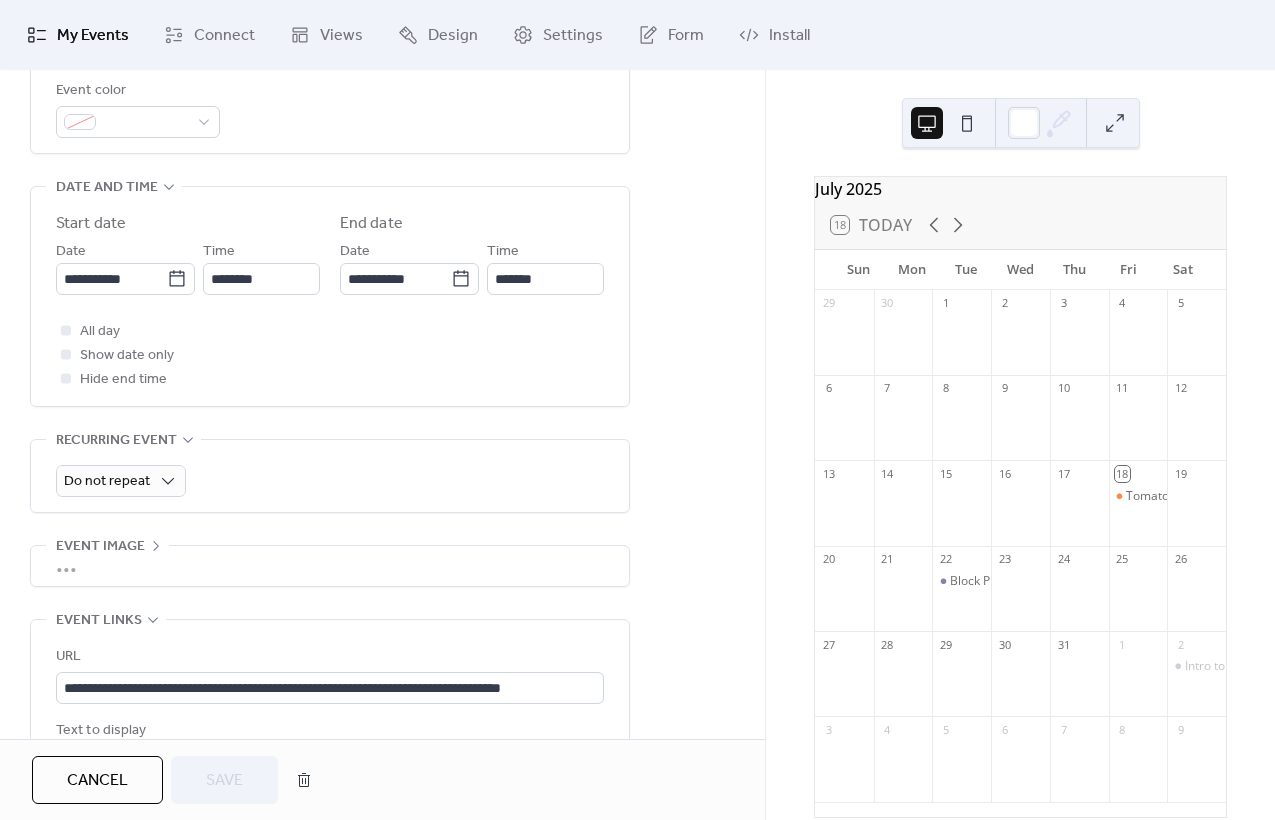 click on "•••" at bounding box center (330, 566) 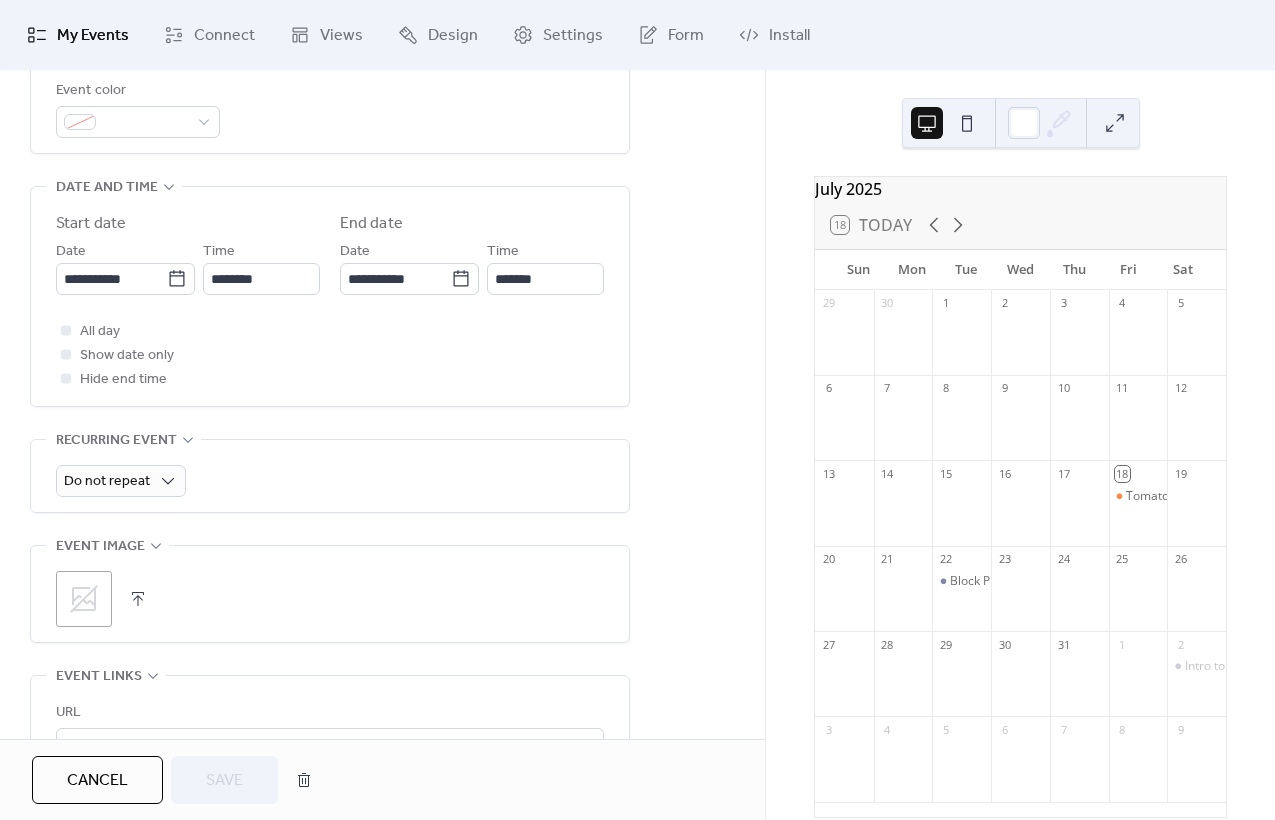 click 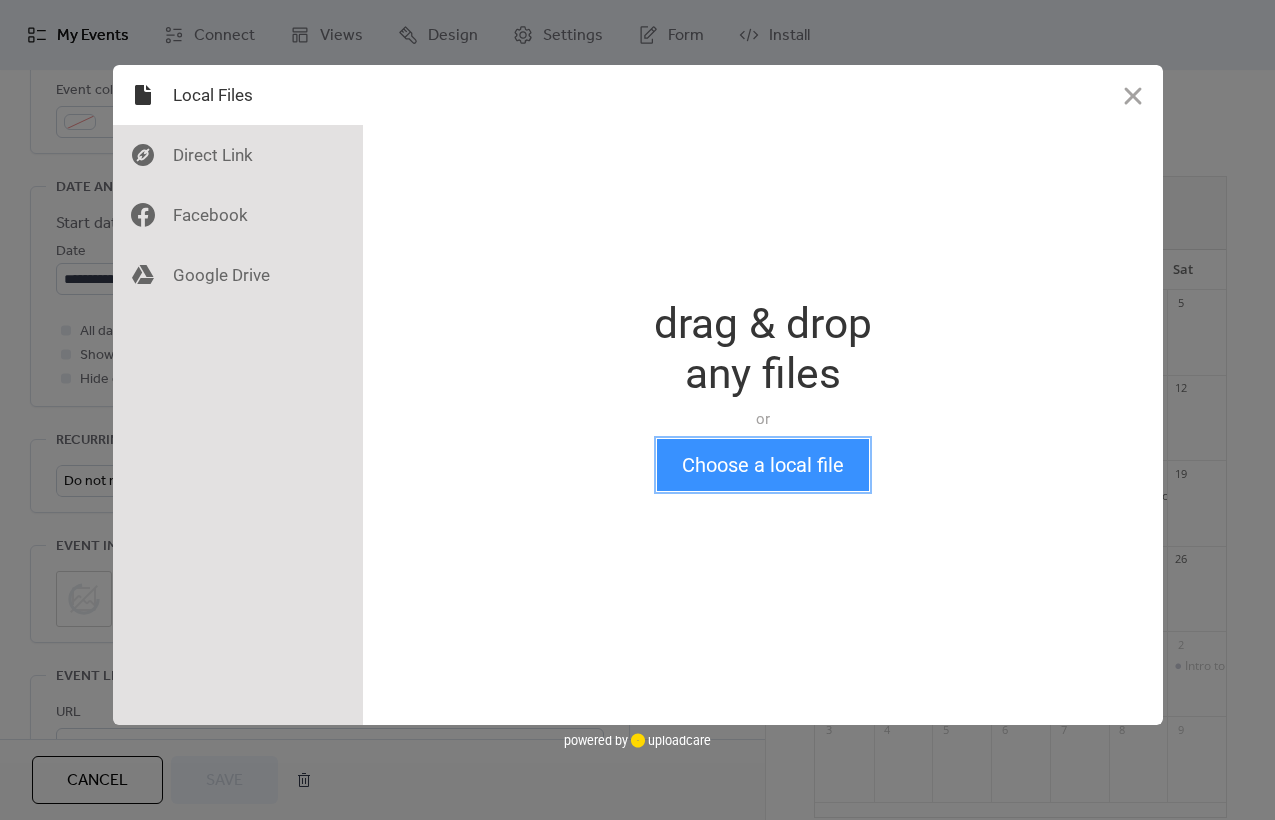 click on "Choose a local file" at bounding box center (763, 465) 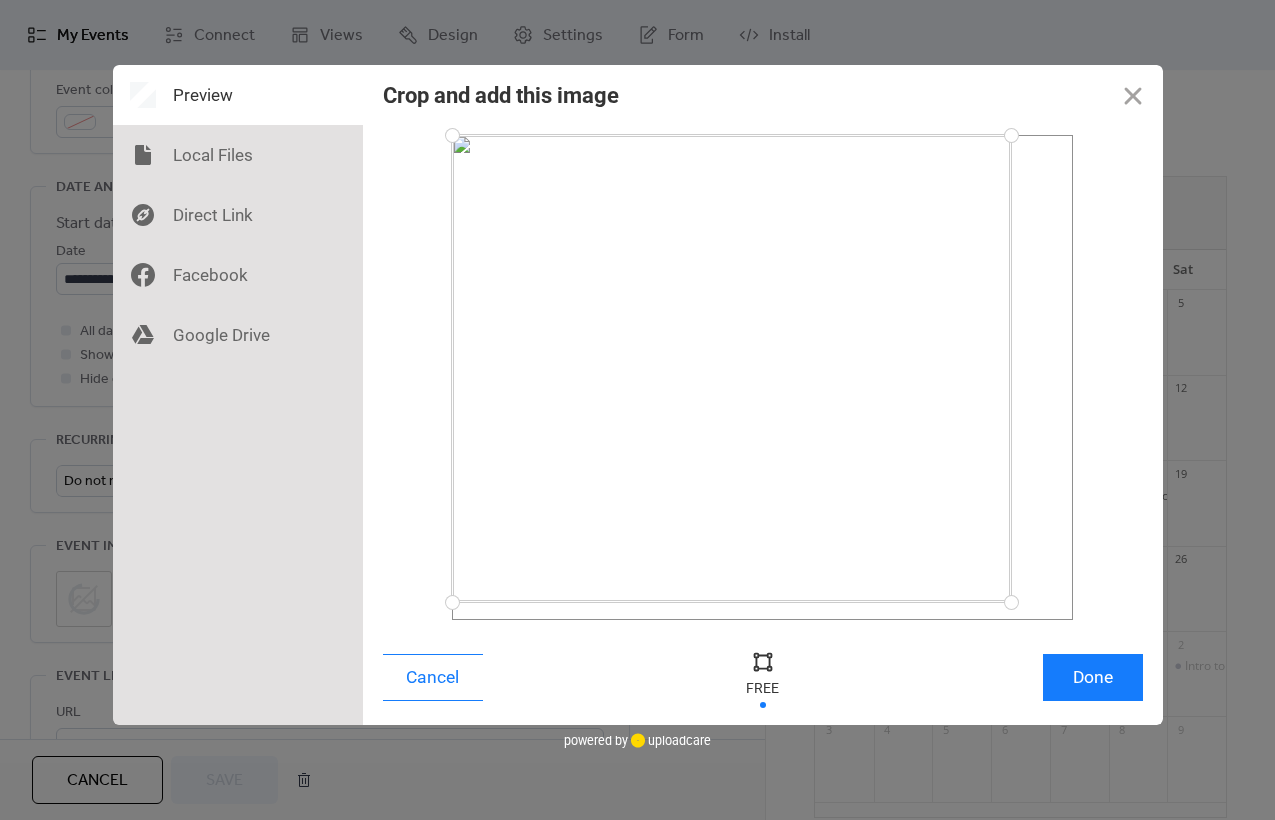 drag, startPoint x: 1074, startPoint y: 625, endPoint x: 1011, endPoint y: 602, distance: 67.06713 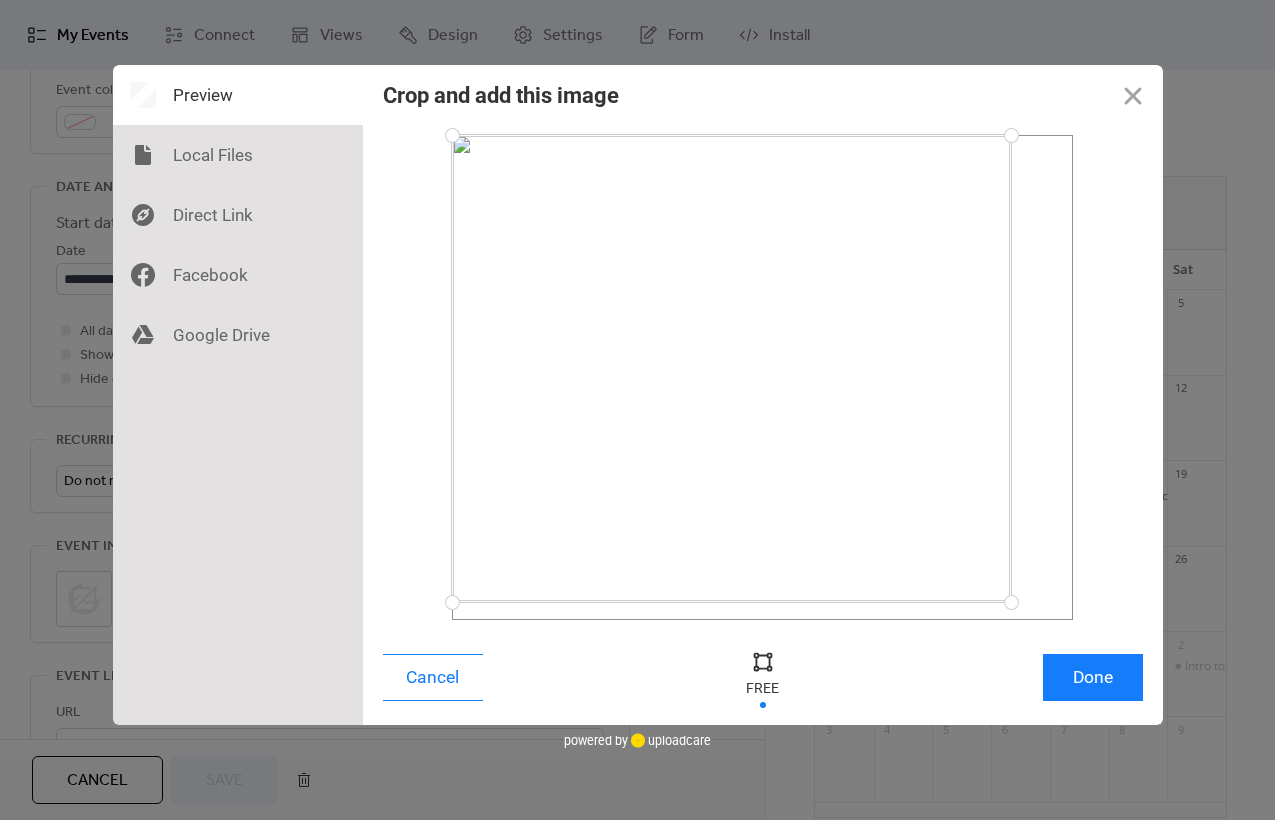 click at bounding box center [1011, 602] 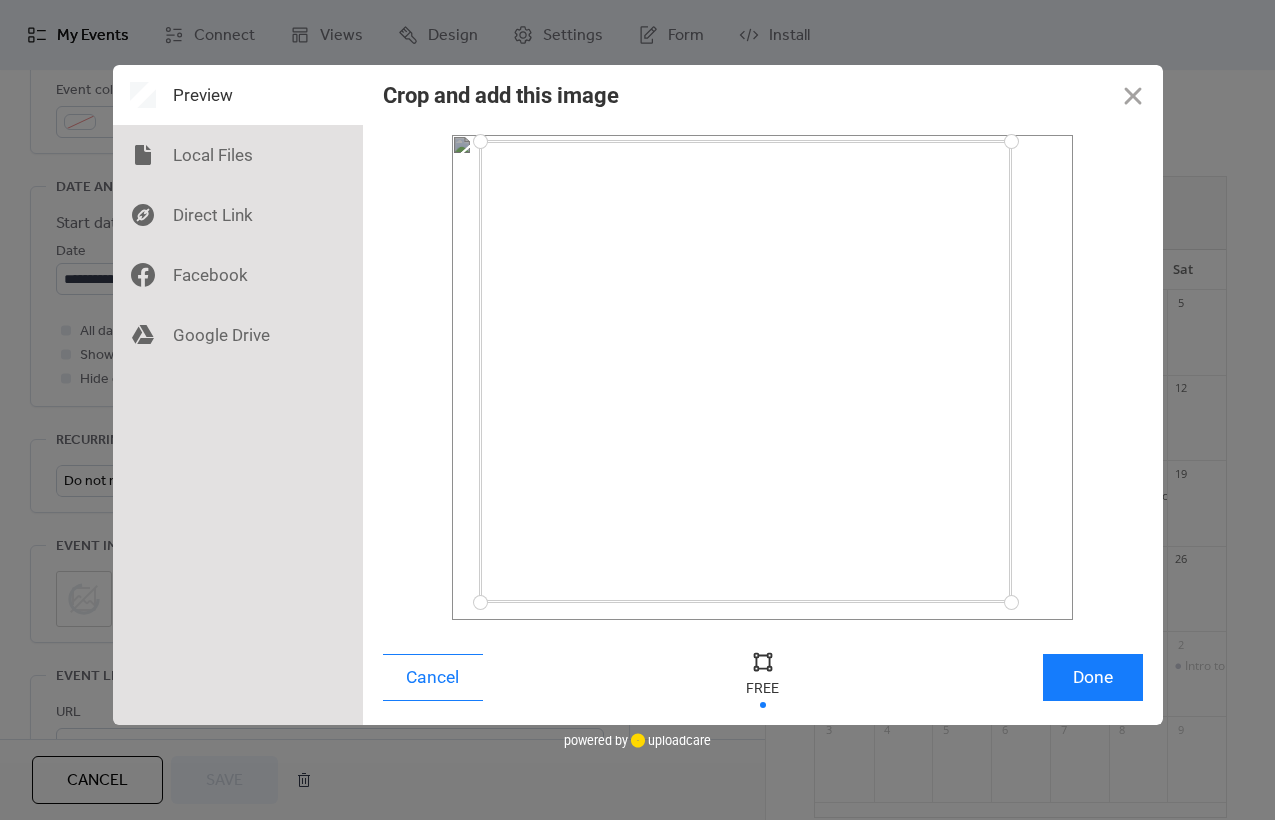 drag, startPoint x: 456, startPoint y: 139, endPoint x: 480, endPoint y: 141, distance: 24.083189 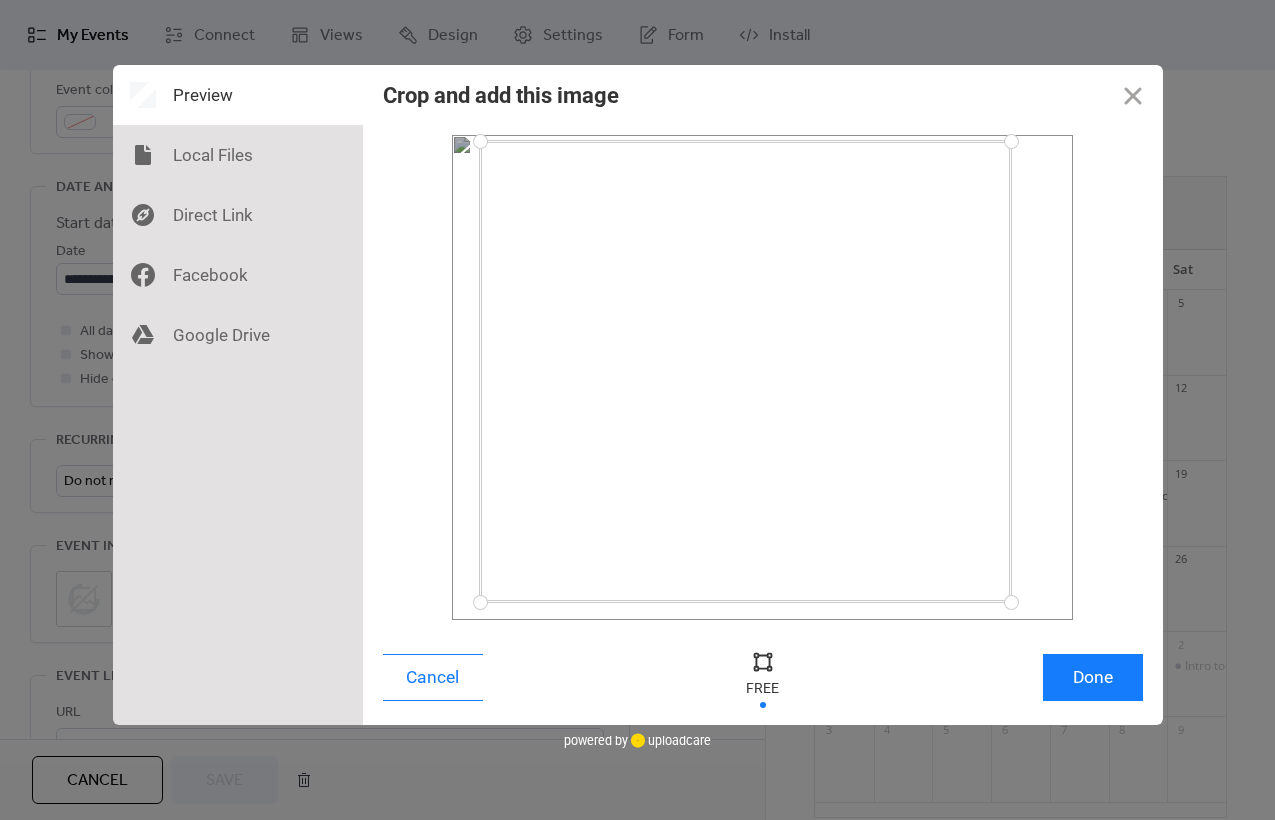 click at bounding box center (480, 141) 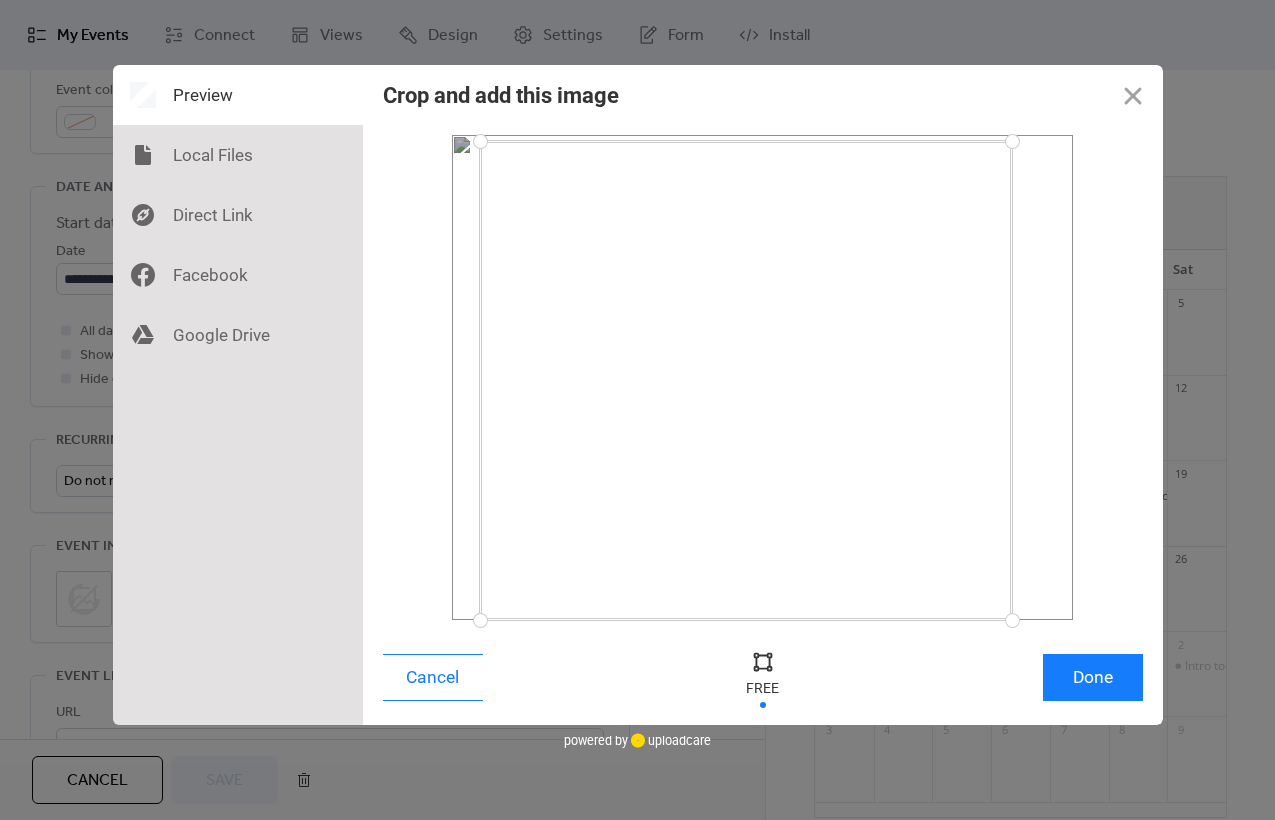 drag, startPoint x: 1009, startPoint y: 599, endPoint x: 1013, endPoint y: 622, distance: 23.345236 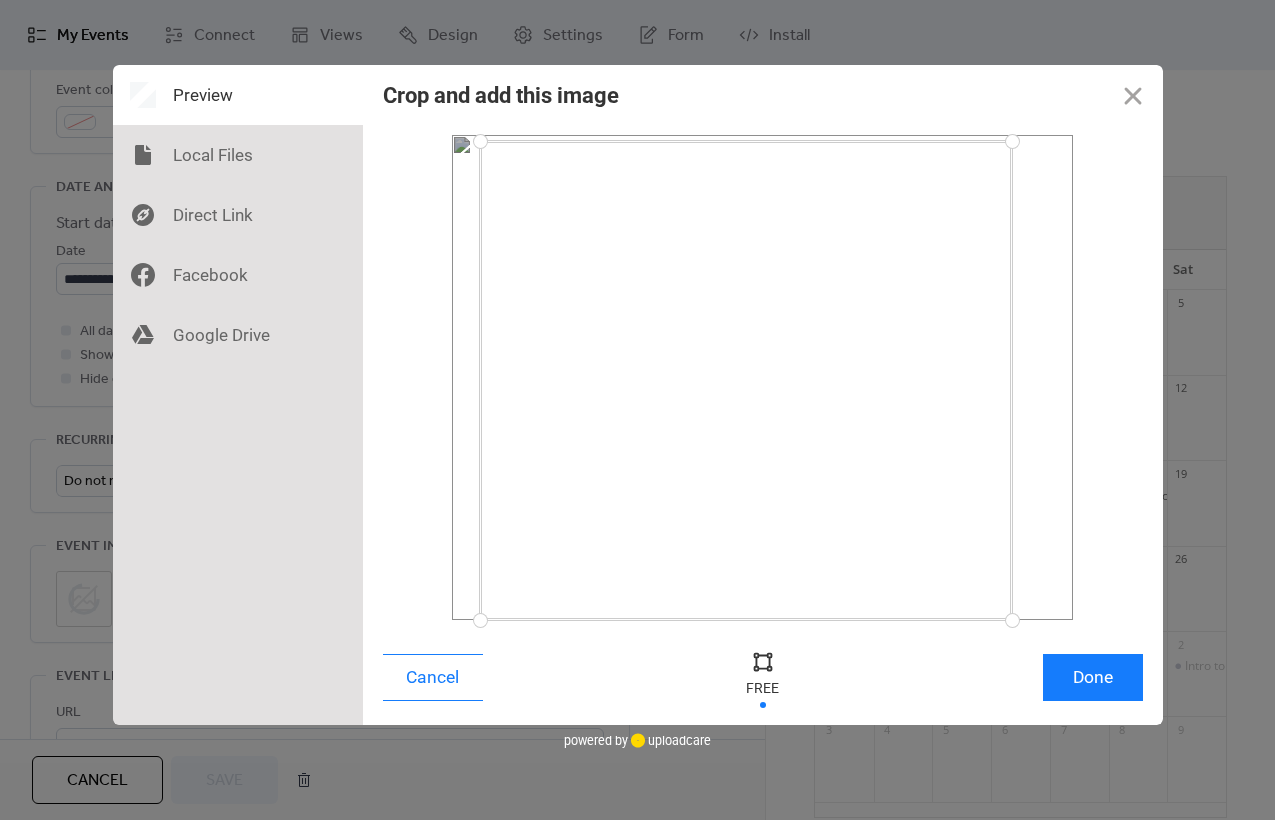 click at bounding box center [1012, 620] 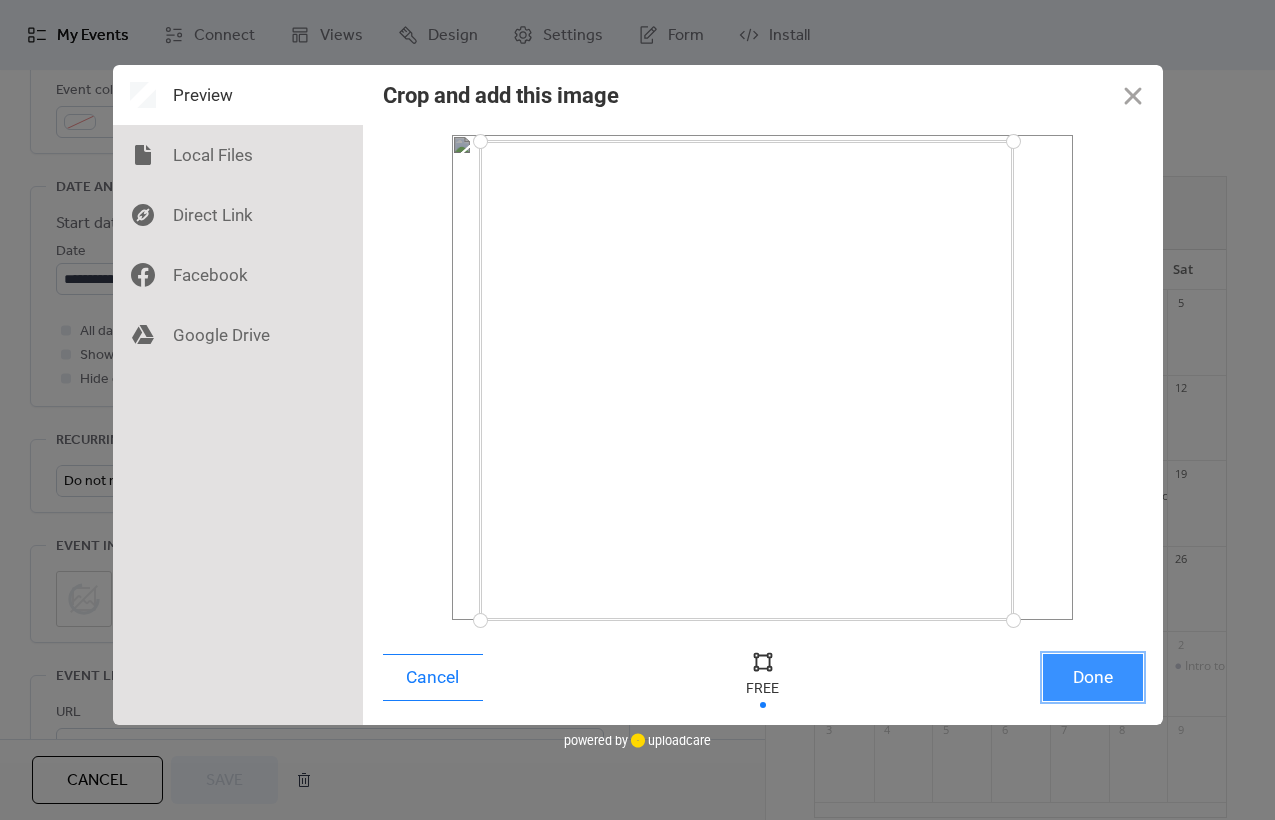 click on "Done" at bounding box center [1093, 677] 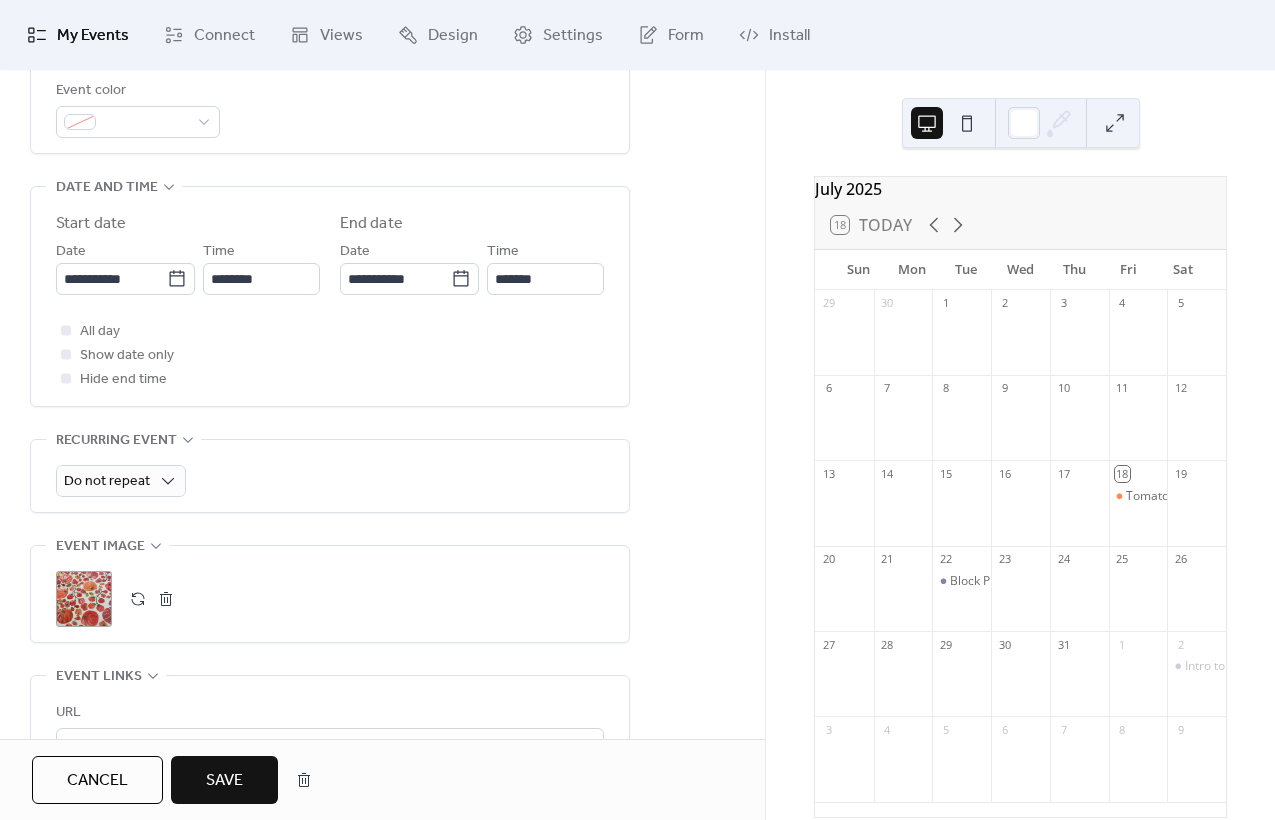 click on "Save" at bounding box center (224, 781) 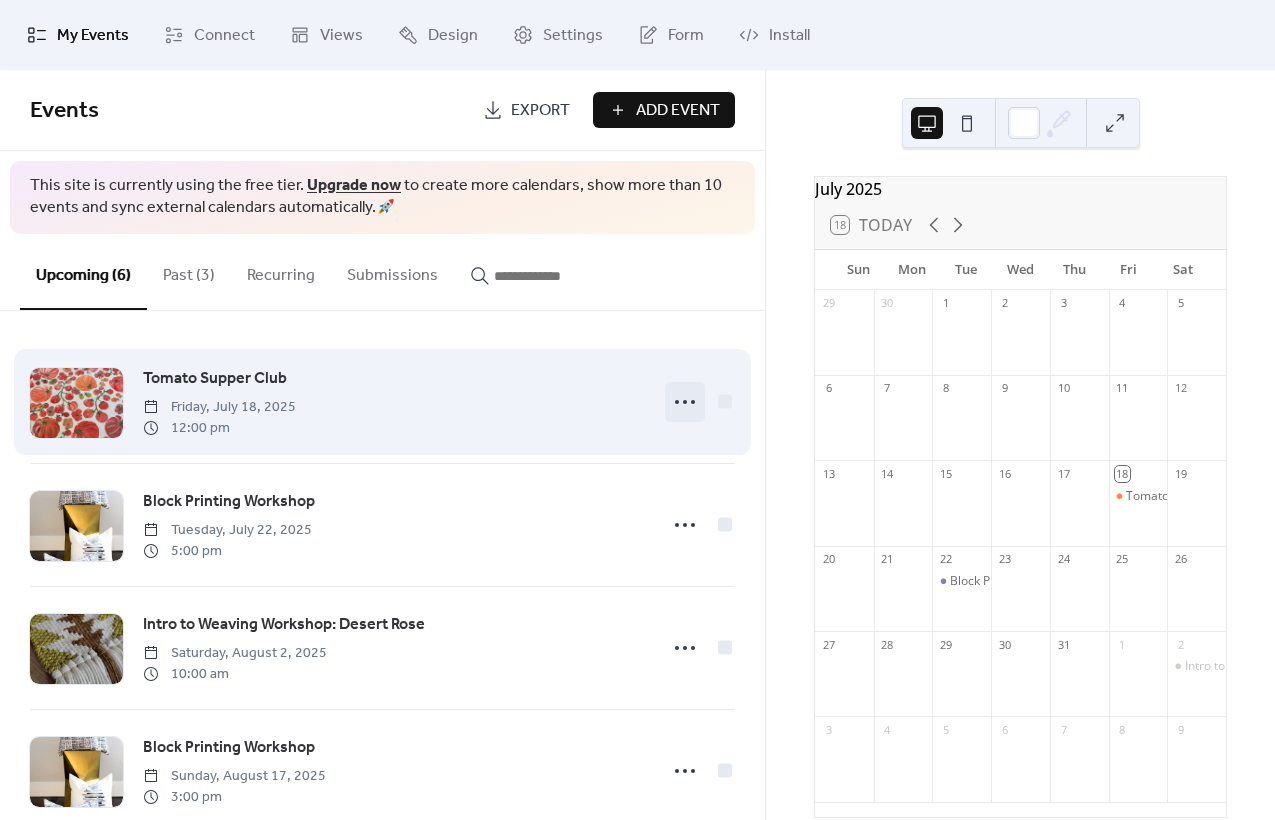 click 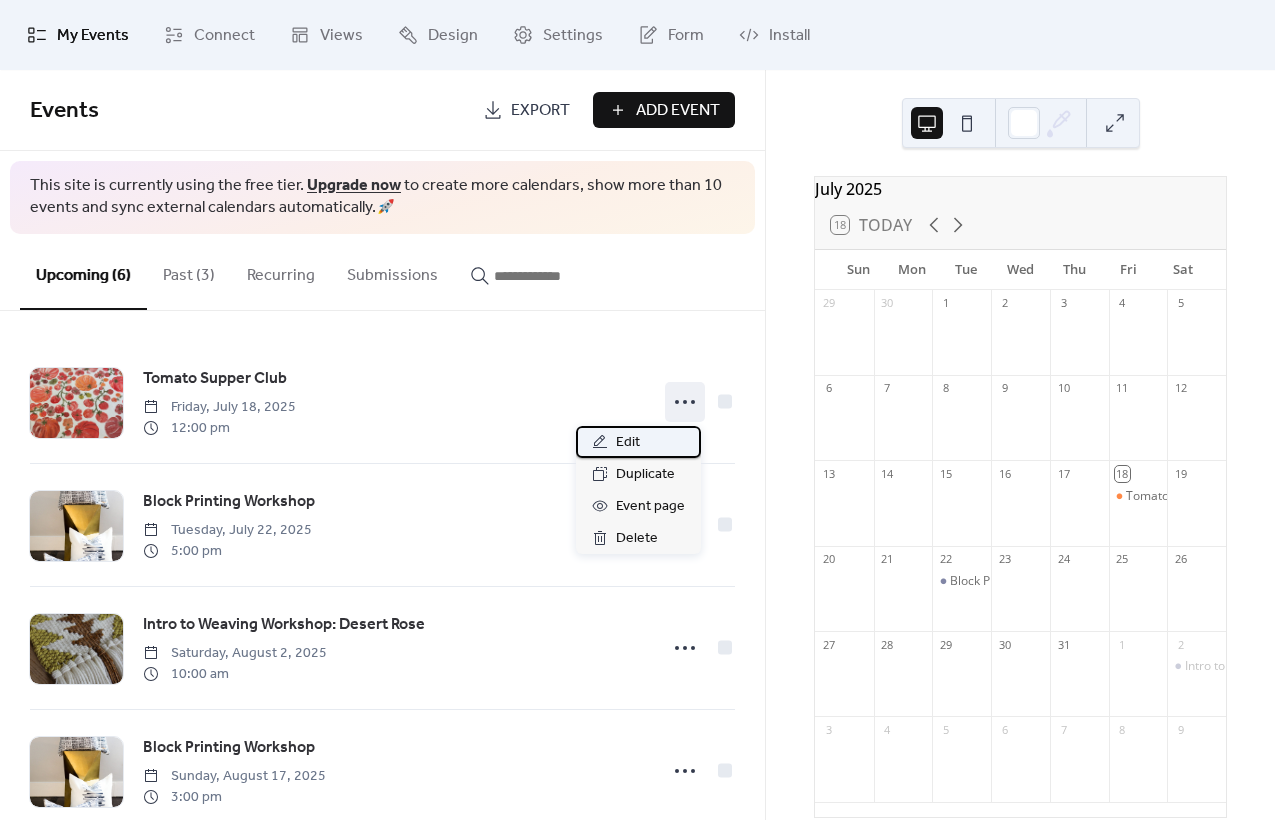 click on "Edit" at bounding box center [638, 442] 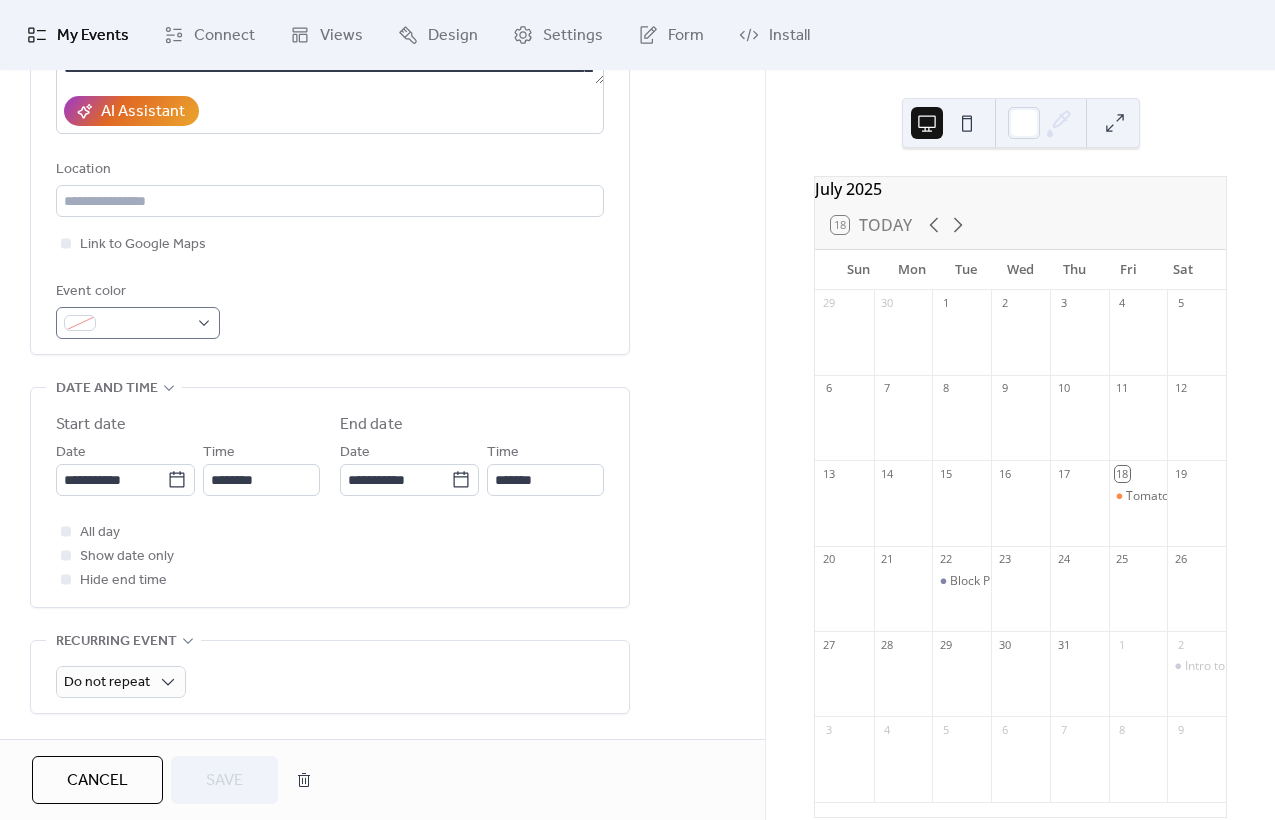 scroll, scrollTop: 377, scrollLeft: 0, axis: vertical 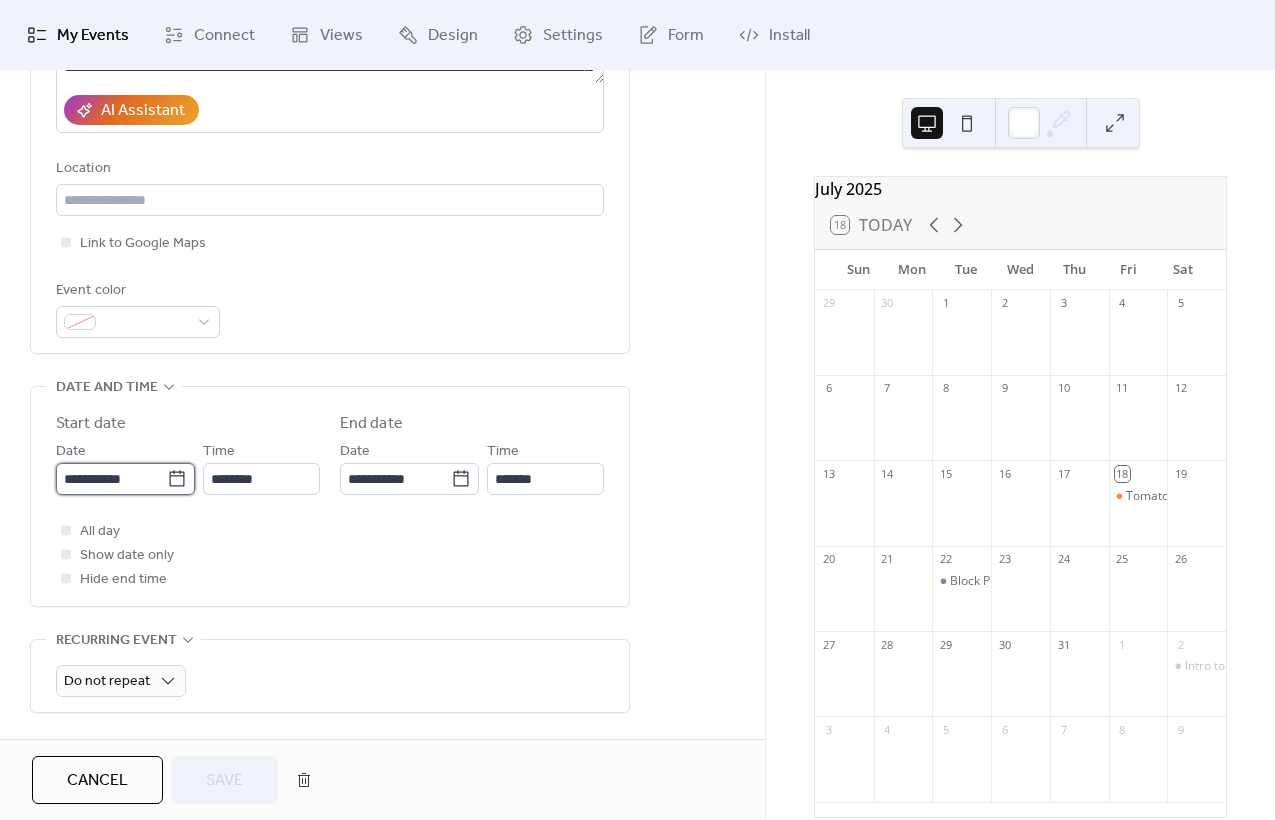 click on "**********" at bounding box center (111, 479) 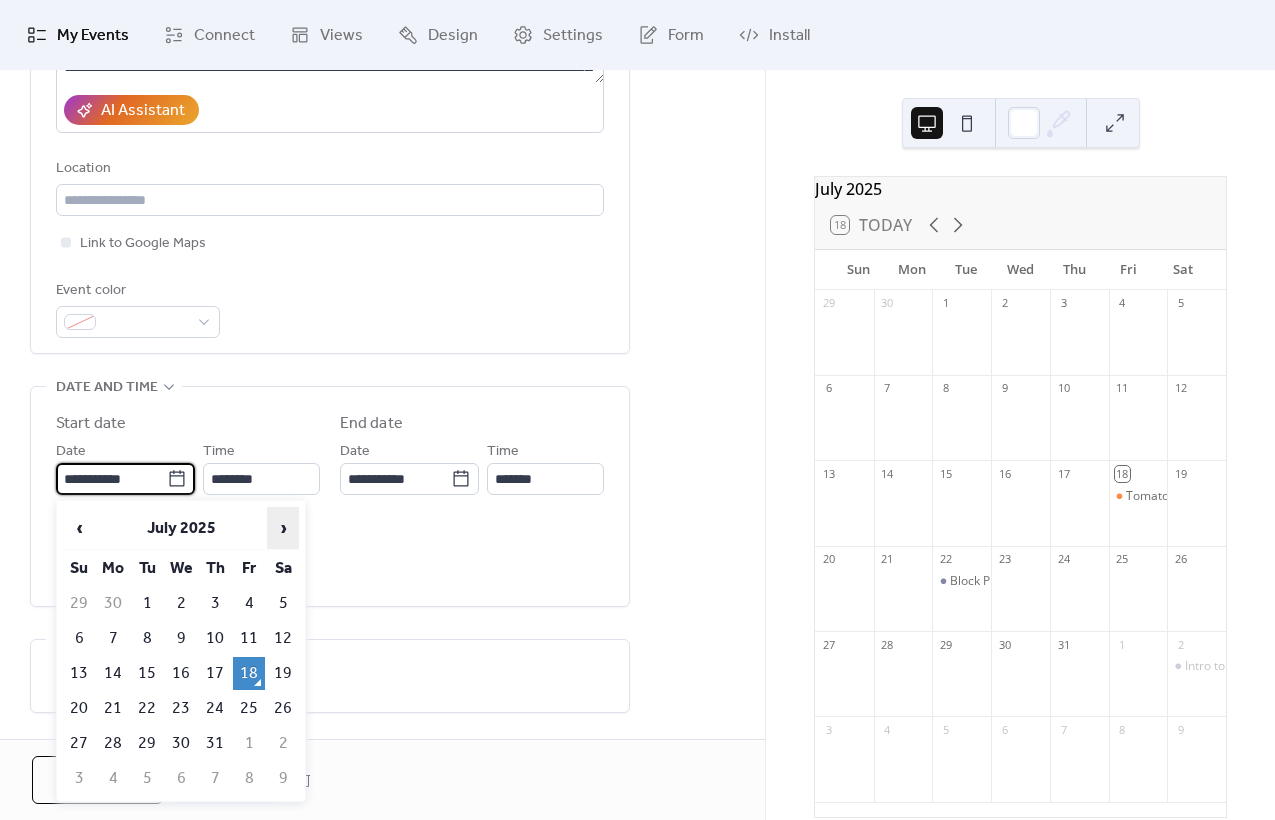 click on "›" at bounding box center (283, 528) 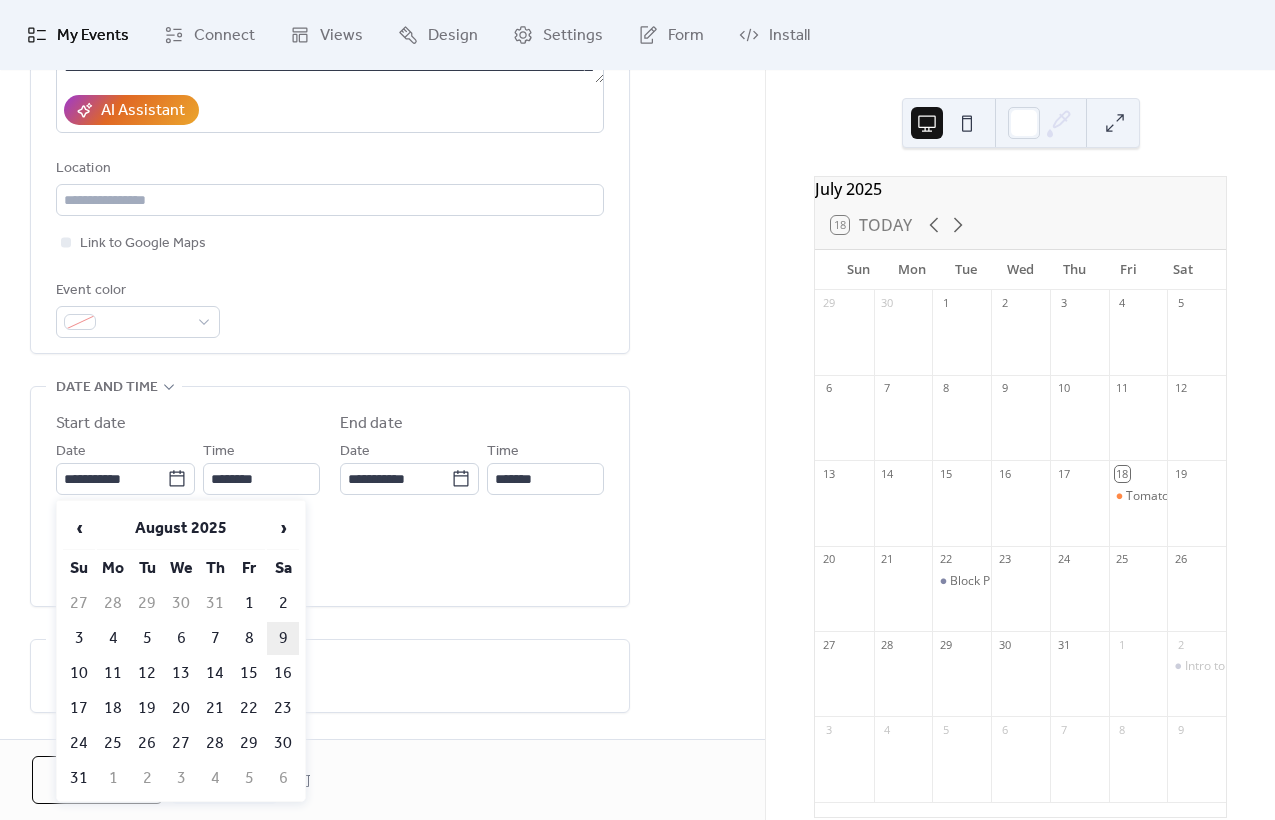 click on "9" at bounding box center [283, 638] 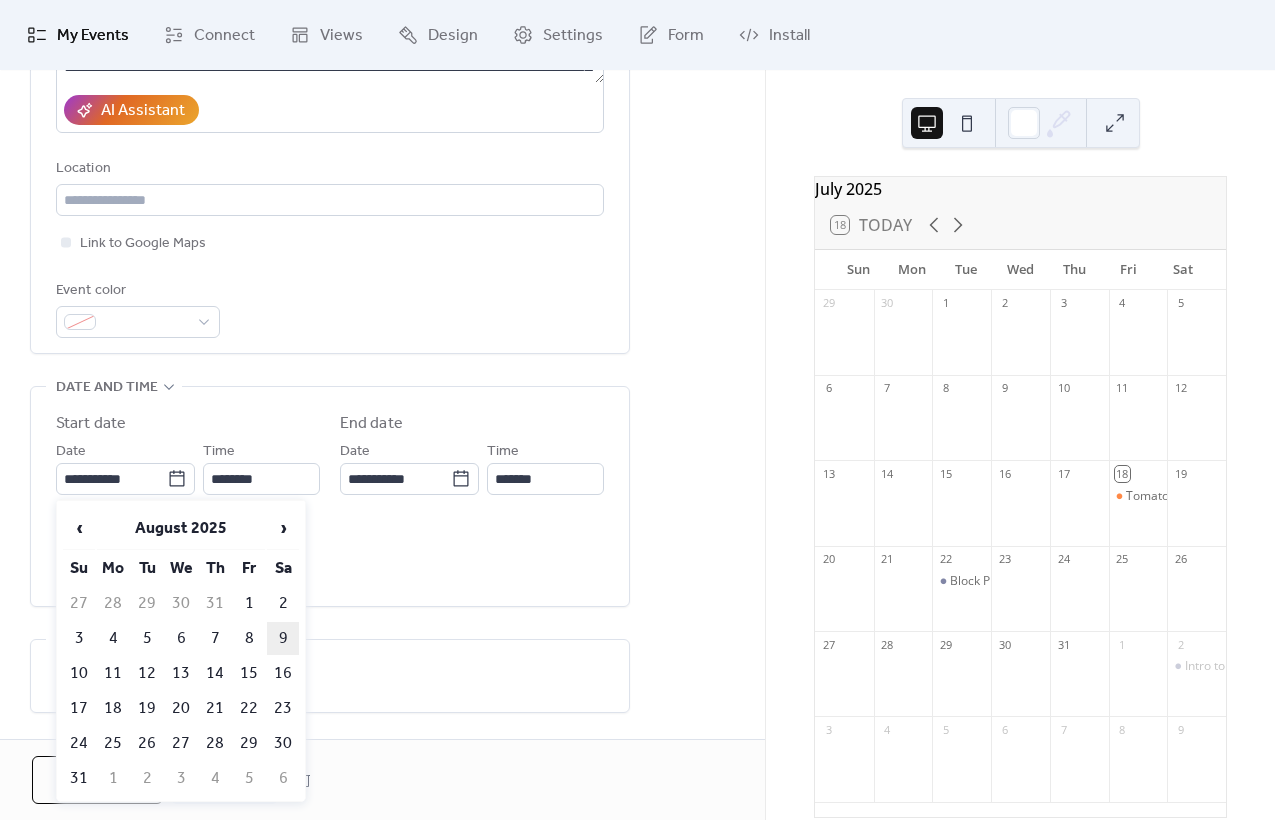 type on "**********" 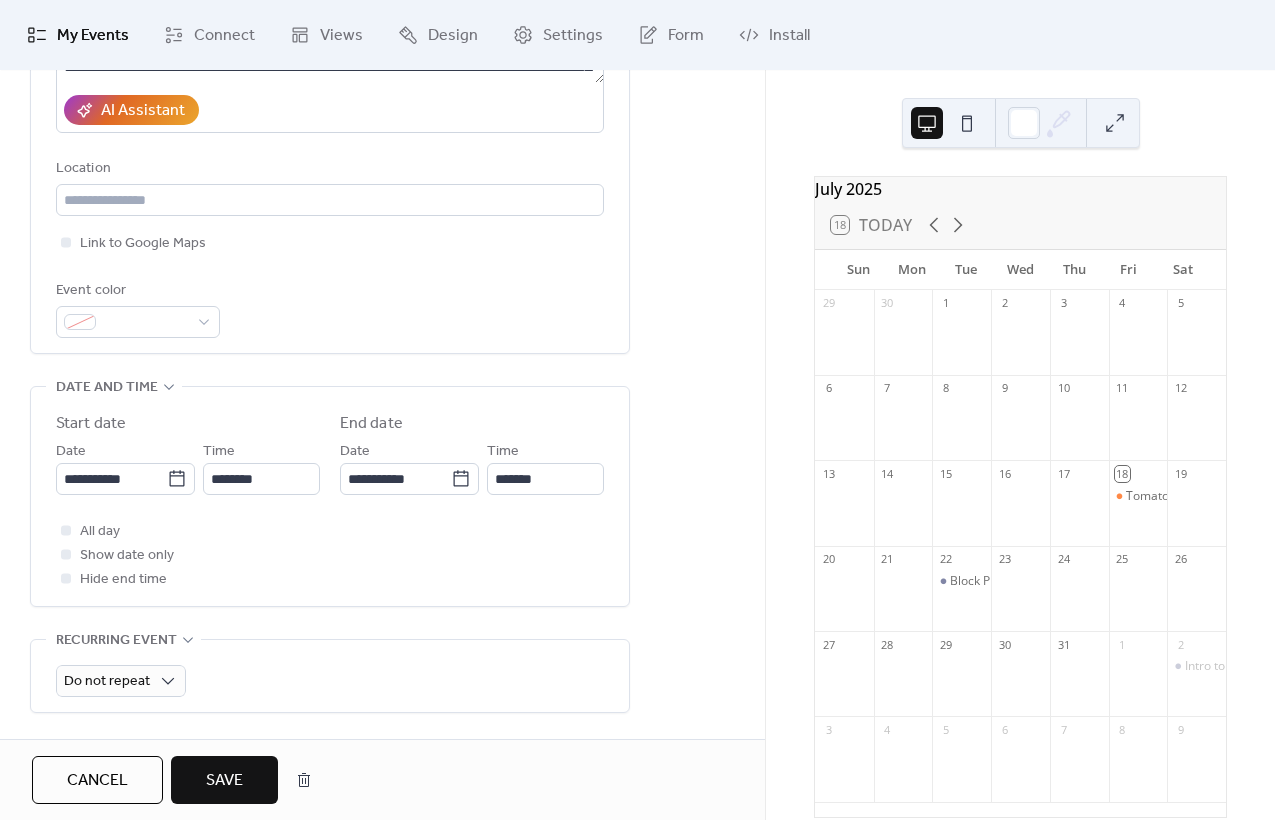 click on "**********" at bounding box center [330, 501] 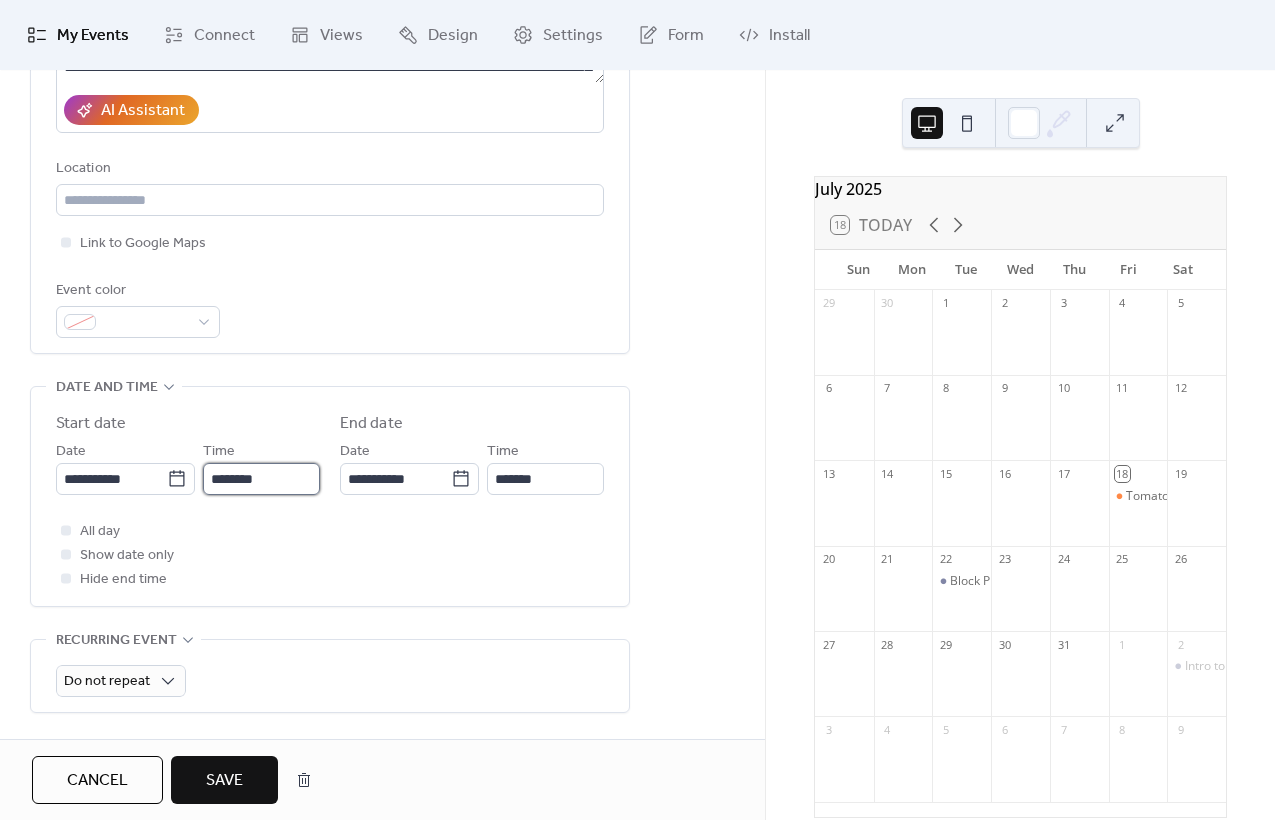 click on "********" at bounding box center [261, 479] 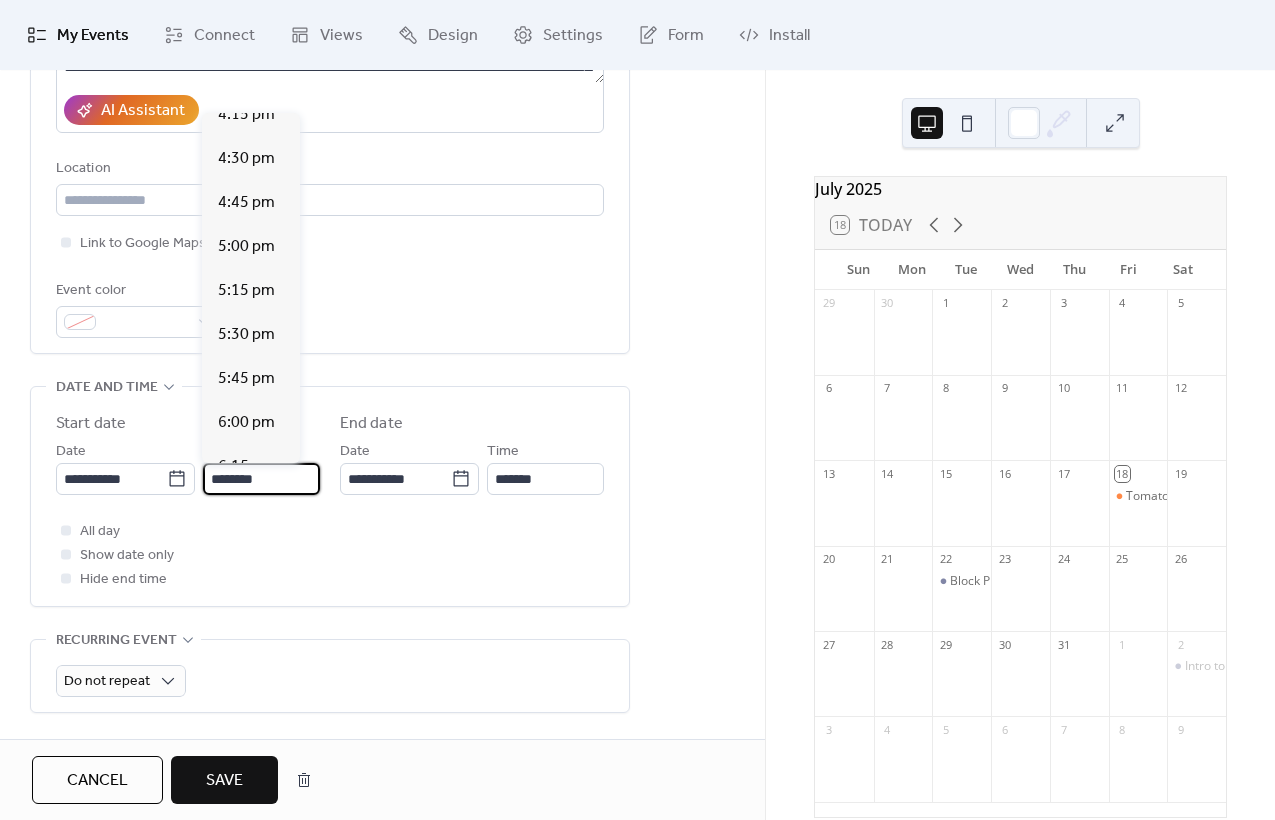 scroll, scrollTop: 2883, scrollLeft: 0, axis: vertical 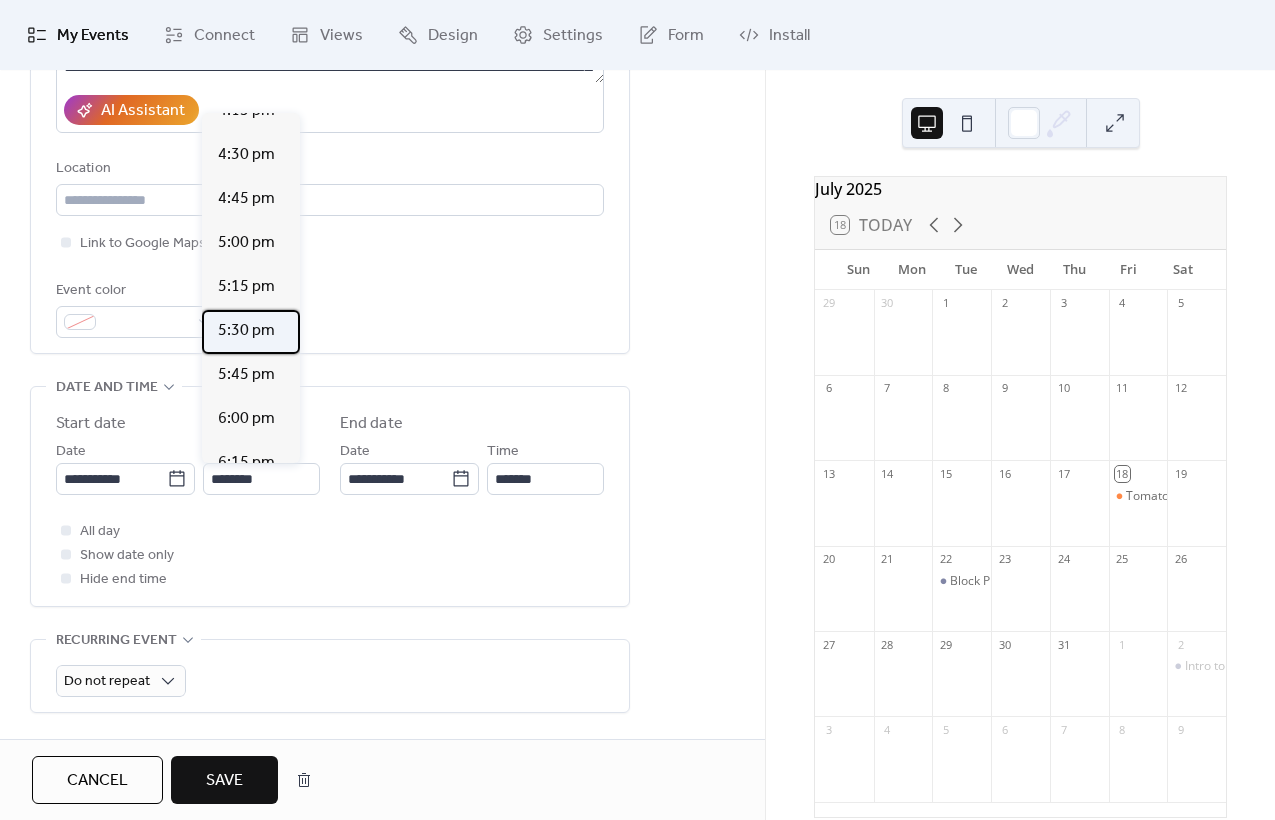 click on "5:30 pm" at bounding box center (246, 331) 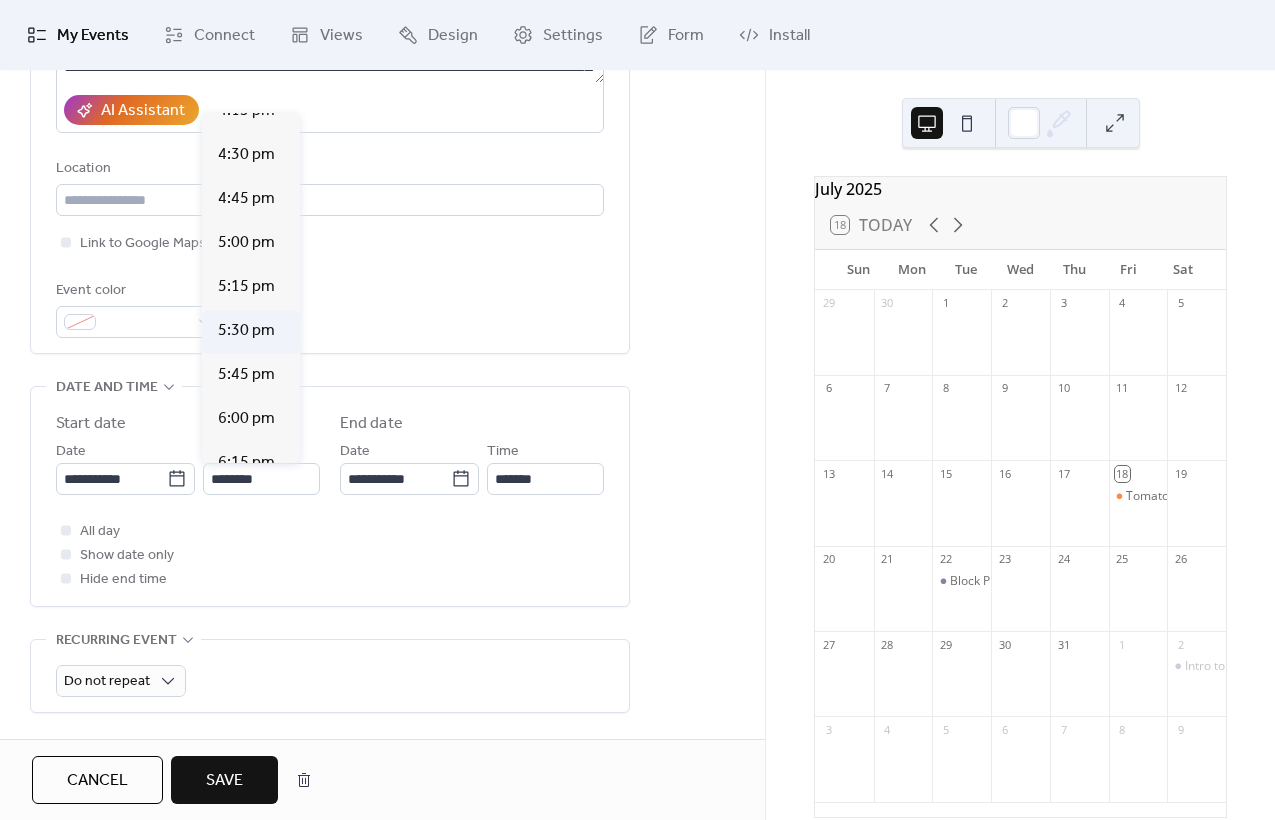 type on "*******" 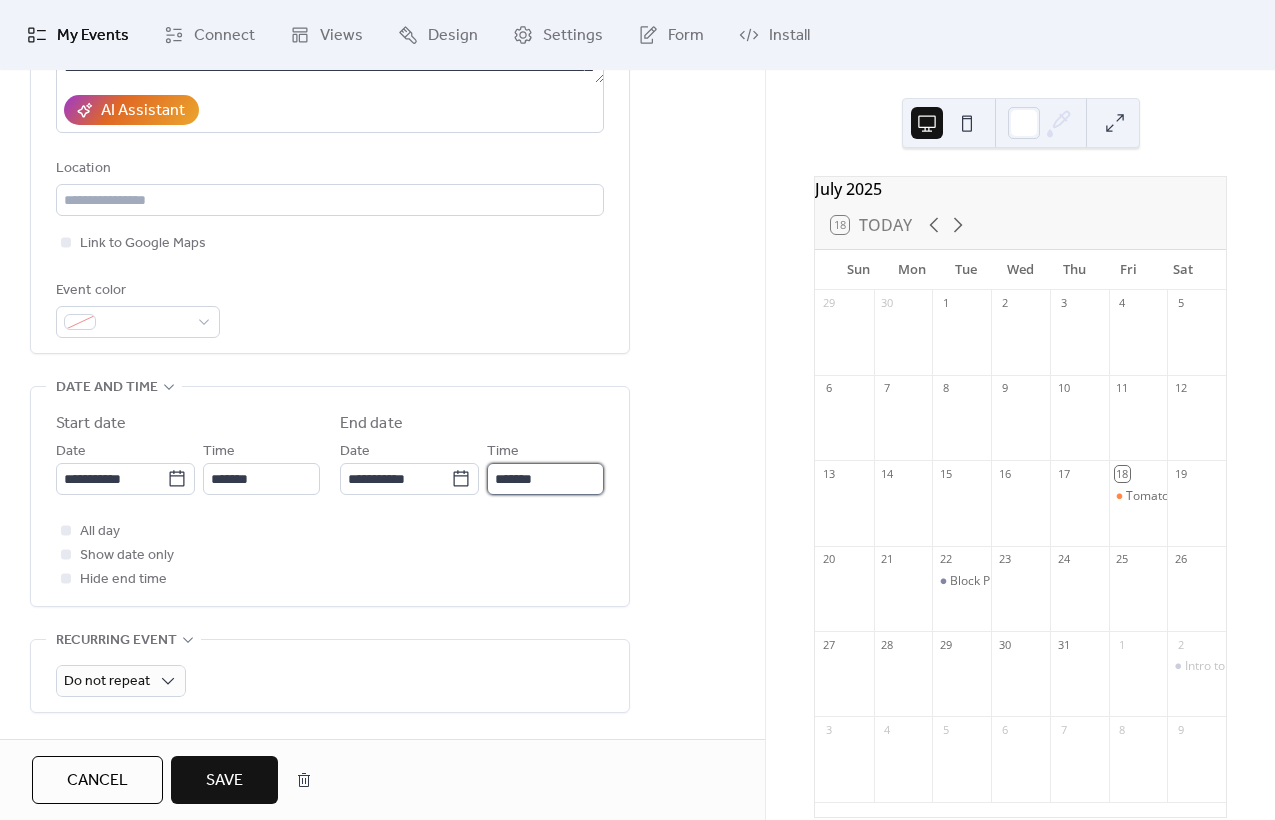 click on "*******" at bounding box center (545, 479) 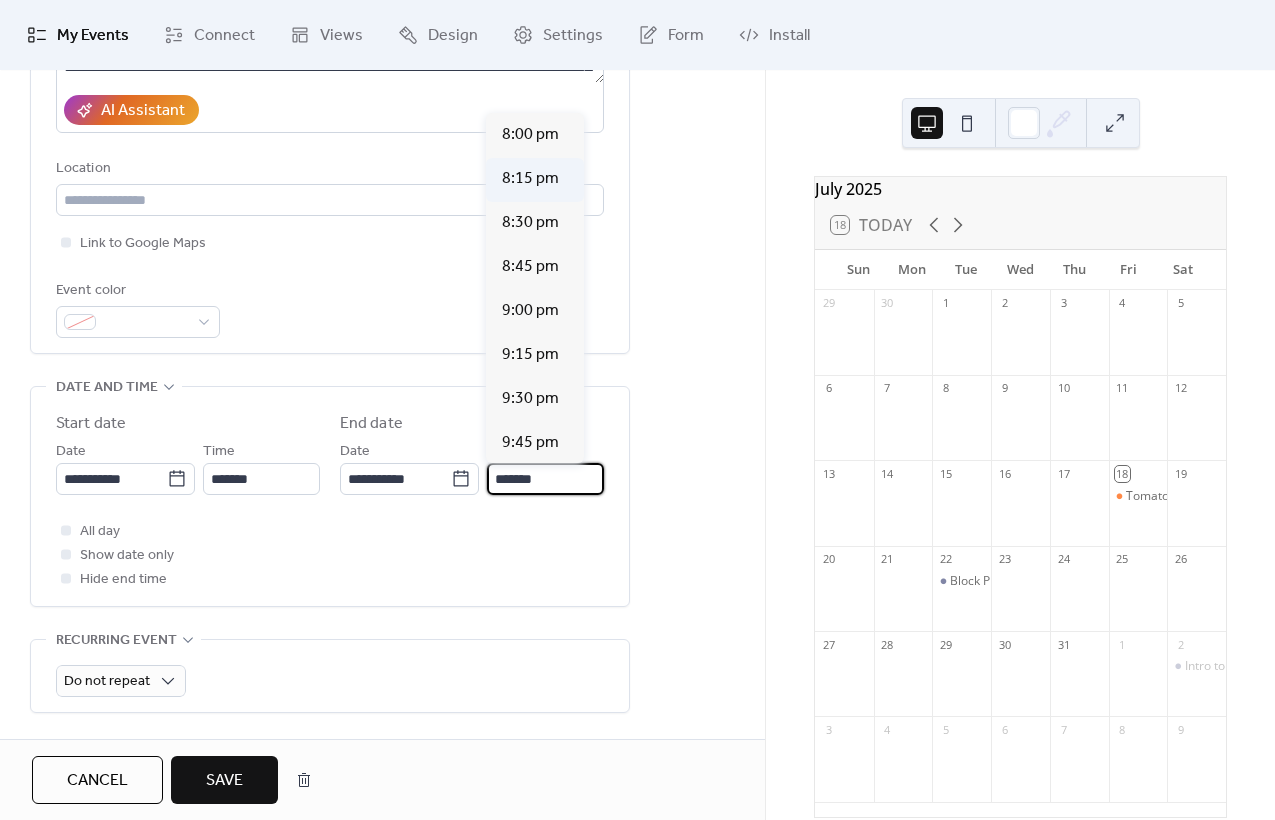 scroll, scrollTop: 396, scrollLeft: 0, axis: vertical 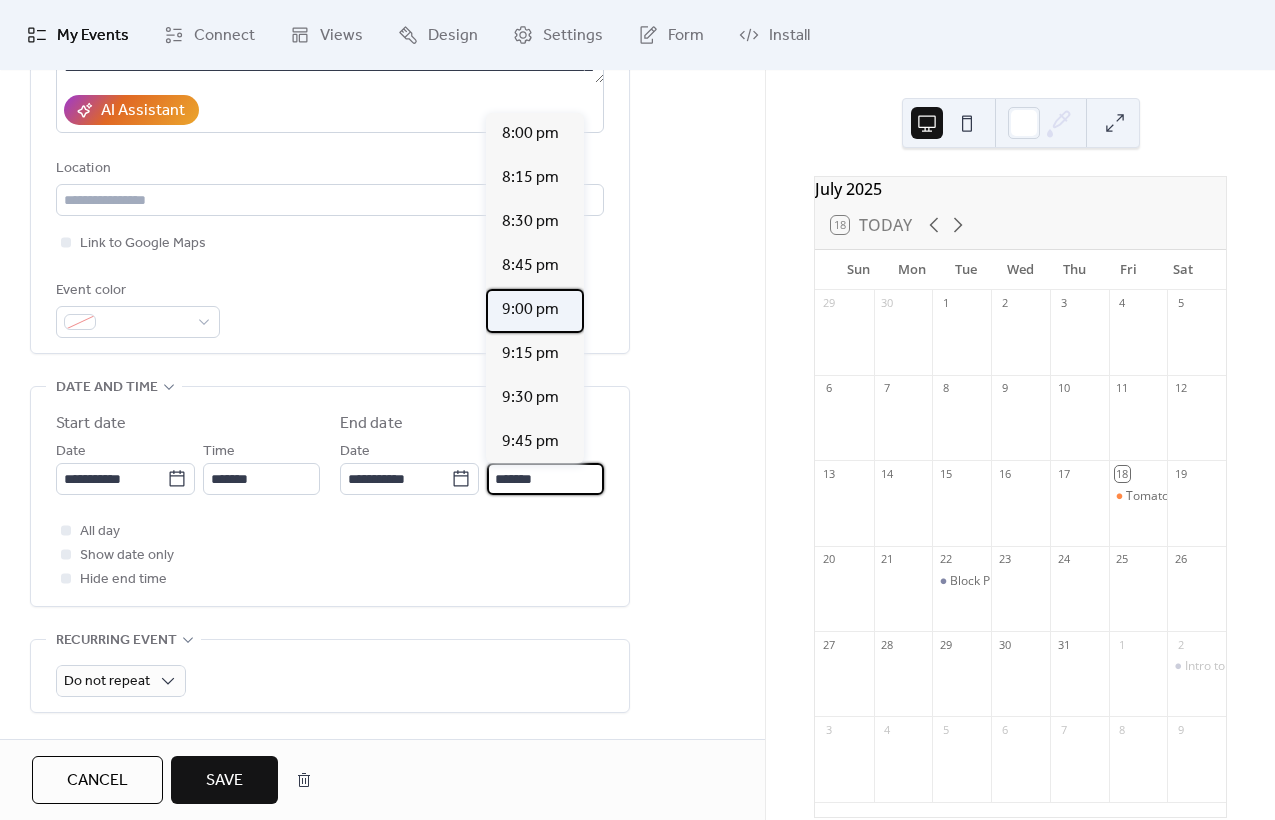 click on "9:00 pm" at bounding box center [530, 310] 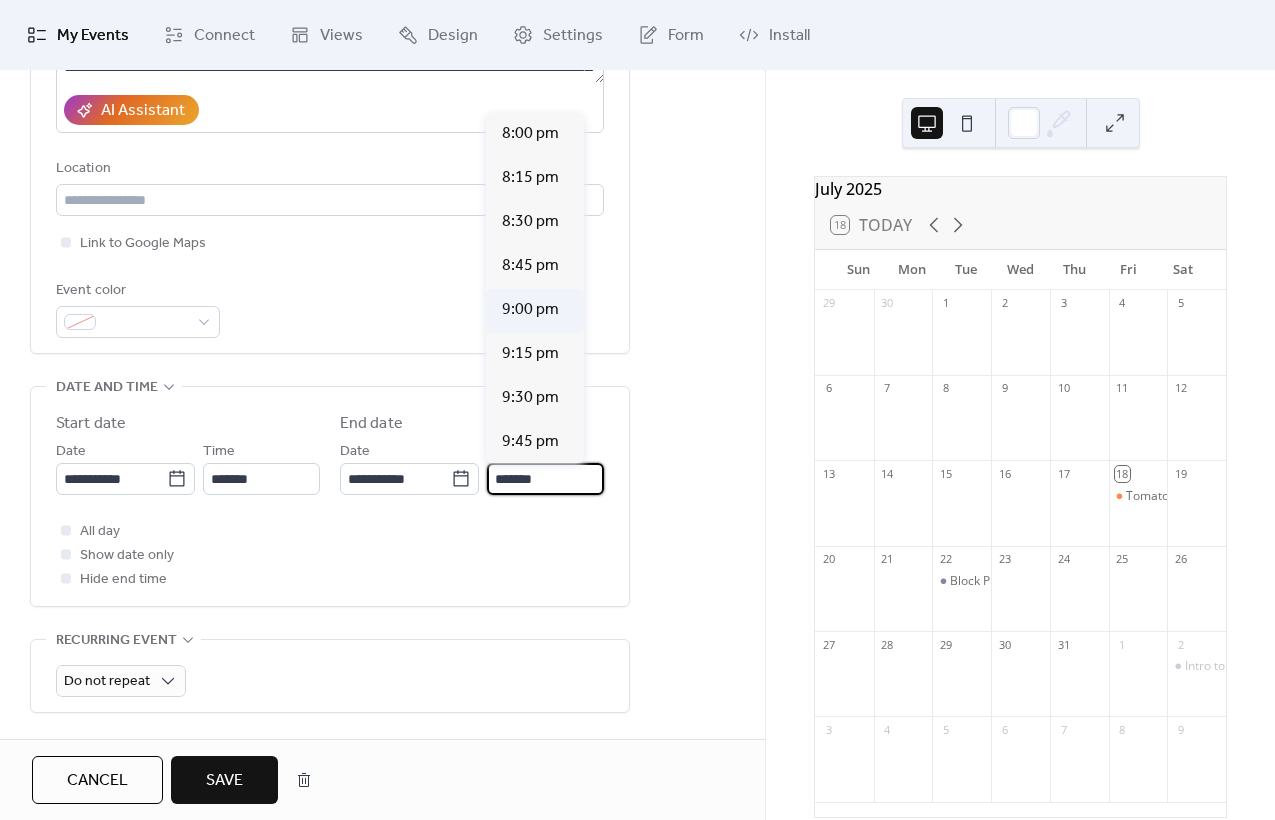 type on "*******" 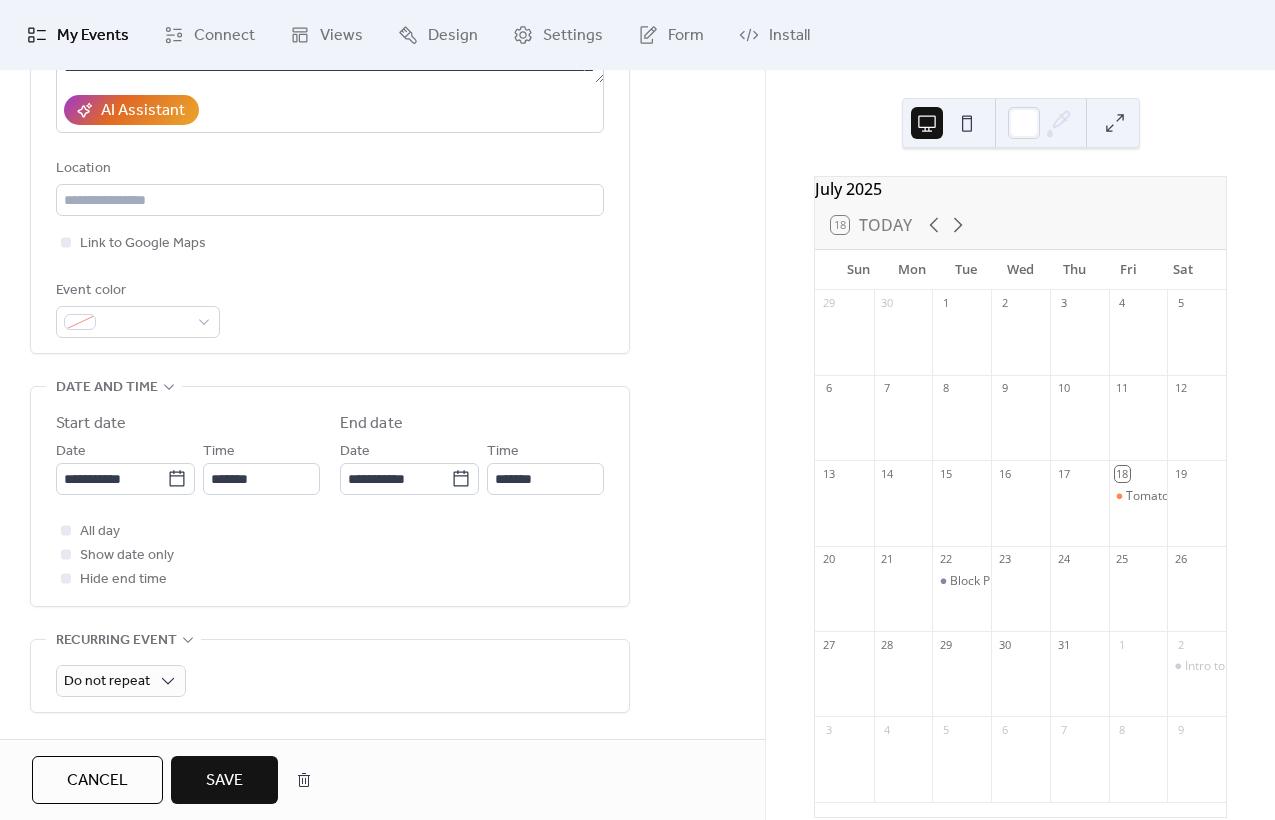click on "All day Show date only Hide end time" at bounding box center [330, 555] 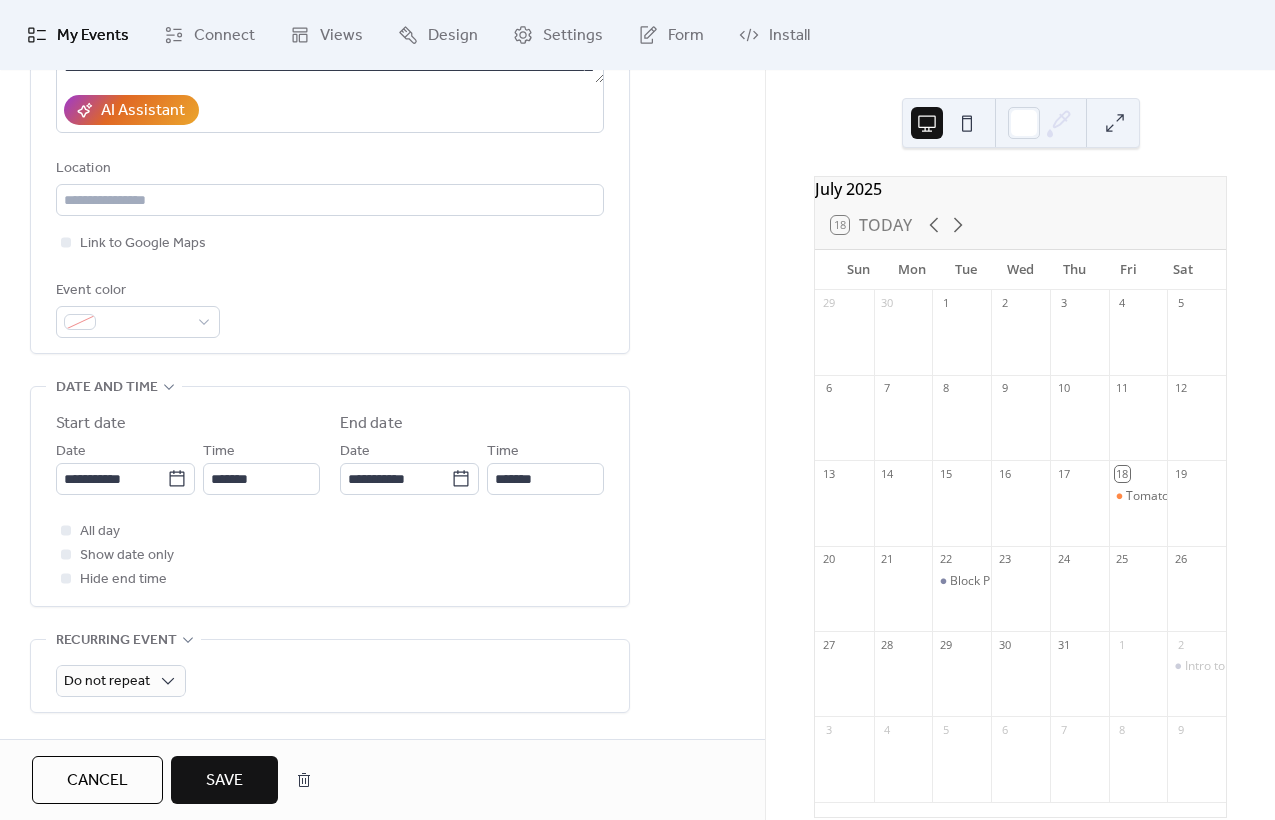 click on "Save" at bounding box center [224, 780] 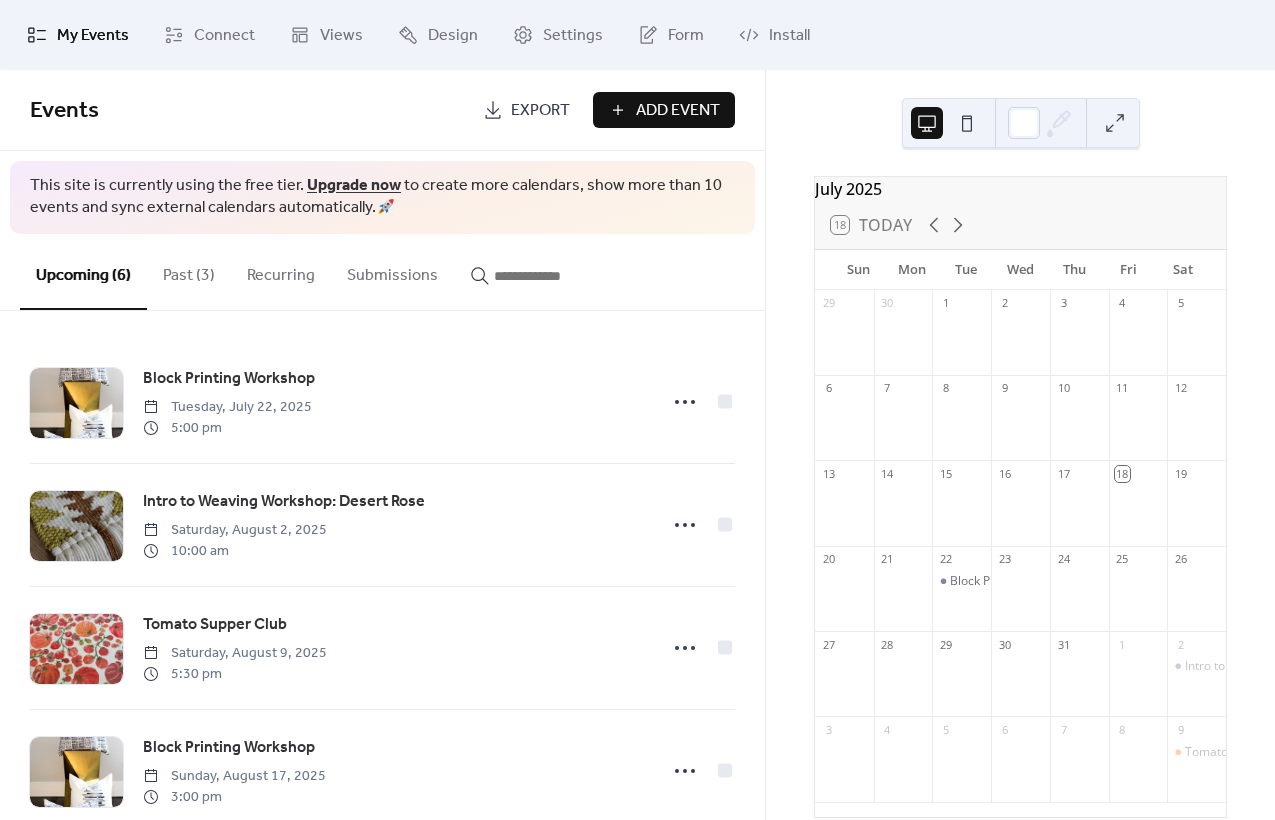 scroll, scrollTop: 42, scrollLeft: 0, axis: vertical 